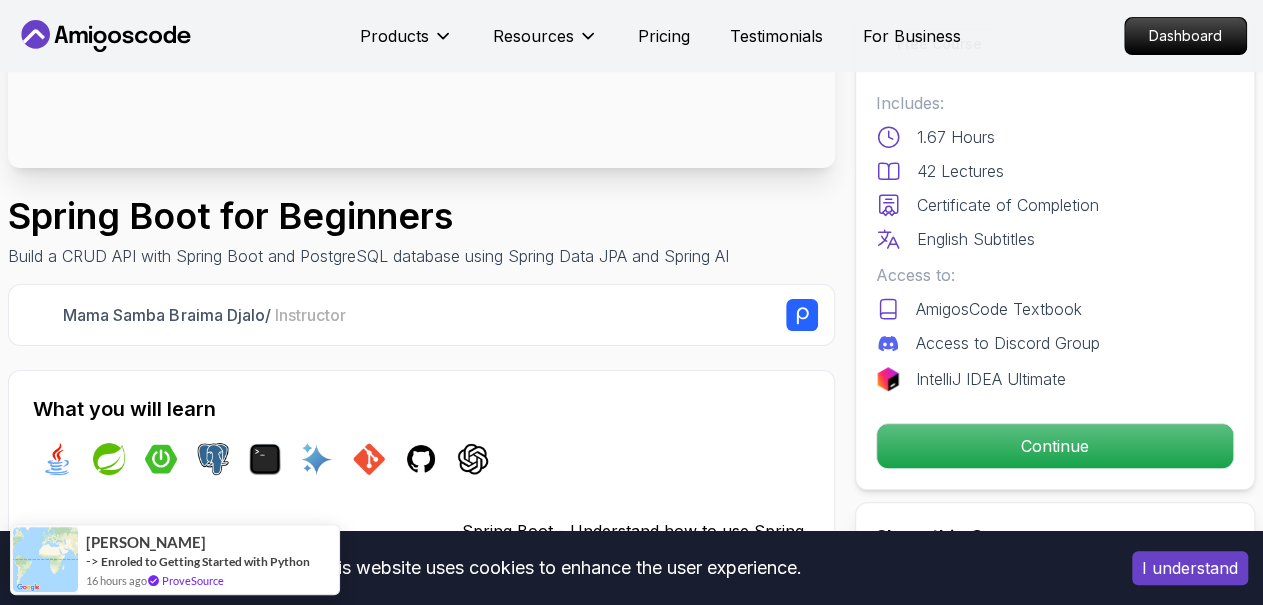 scroll, scrollTop: 419, scrollLeft: 0, axis: vertical 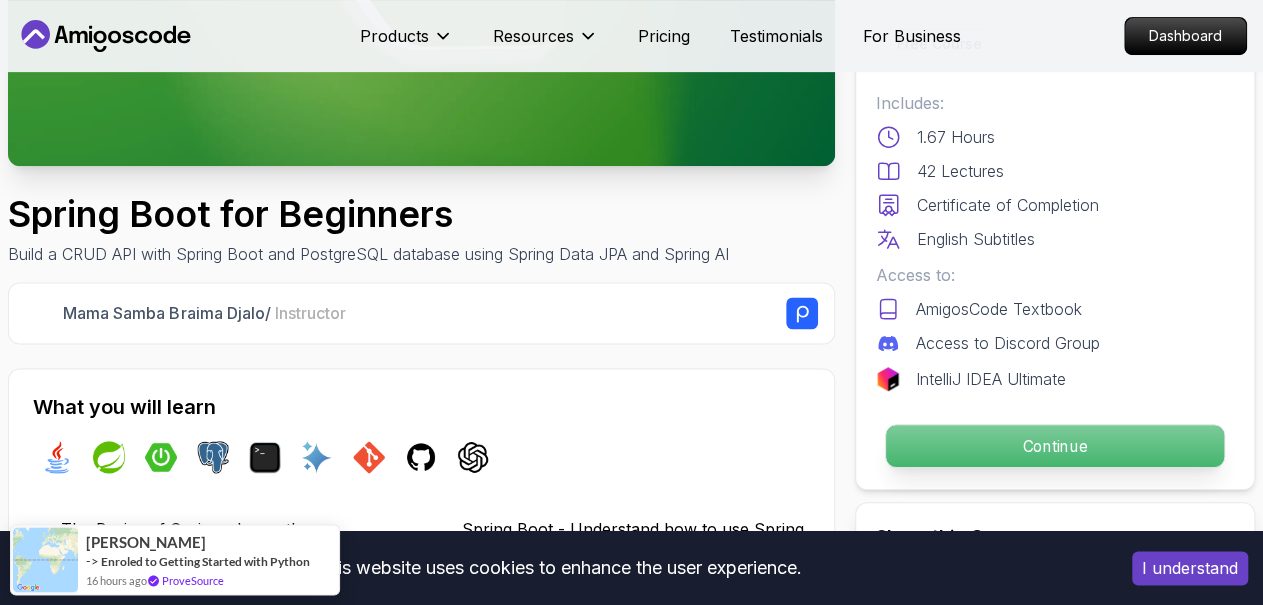 click on "Continue" at bounding box center (1055, 446) 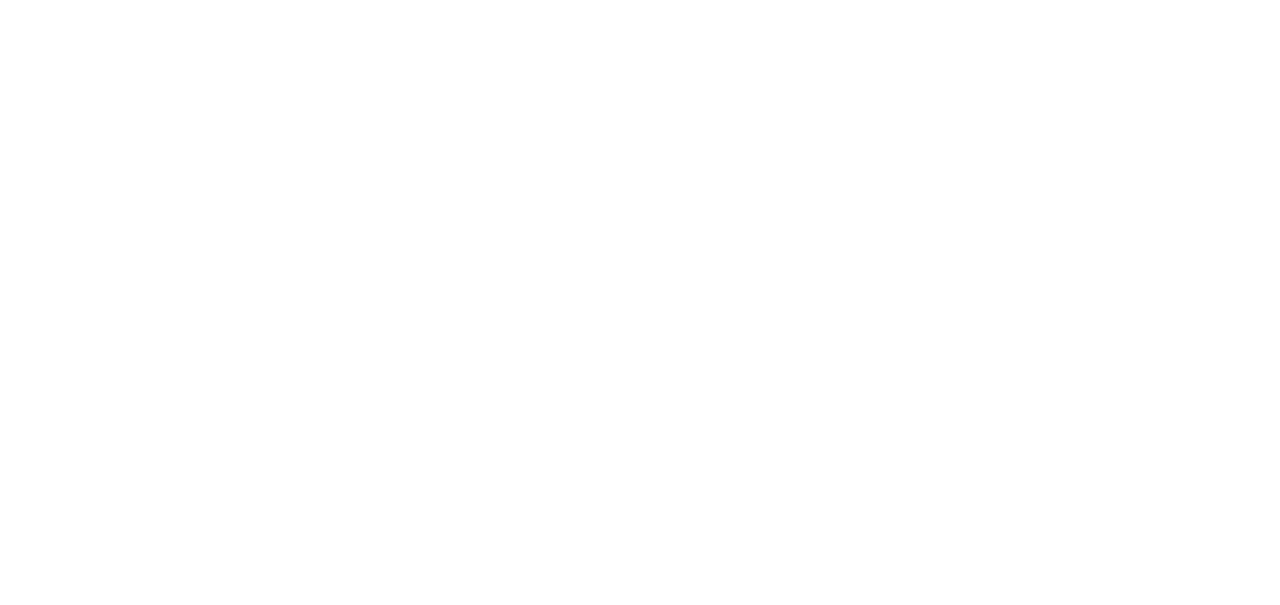 scroll, scrollTop: 0, scrollLeft: 0, axis: both 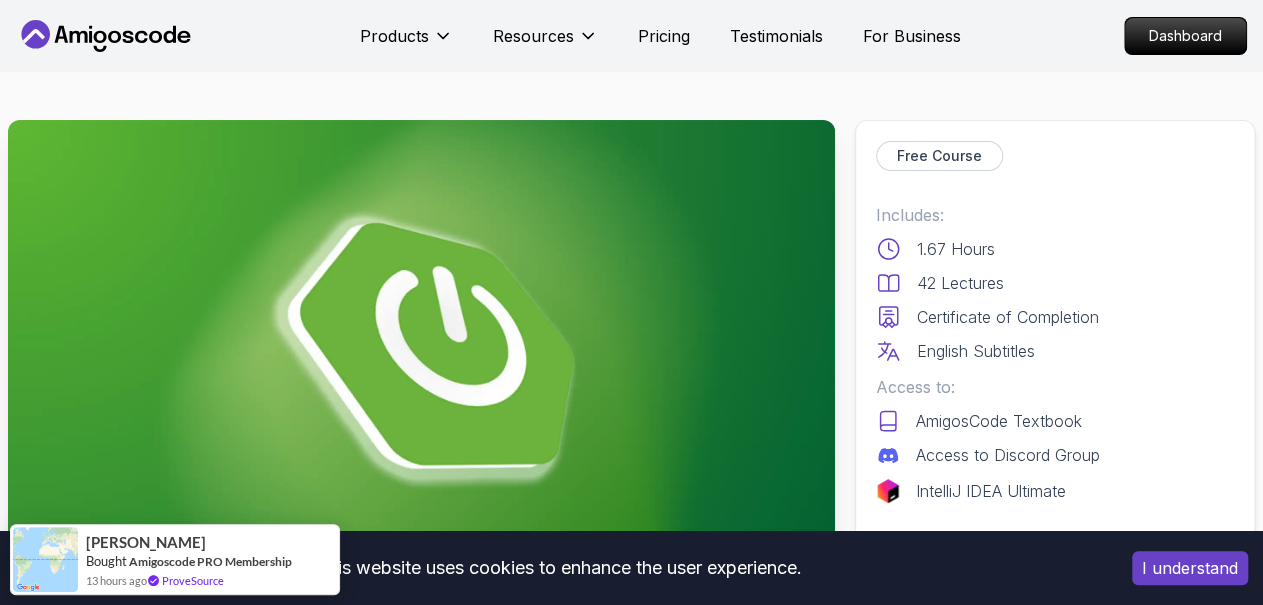 click on "This website uses cookies to enhance the user experience. I understand Products Resources Pricing Testimonials For Business Dashboard Products Resources Pricing Testimonials For Business Dashboard Spring Boot for Beginners Build a CRUD API with Spring Boot and PostgreSQL database using Spring Data JPA and Spring AI Mama Samba Braima Djalo  /   Instructor Free Course Includes: 1.67 Hours 42 Lectures Certificate of Completion English Subtitles Access to: AmigosCode Textbook Access to Discord Group IntelliJ IDEA Ultimate Continue Share this Course or Copy link Got a Team of 5 or More? With one subscription, give your entire team access to all courses and features. Check our Business Plan Mama Samba Braima Djalo  /   Instructor What you will learn java spring spring-boot postgres terminal ai git github chatgpt The Basics of Spring - Learn the fundamental concepts and features of the Spring framework. Spring Boot - Understand how to use Spring Boot to simplify the development of Spring applications." at bounding box center (631, 4767) 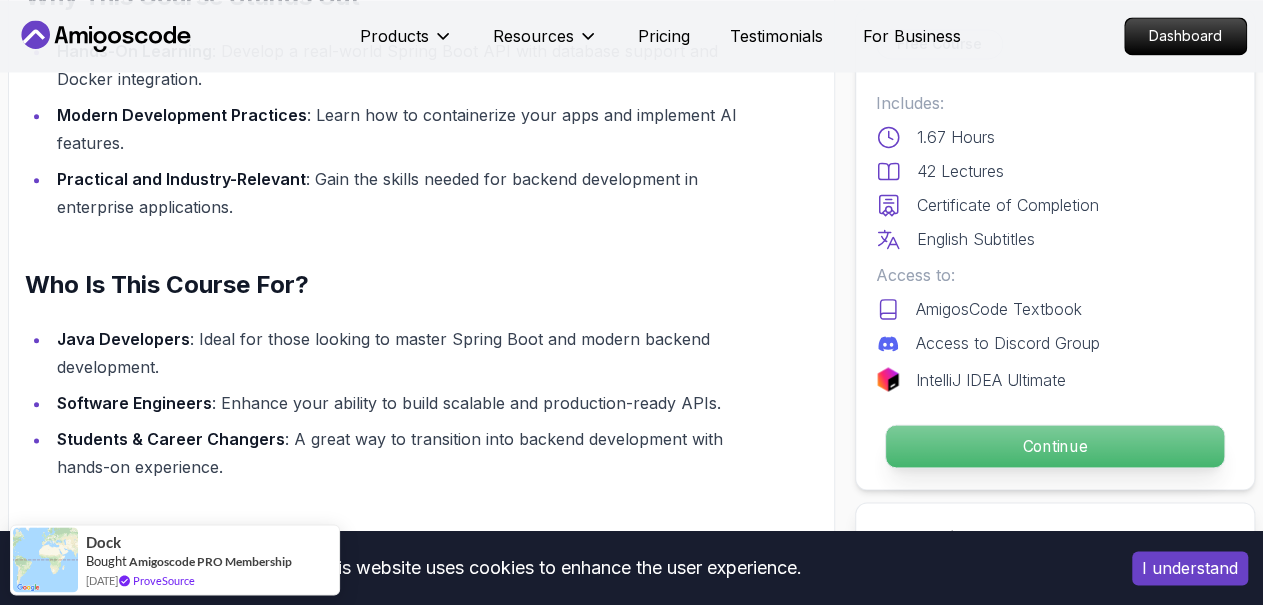 scroll, scrollTop: 1523, scrollLeft: 0, axis: vertical 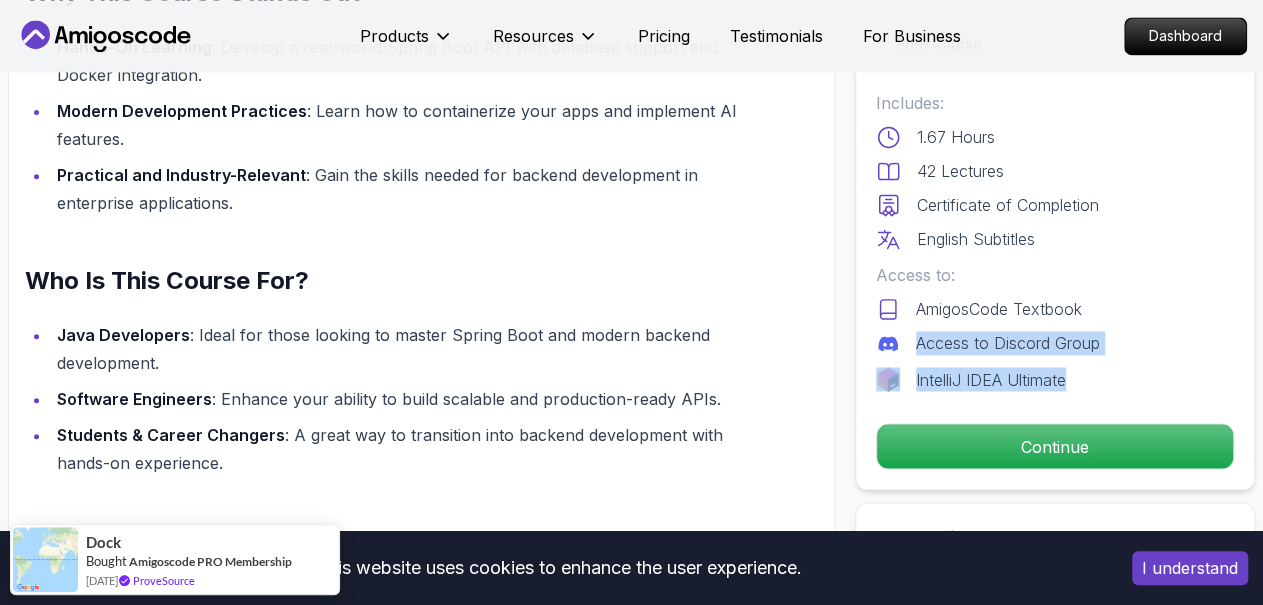 drag, startPoint x: 916, startPoint y: 484, endPoint x: 897, endPoint y: 350, distance: 135.34032 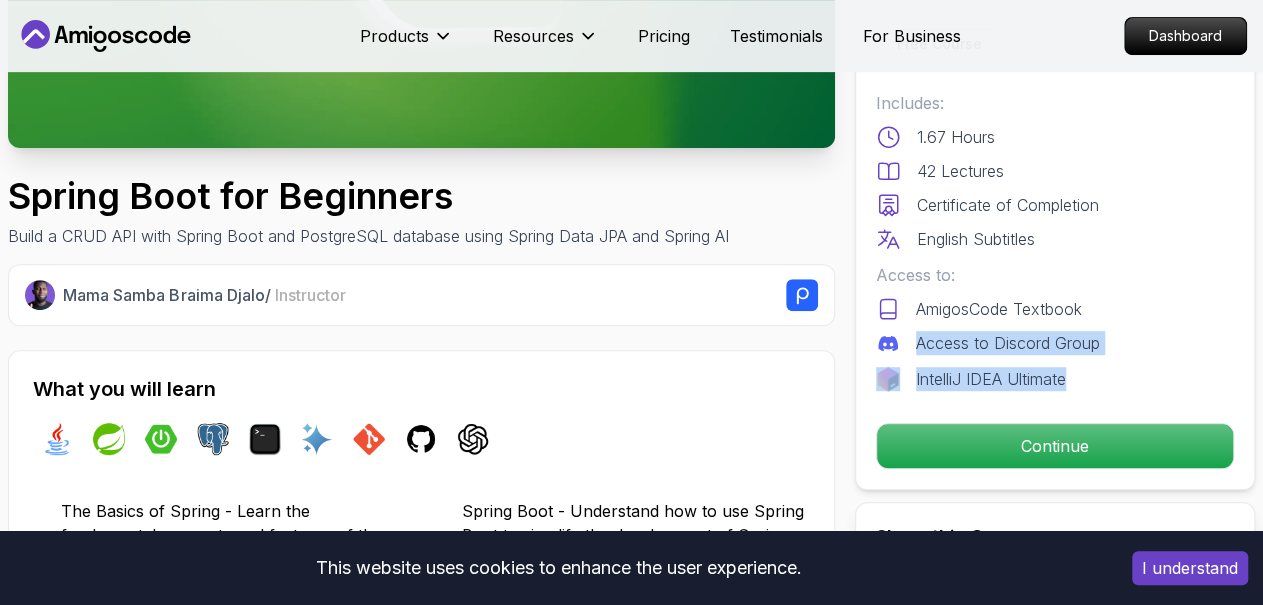 scroll, scrollTop: 0, scrollLeft: 0, axis: both 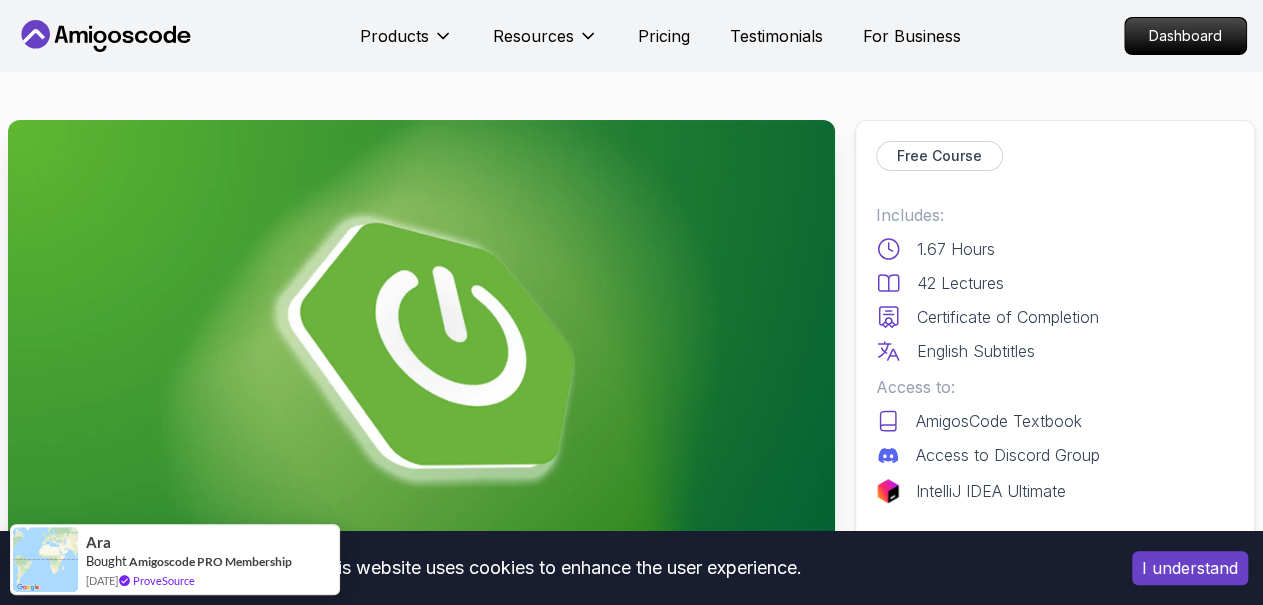 click on "Free Course" at bounding box center (939, 156) 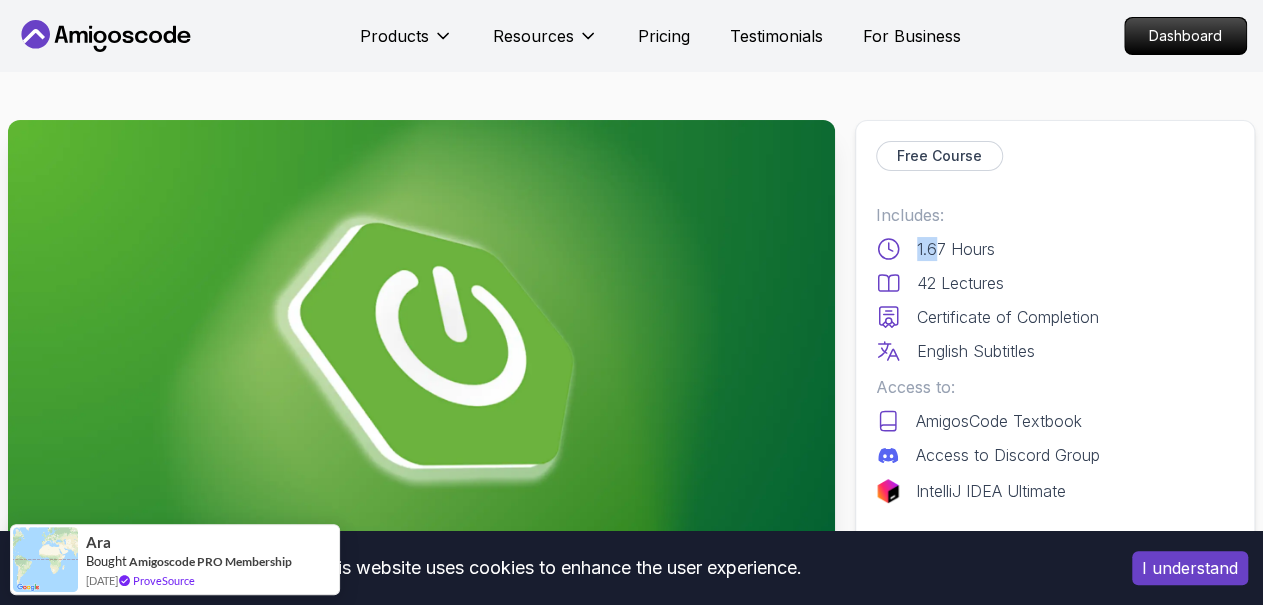 drag, startPoint x: 930, startPoint y: 153, endPoint x: 936, endPoint y: 265, distance: 112.1606 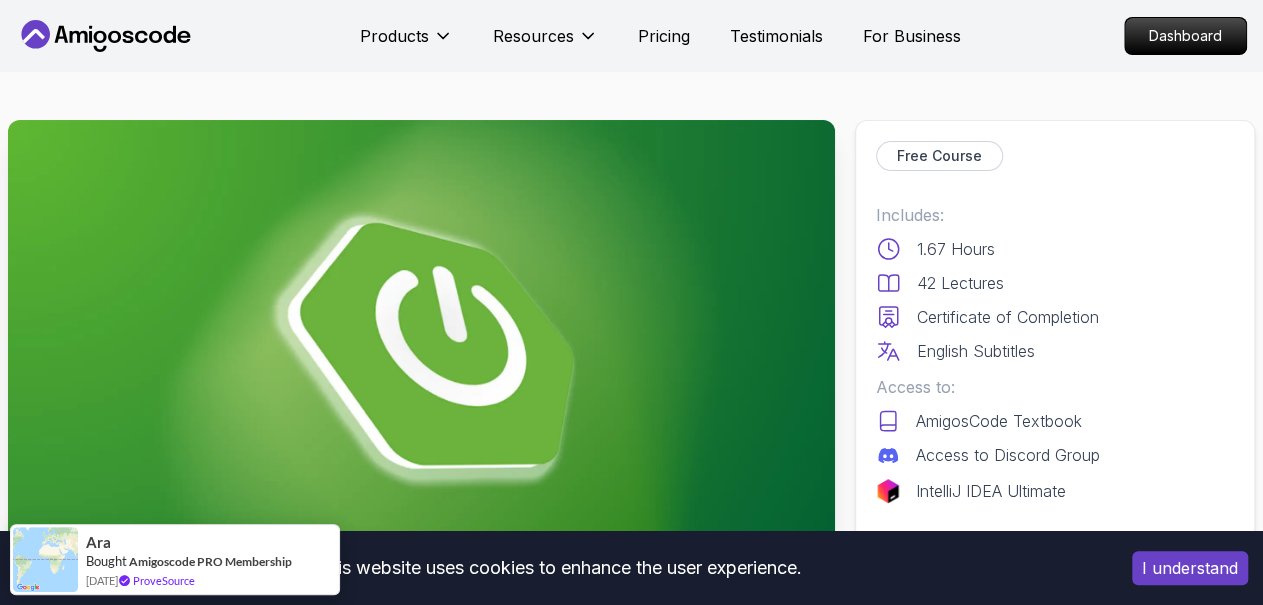 click on "42 Lectures" at bounding box center [960, 283] 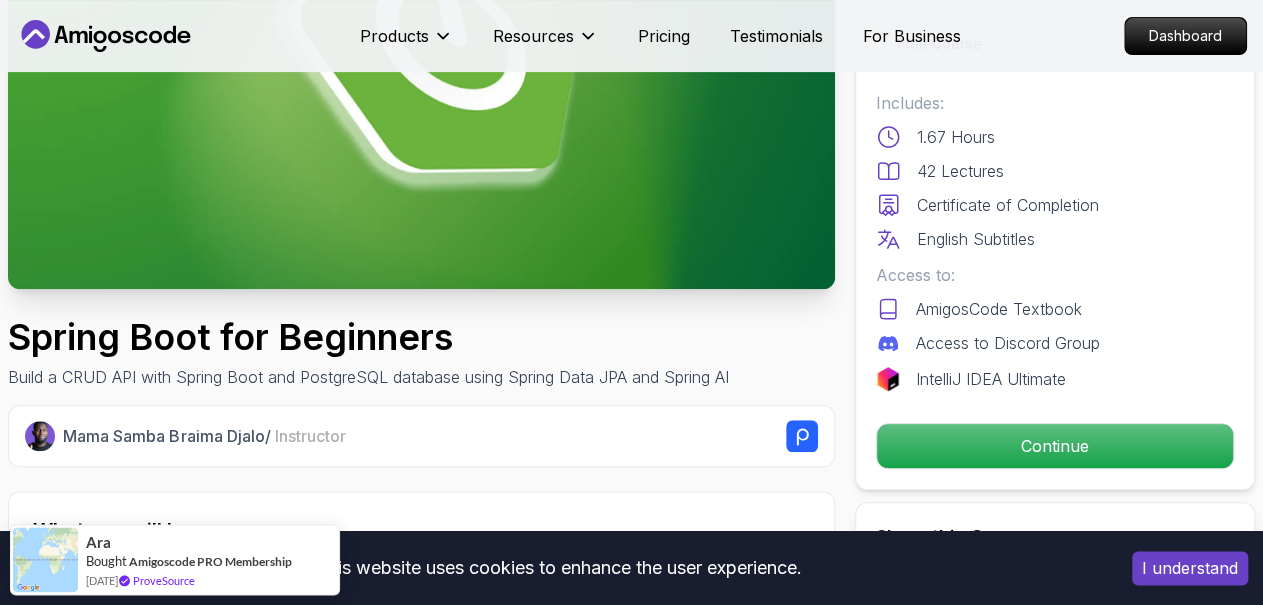 scroll, scrollTop: 297, scrollLeft: 0, axis: vertical 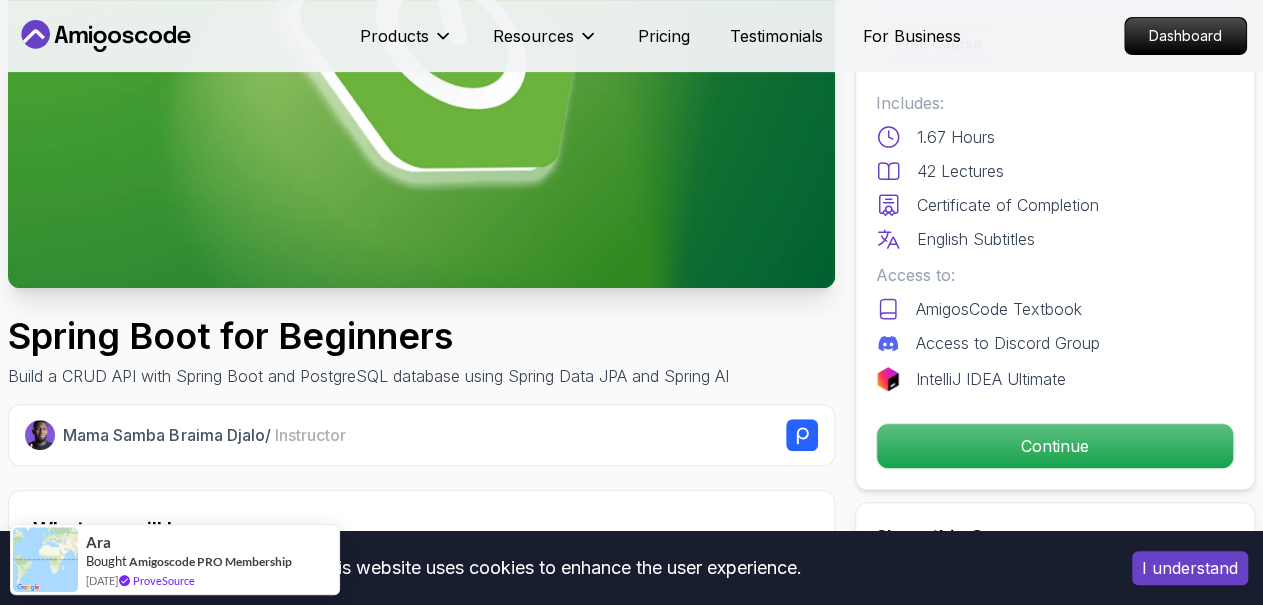 click on "Continue" at bounding box center (1055, 446) 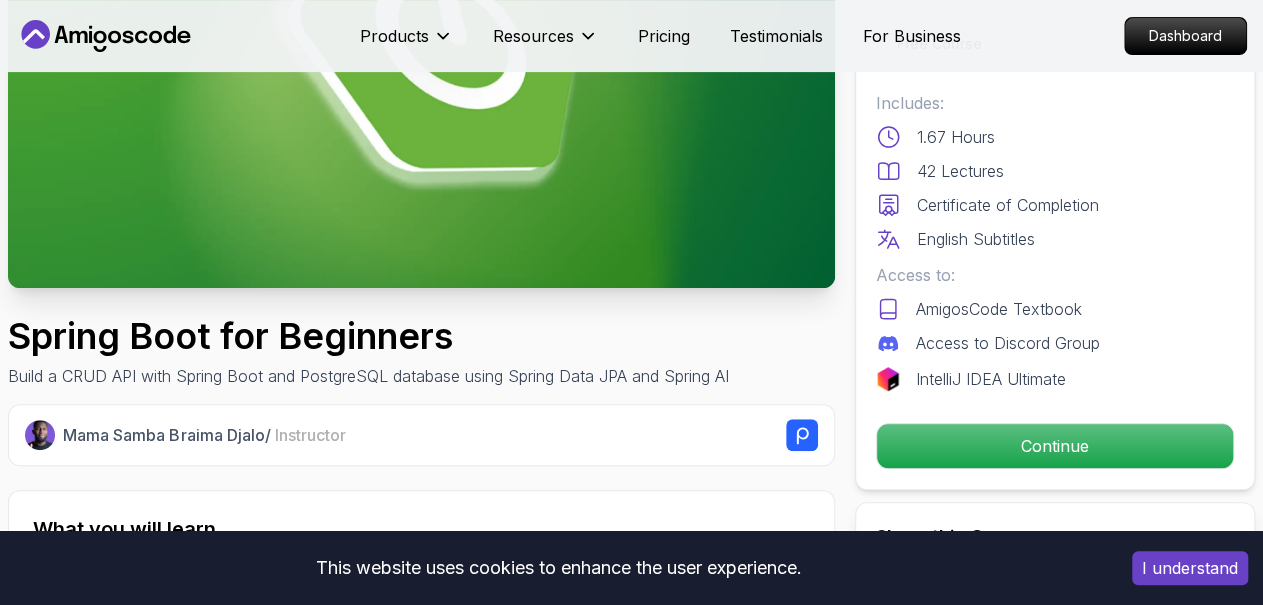 click on "Continue" at bounding box center (1055, 446) 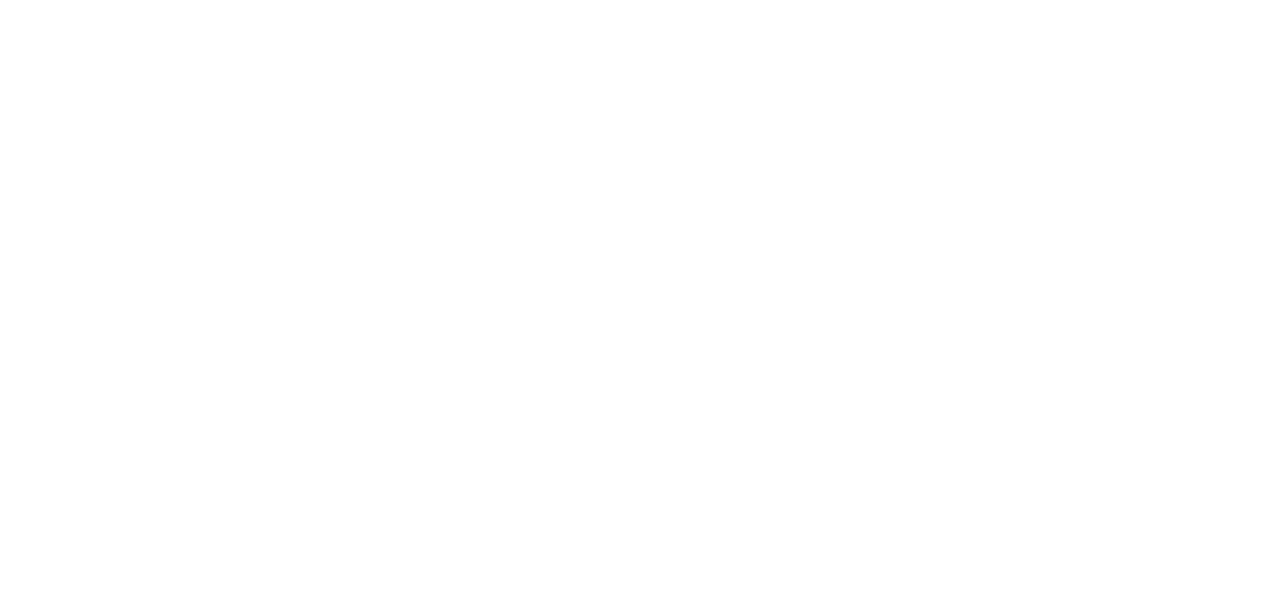 scroll, scrollTop: 0, scrollLeft: 0, axis: both 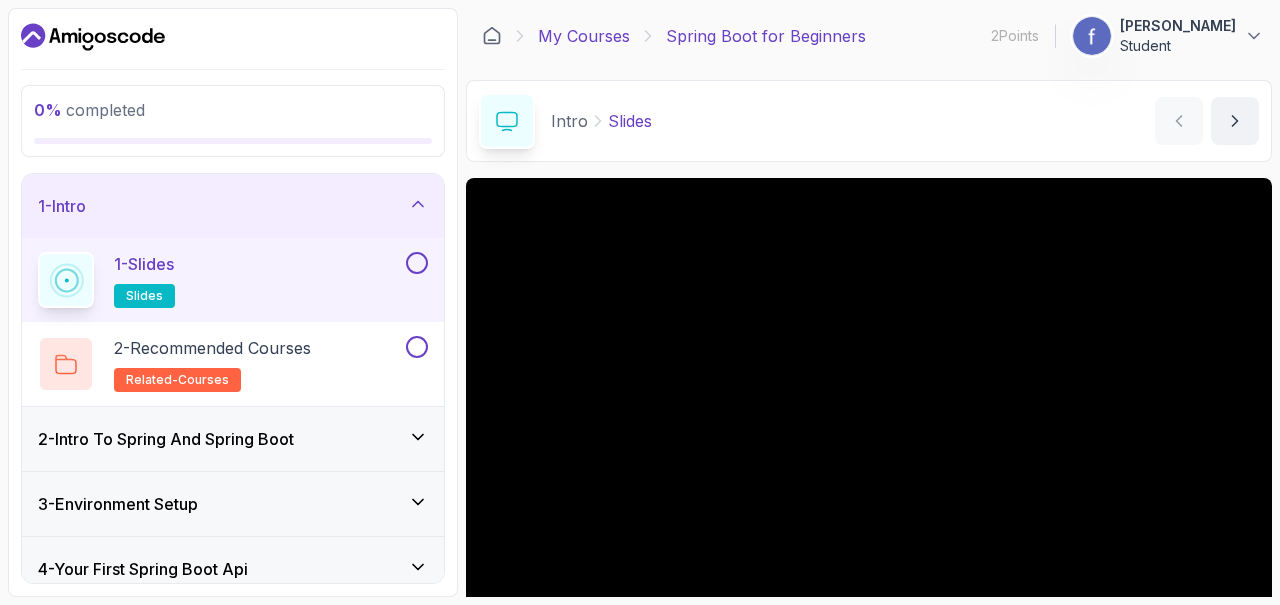 click on "My Courses" at bounding box center (584, 36) 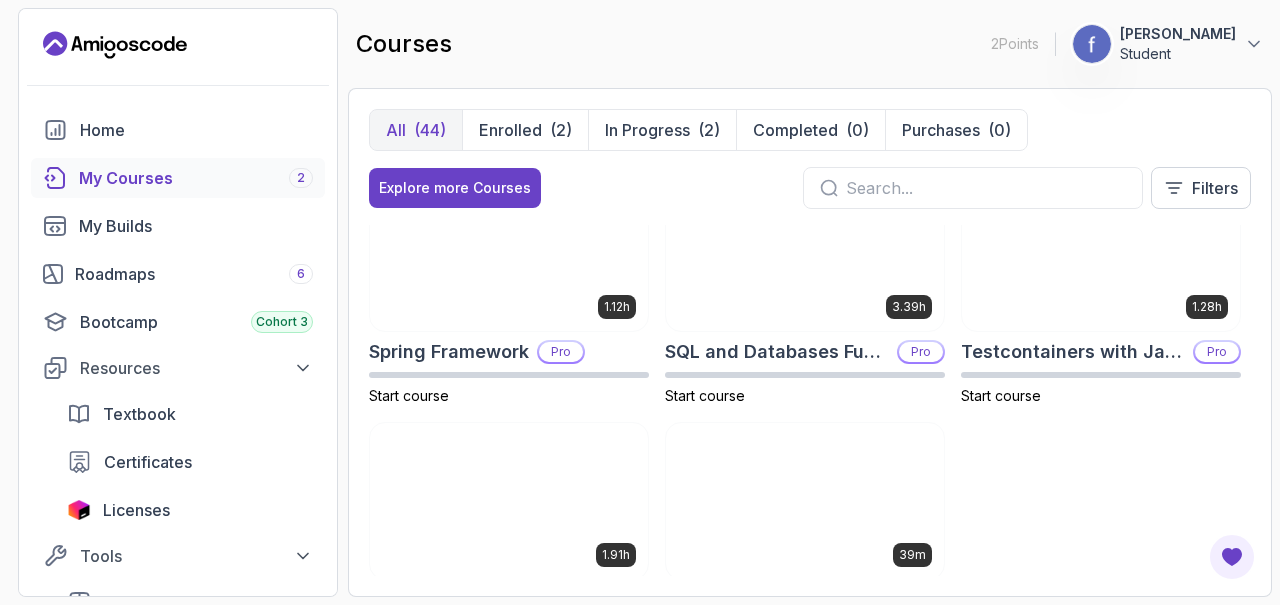 scroll, scrollTop: 3368, scrollLeft: 0, axis: vertical 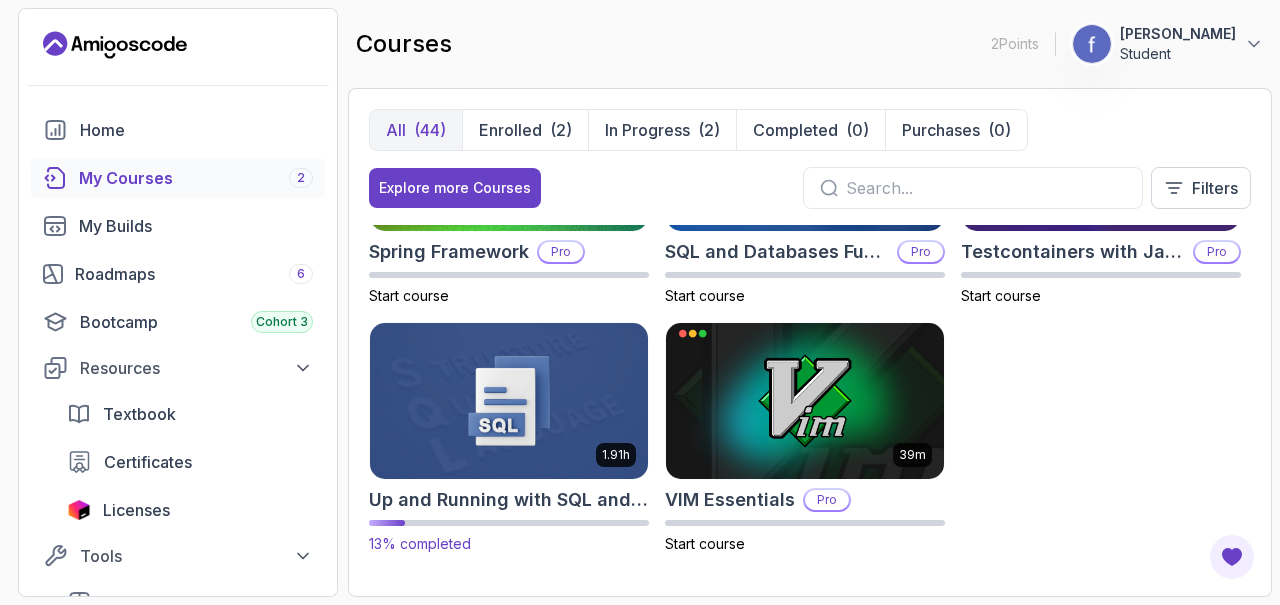 click at bounding box center [509, 400] 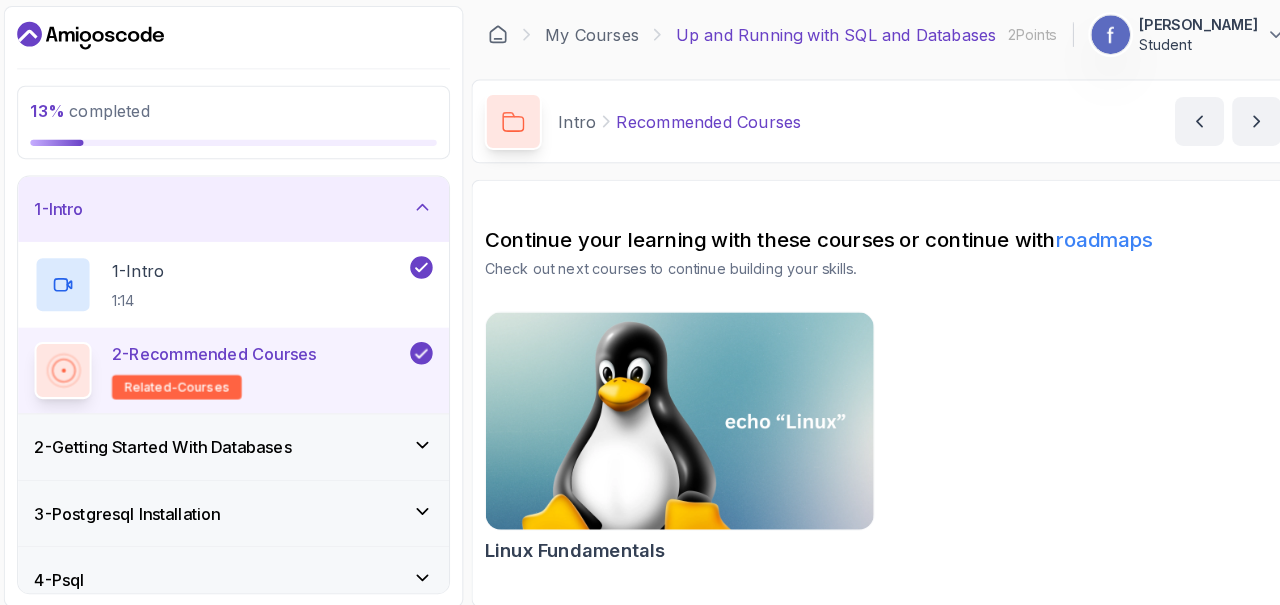 click on "Check out next courses to continue building your skills." at bounding box center [869, 265] 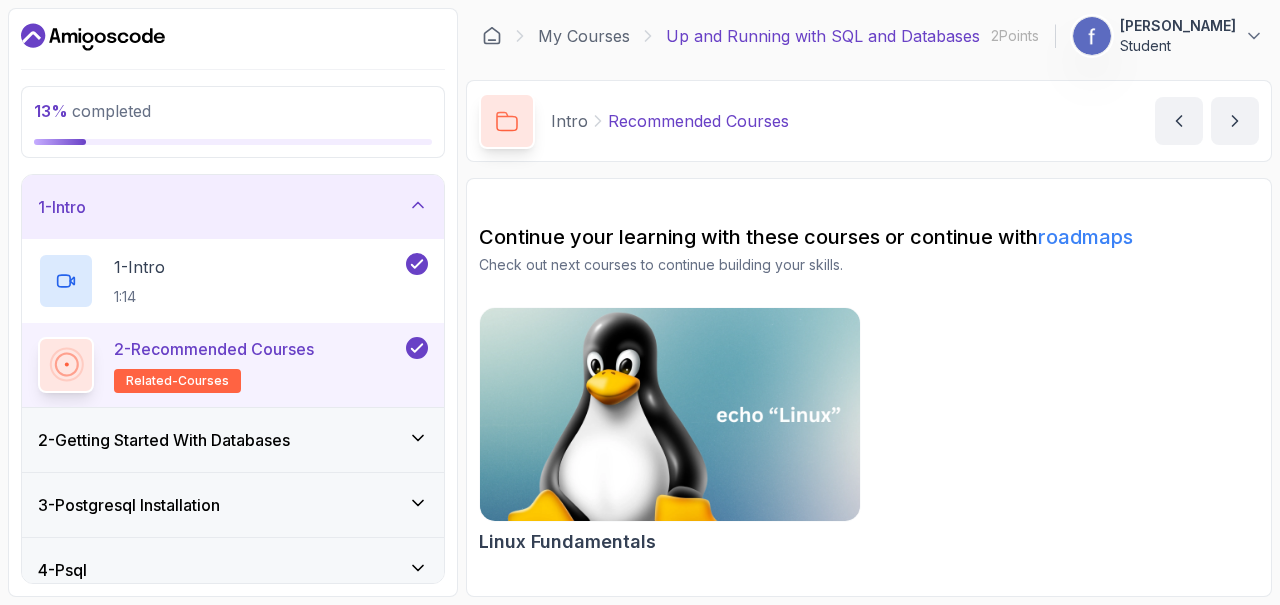 click at bounding box center (670, 415) 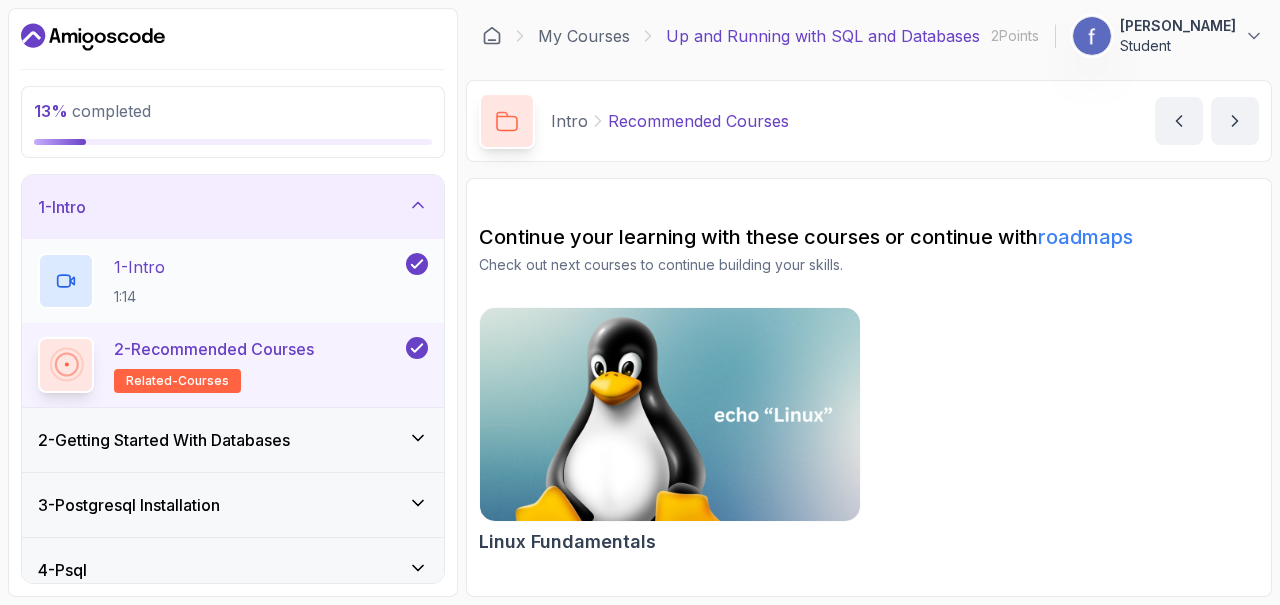 click on "1  -  Intro 1:14" at bounding box center [220, 281] 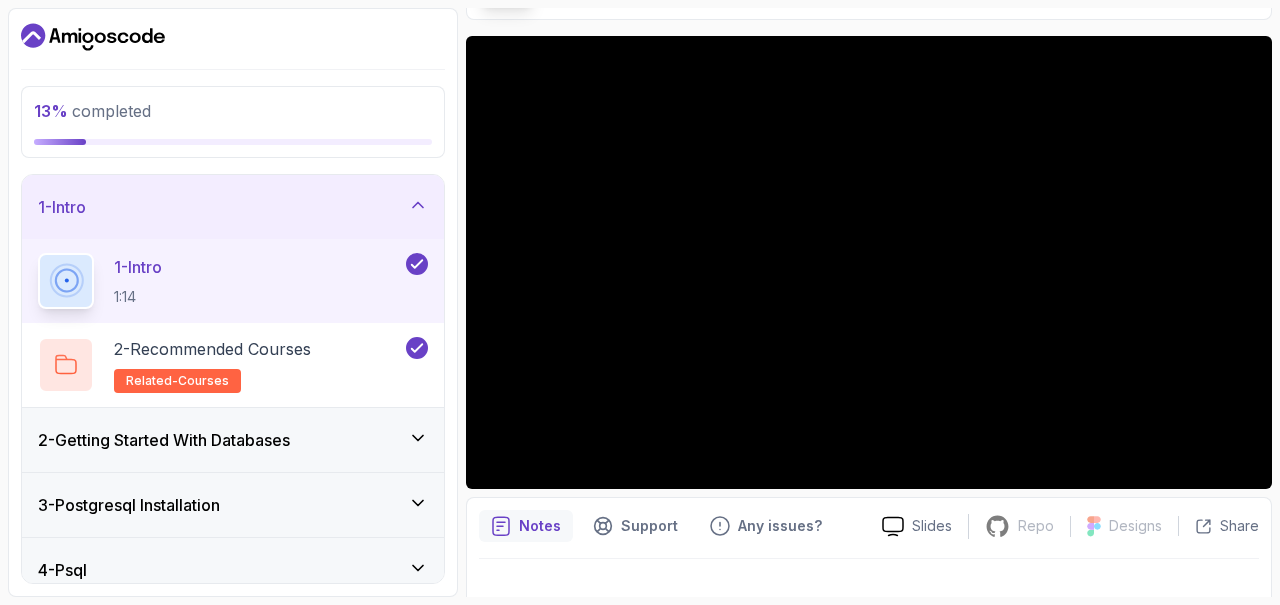 scroll, scrollTop: 142, scrollLeft: 0, axis: vertical 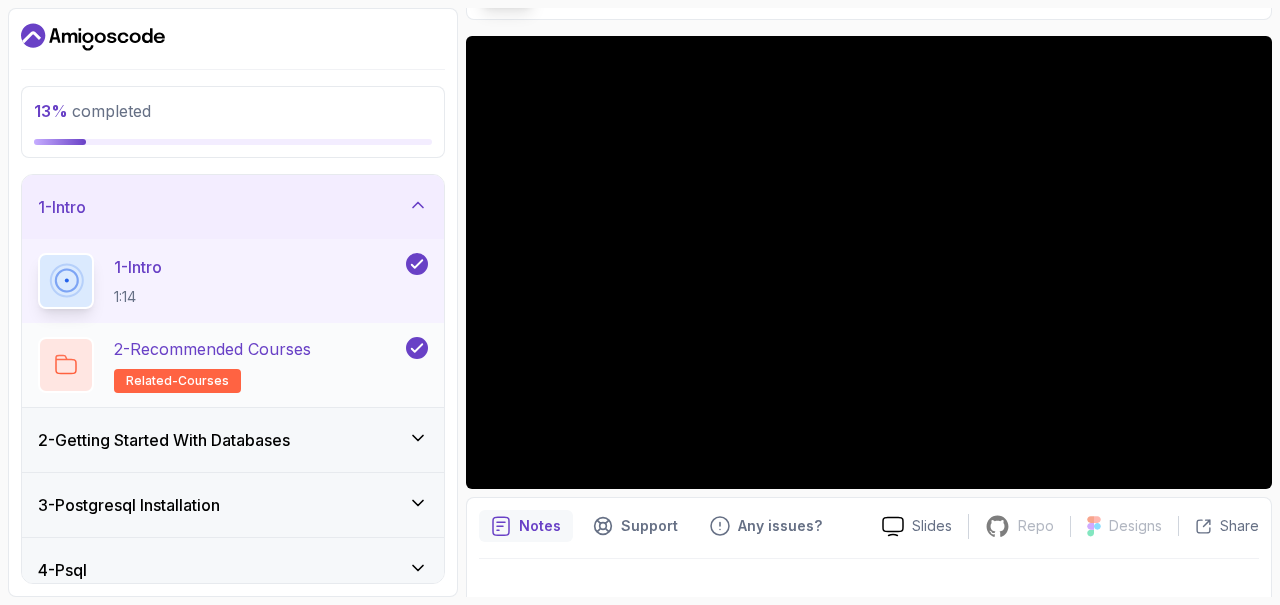 click on "2  -  Recommended Courses related-courses" at bounding box center [233, 365] 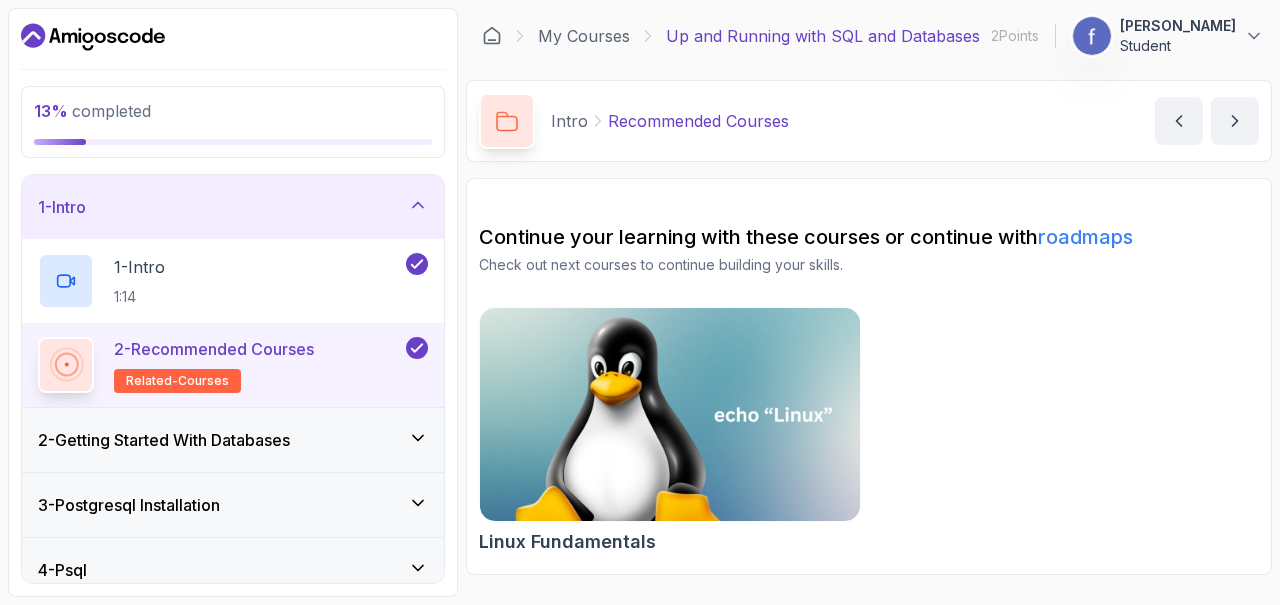 scroll, scrollTop: 0, scrollLeft: 0, axis: both 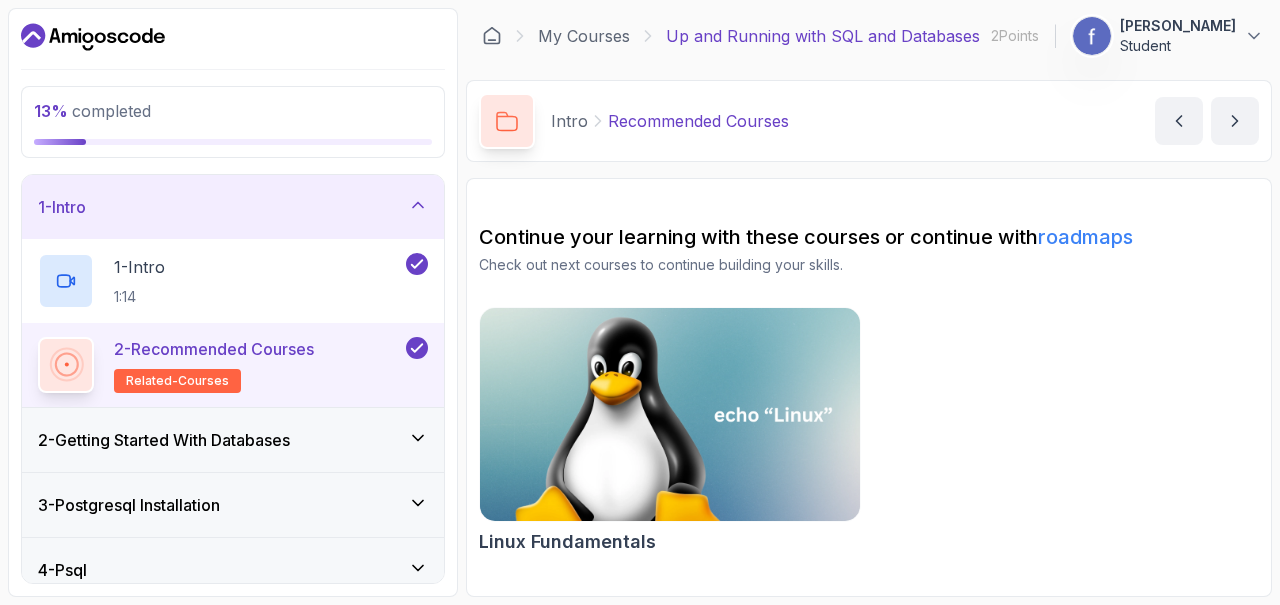 click on "related-courses" at bounding box center [177, 381] 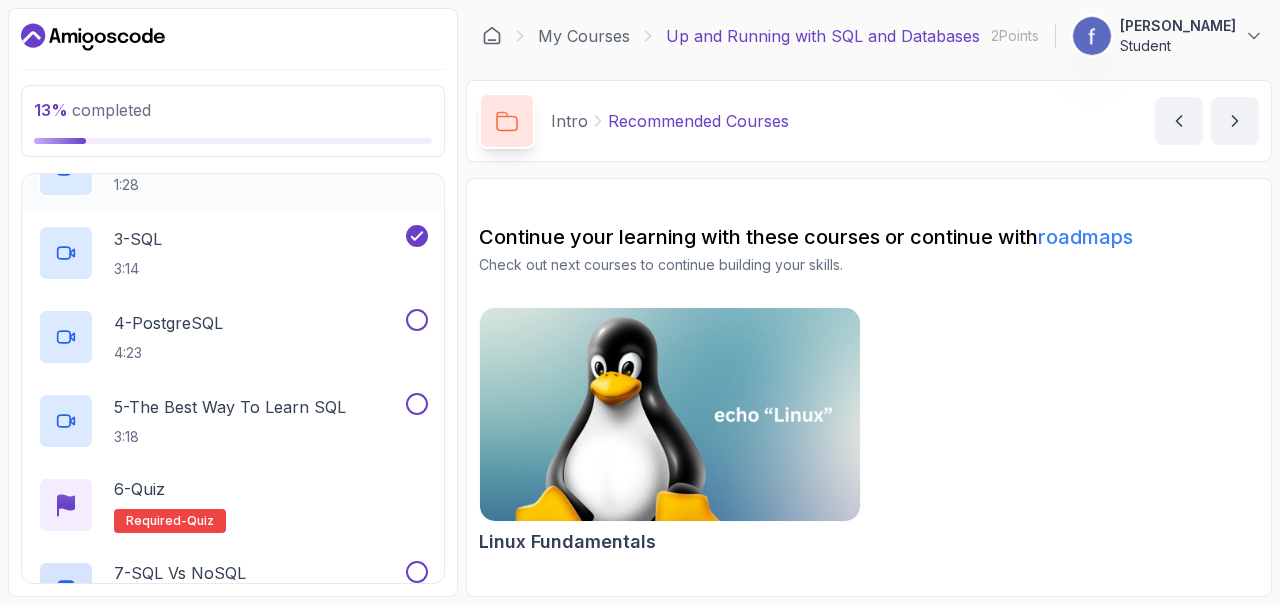 scroll, scrollTop: 261, scrollLeft: 0, axis: vertical 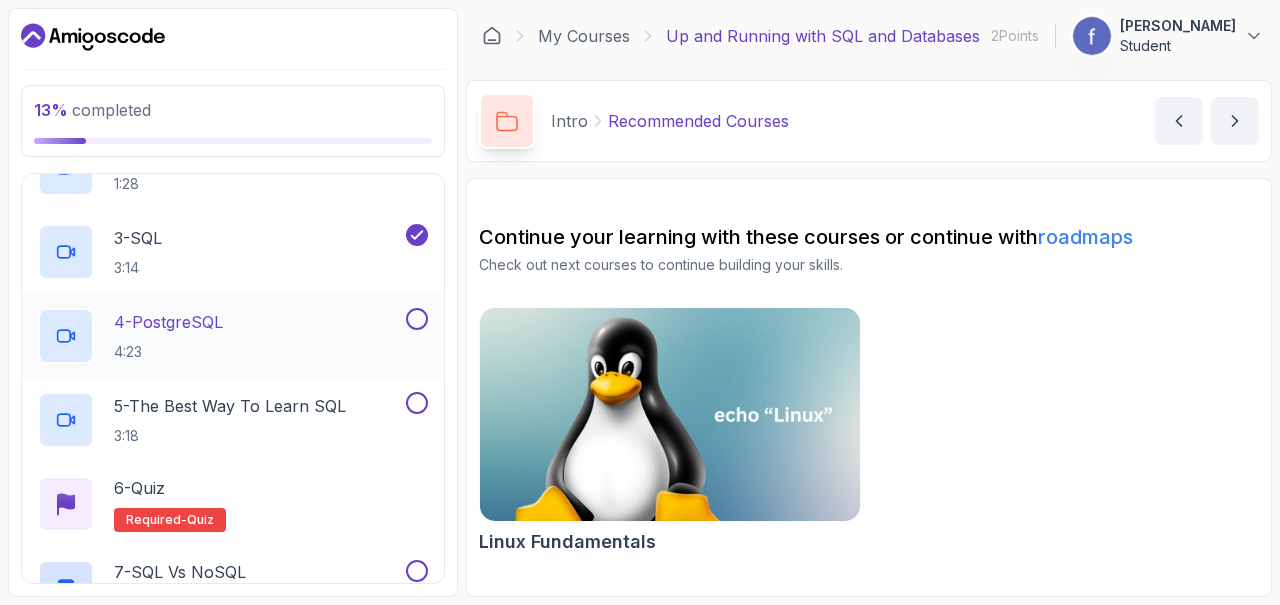 click on "4:23" at bounding box center [168, 352] 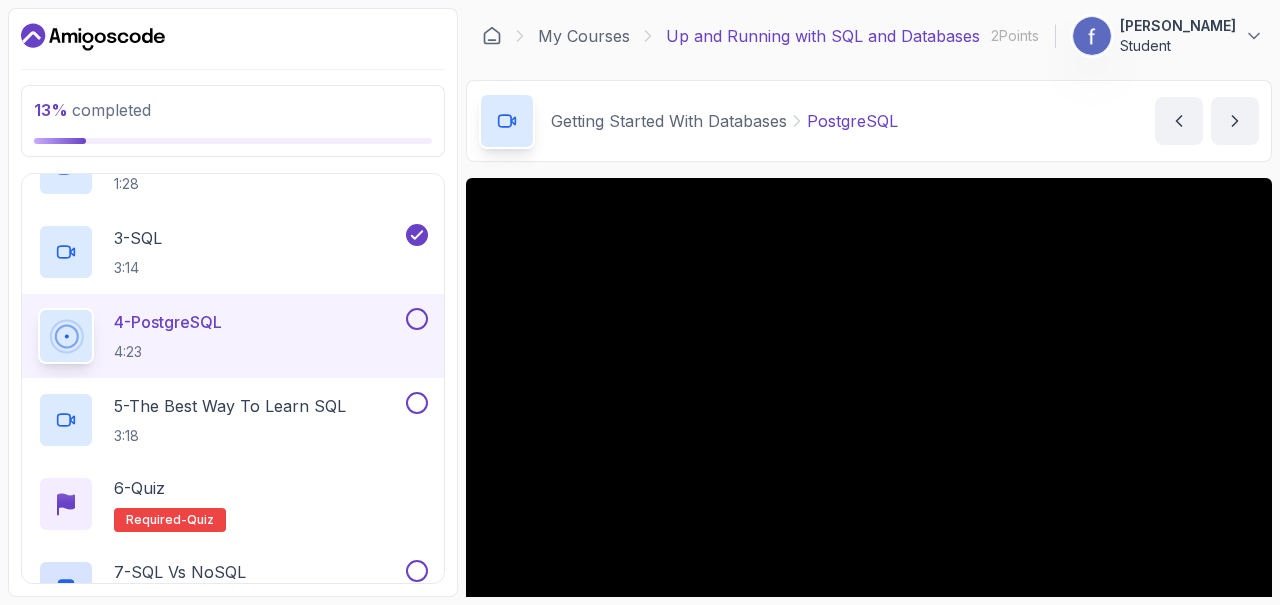 click at bounding box center (417, 319) 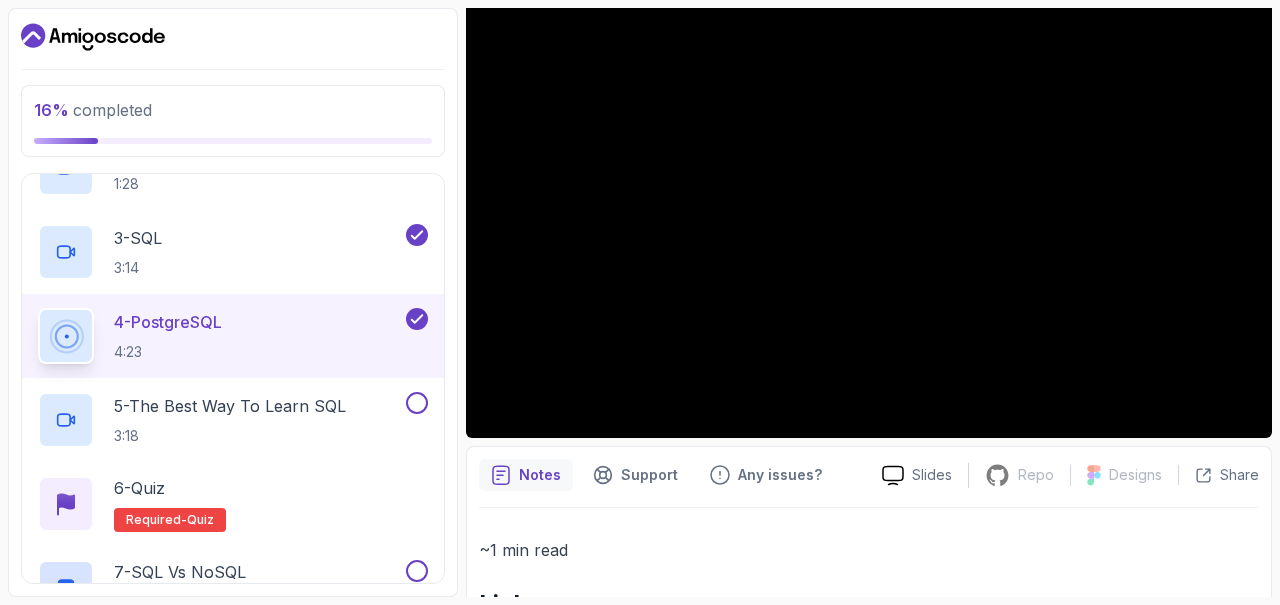 scroll, scrollTop: 290, scrollLeft: 0, axis: vertical 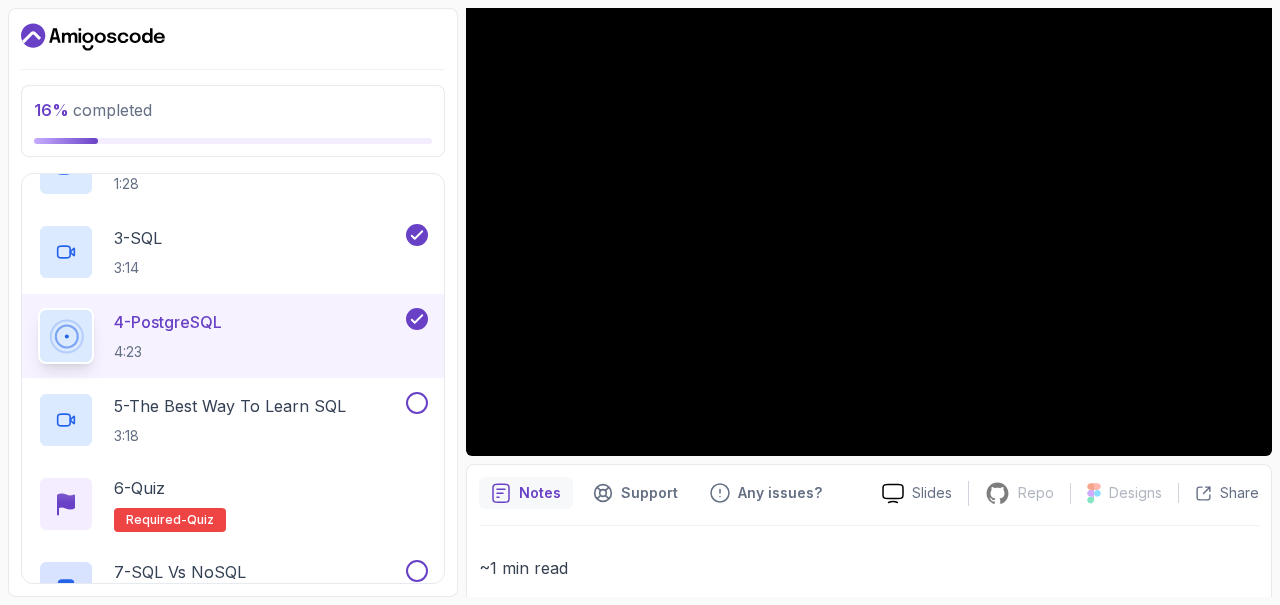 type 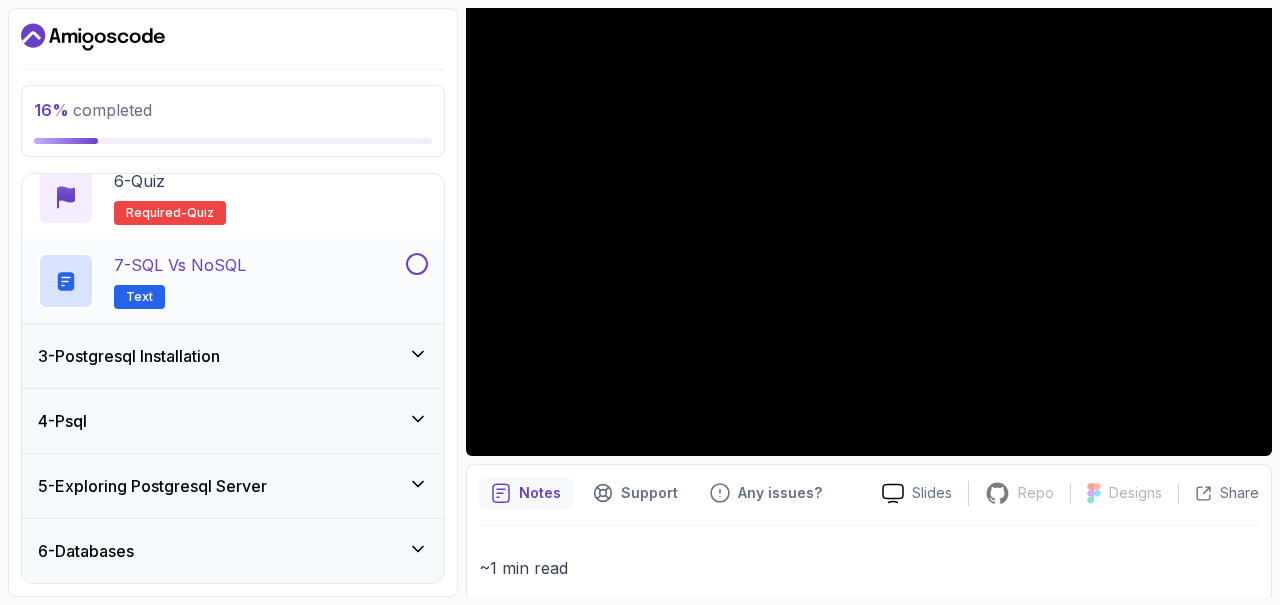 scroll, scrollTop: 694, scrollLeft: 0, axis: vertical 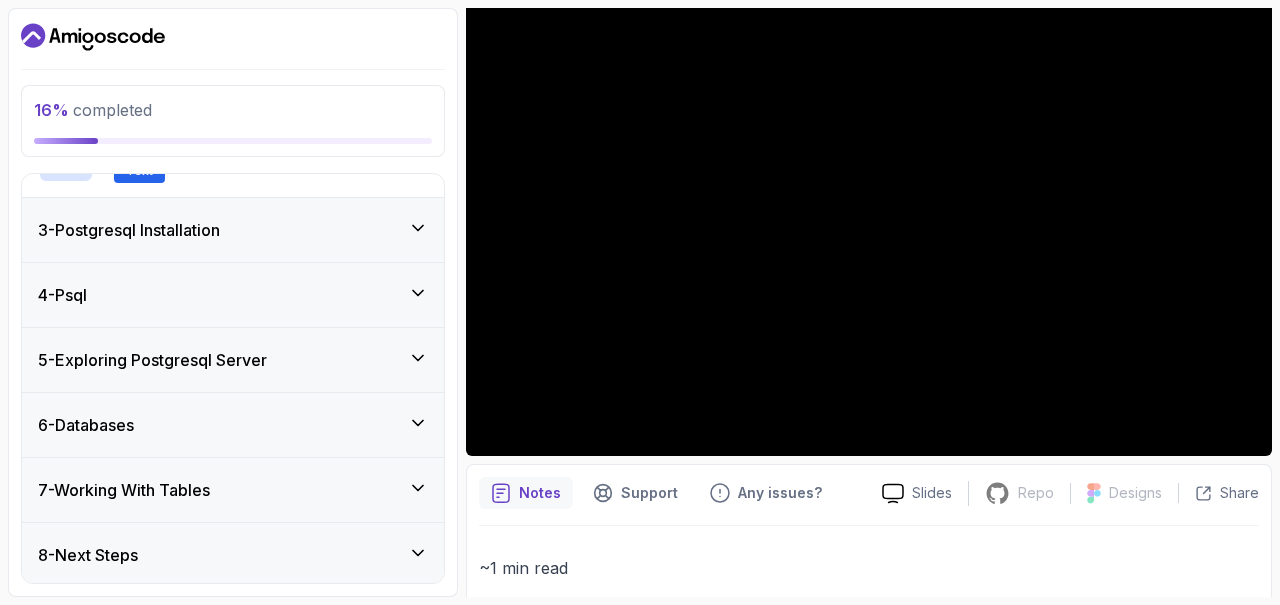 click 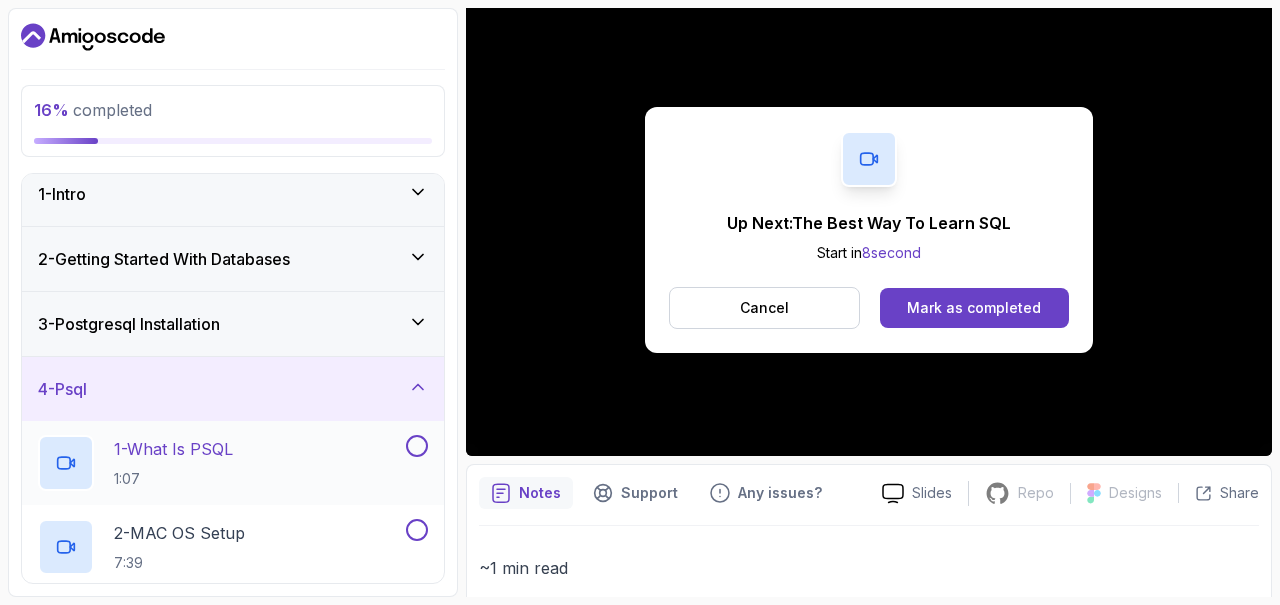 scroll, scrollTop: 0, scrollLeft: 0, axis: both 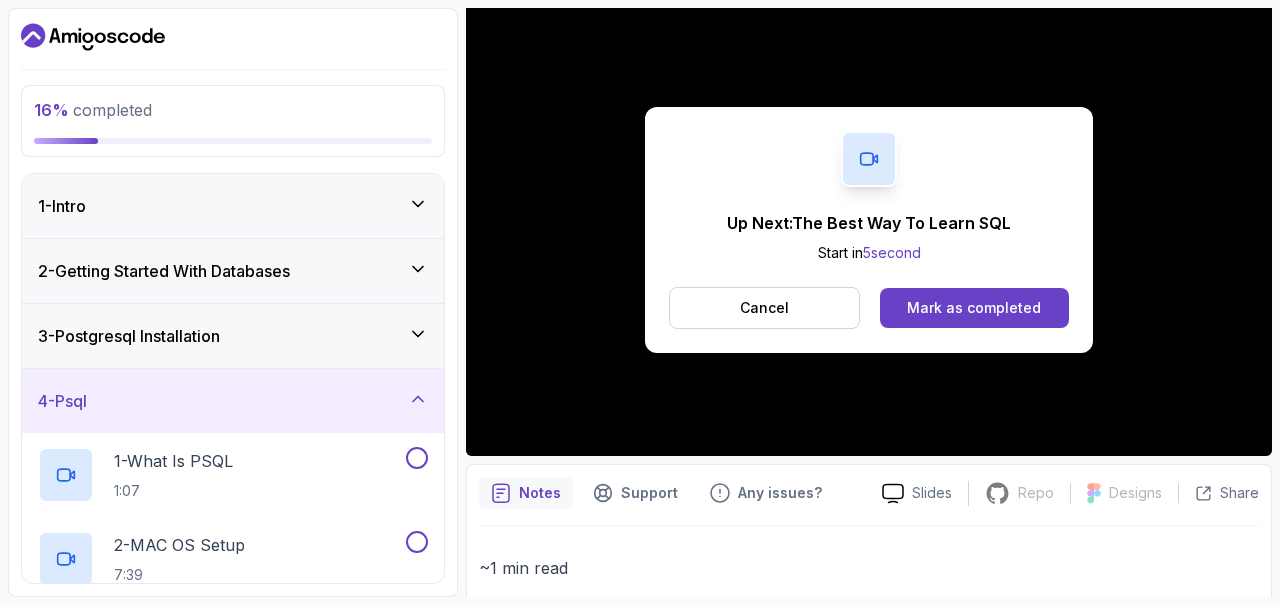 click 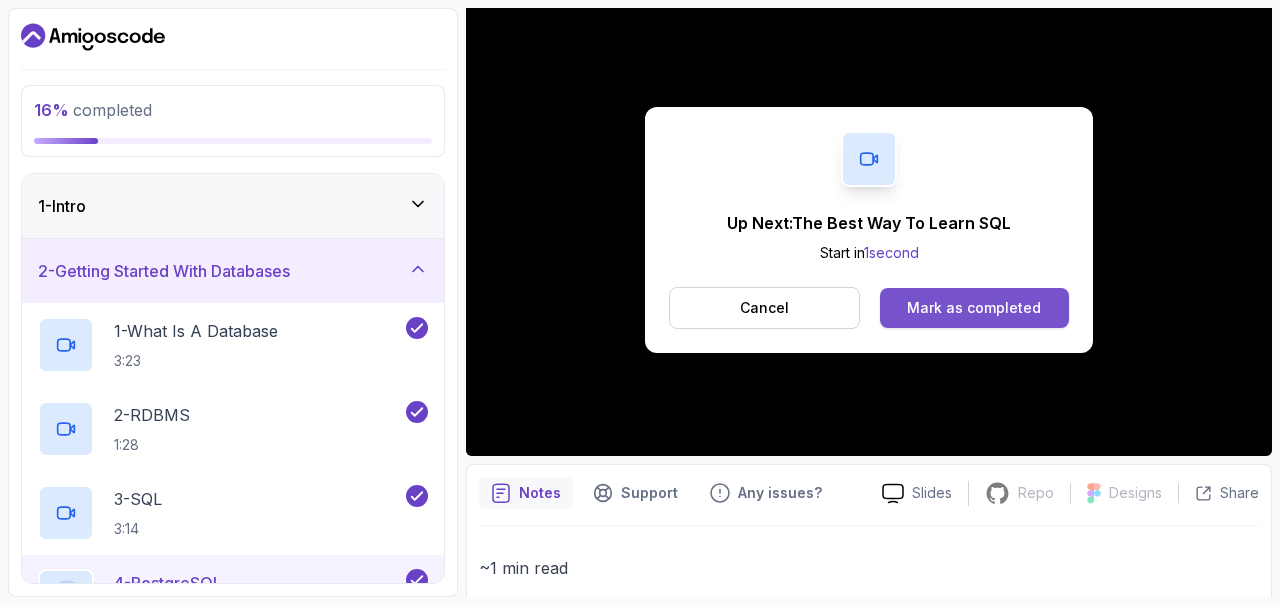 click on "Mark as completed" at bounding box center (974, 308) 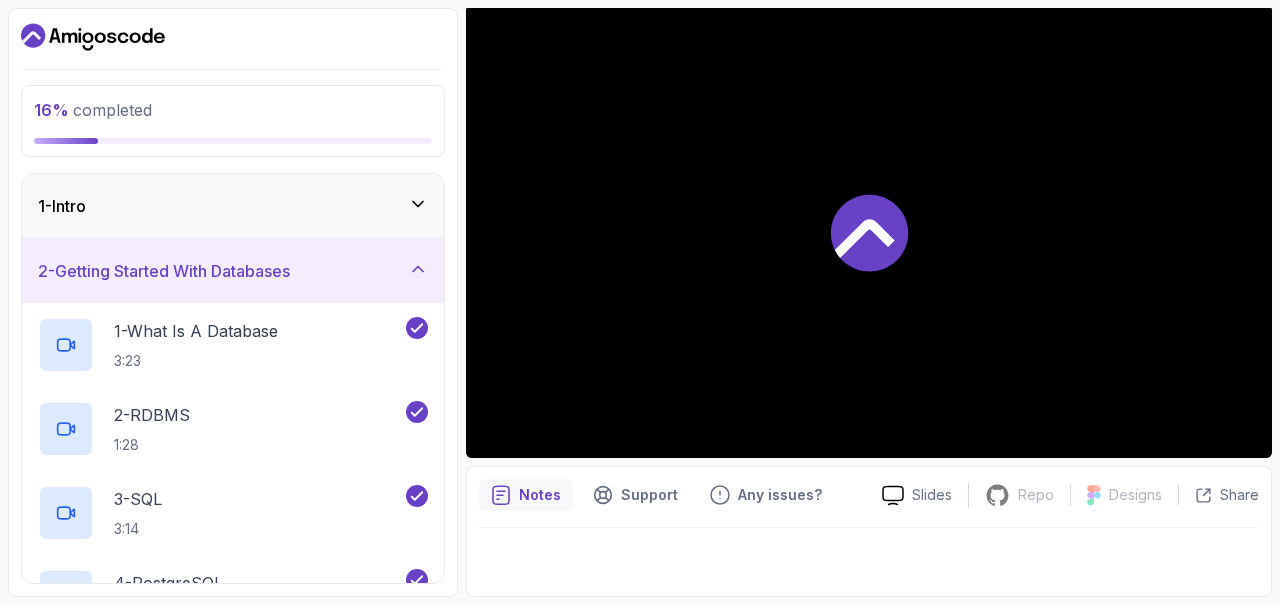 scroll, scrollTop: 172, scrollLeft: 0, axis: vertical 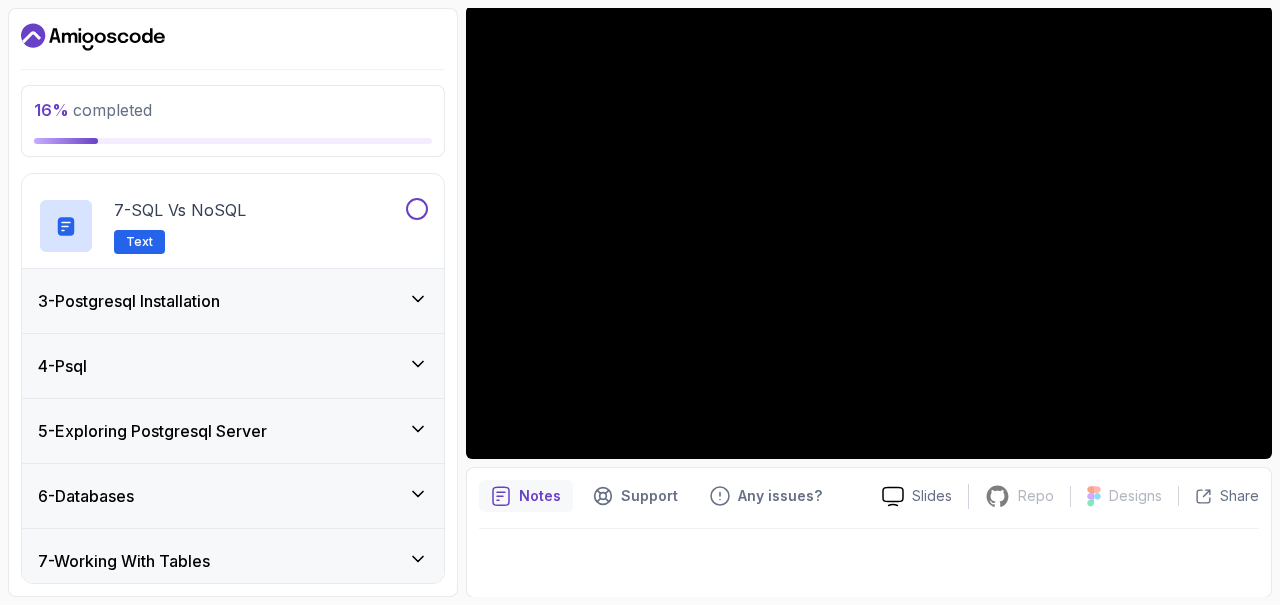 click 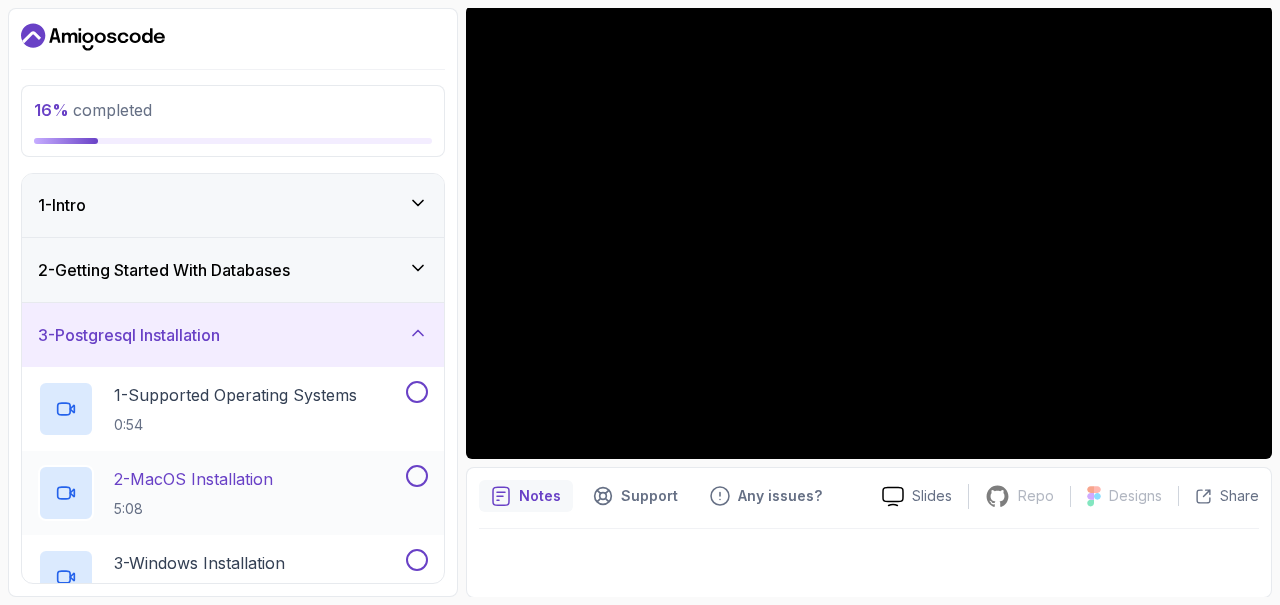 scroll, scrollTop: 0, scrollLeft: 0, axis: both 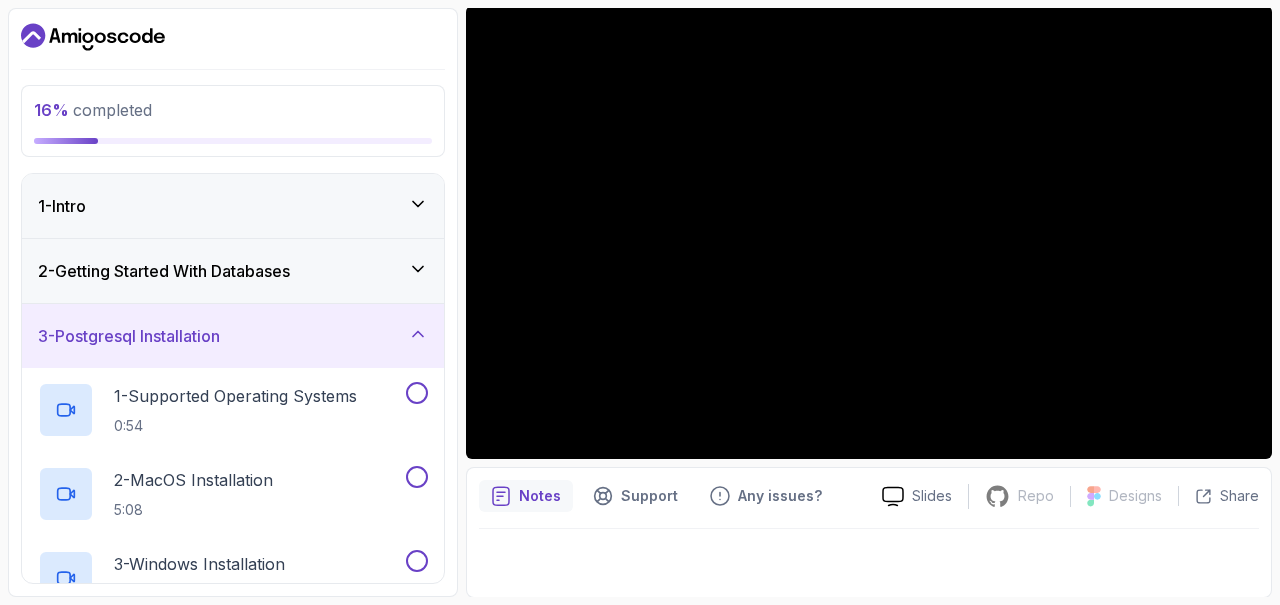 click 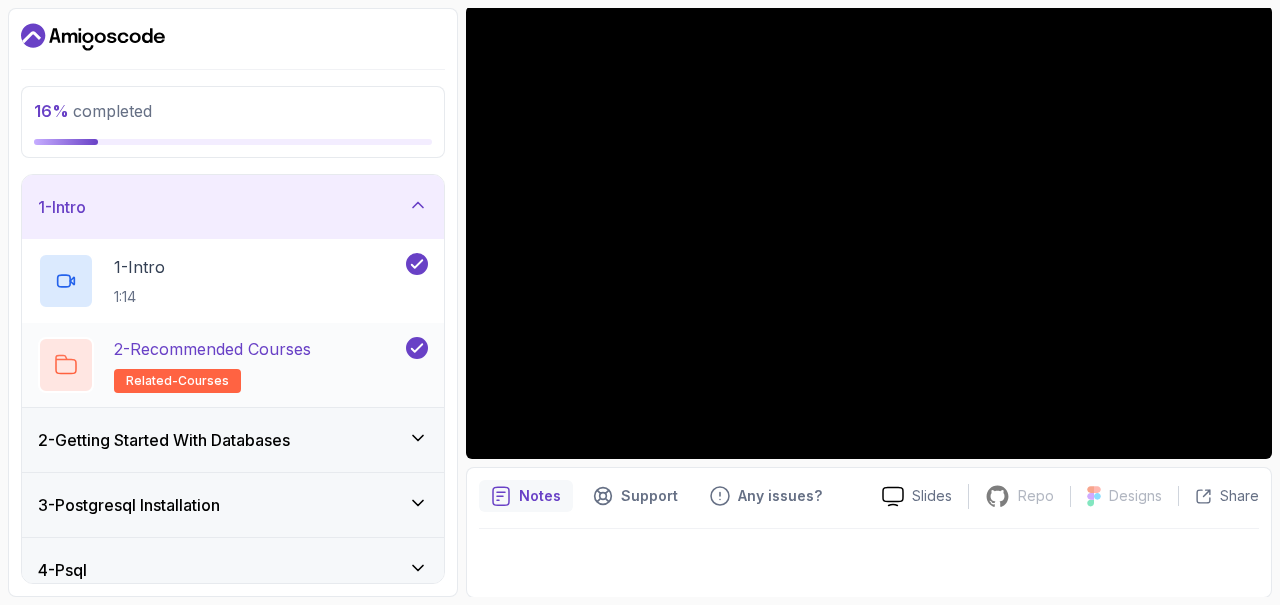 scroll, scrollTop: 0, scrollLeft: 0, axis: both 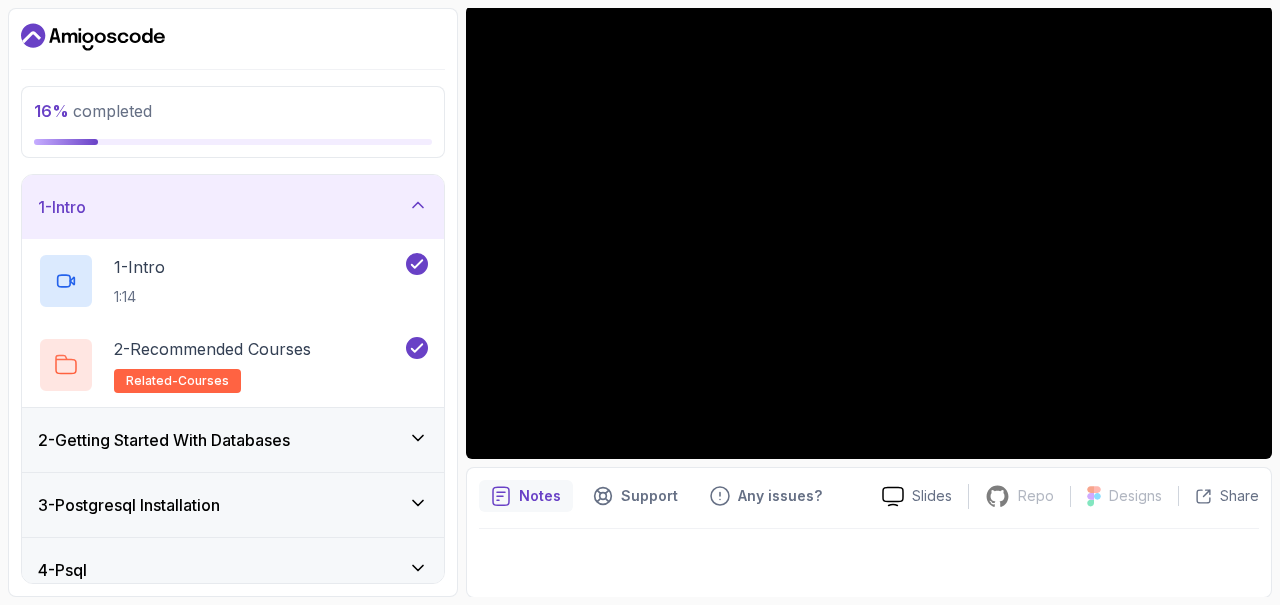 click 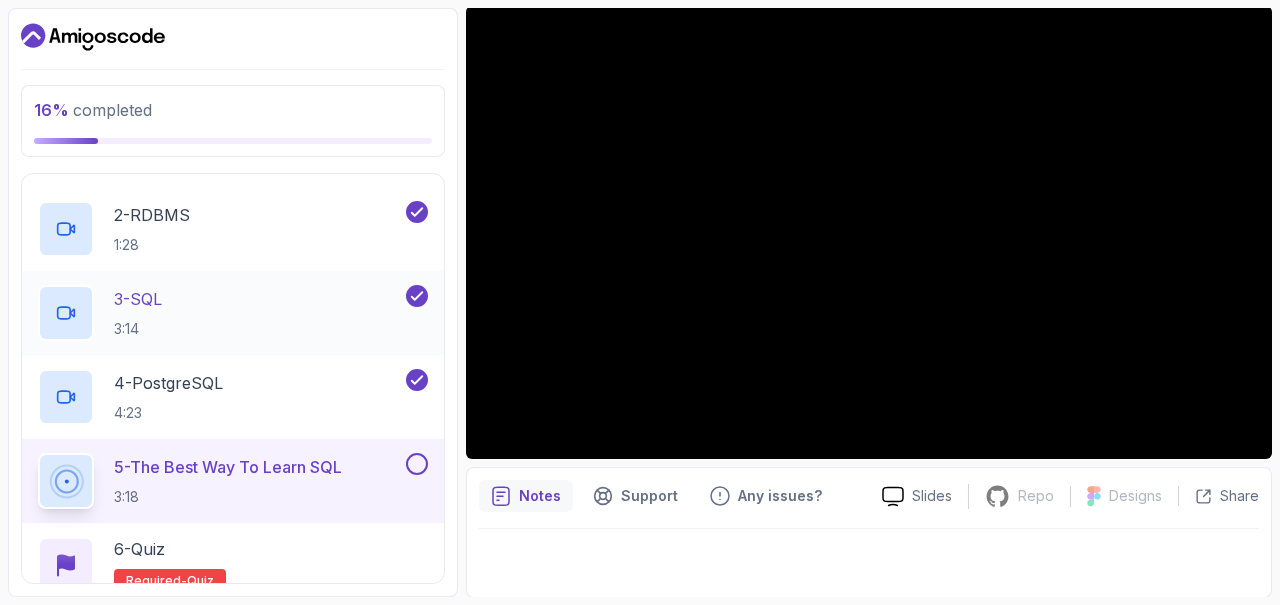 scroll, scrollTop: 208, scrollLeft: 0, axis: vertical 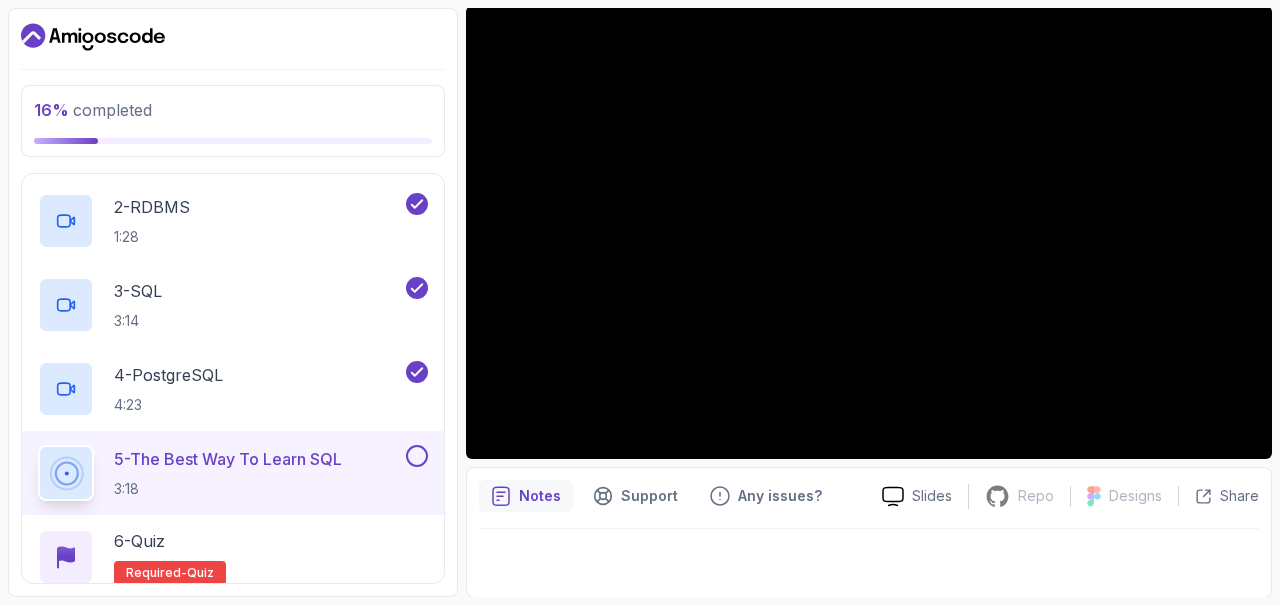 type 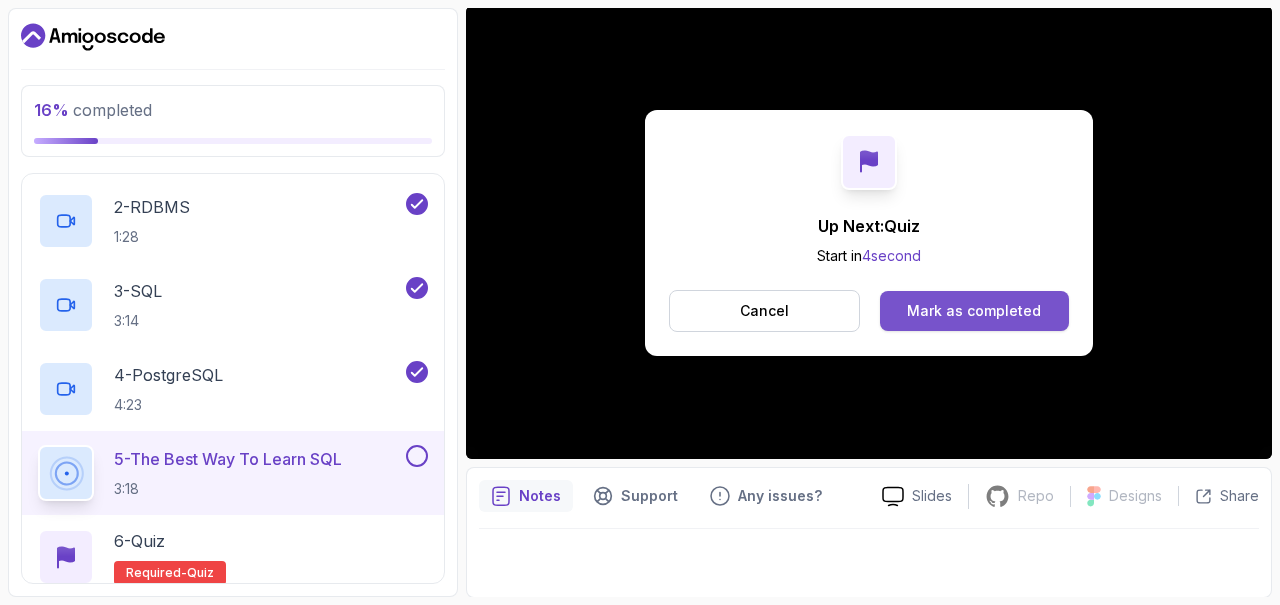 click on "Mark as completed" at bounding box center (974, 311) 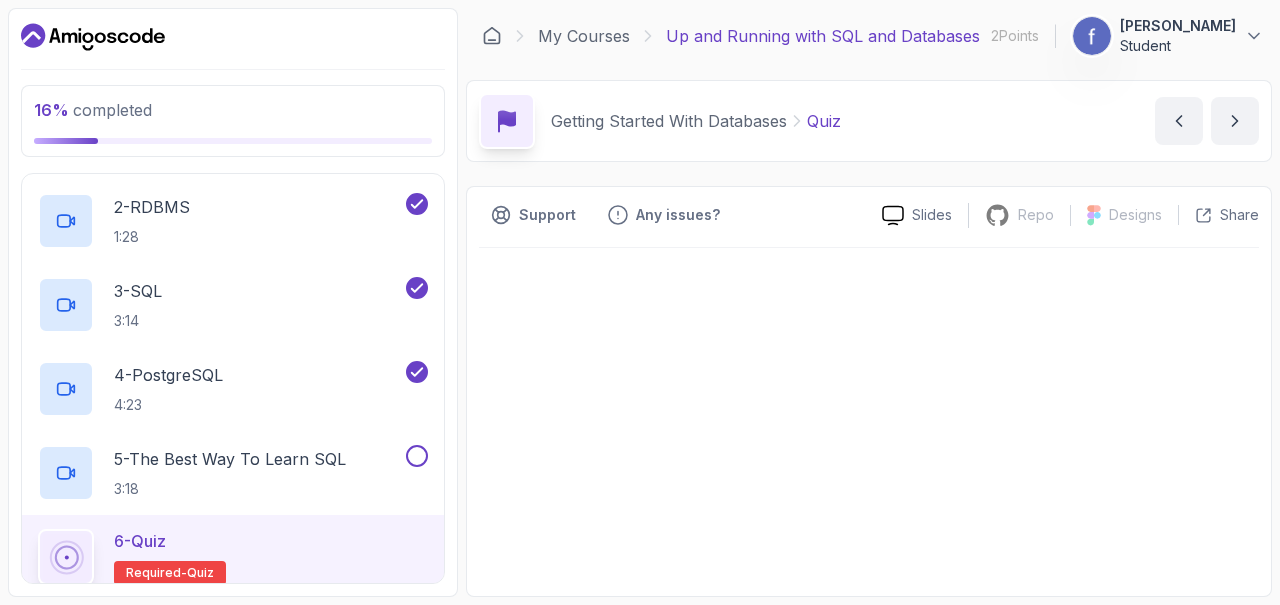 scroll, scrollTop: 0, scrollLeft: 0, axis: both 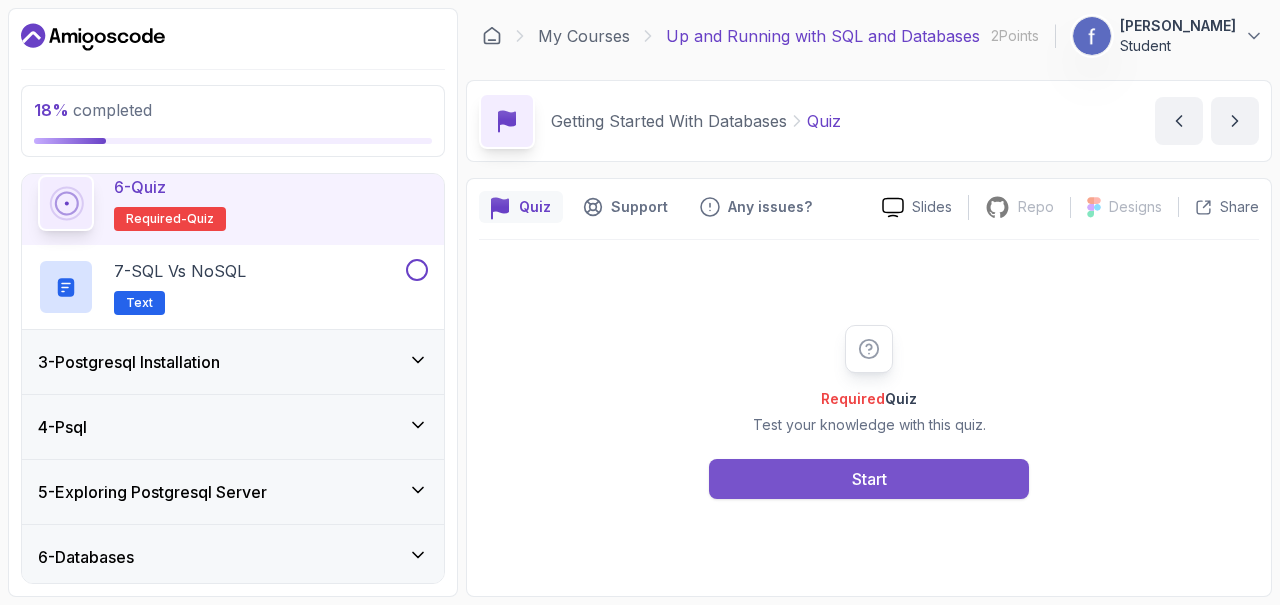 click on "Start" at bounding box center [869, 479] 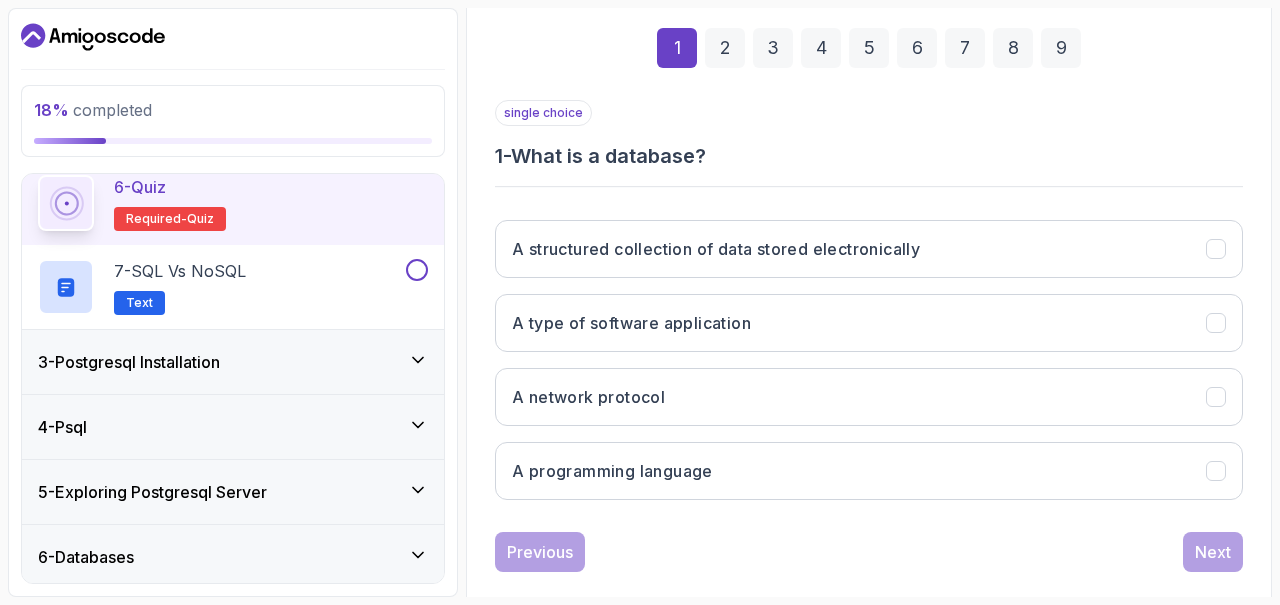 scroll, scrollTop: 290, scrollLeft: 0, axis: vertical 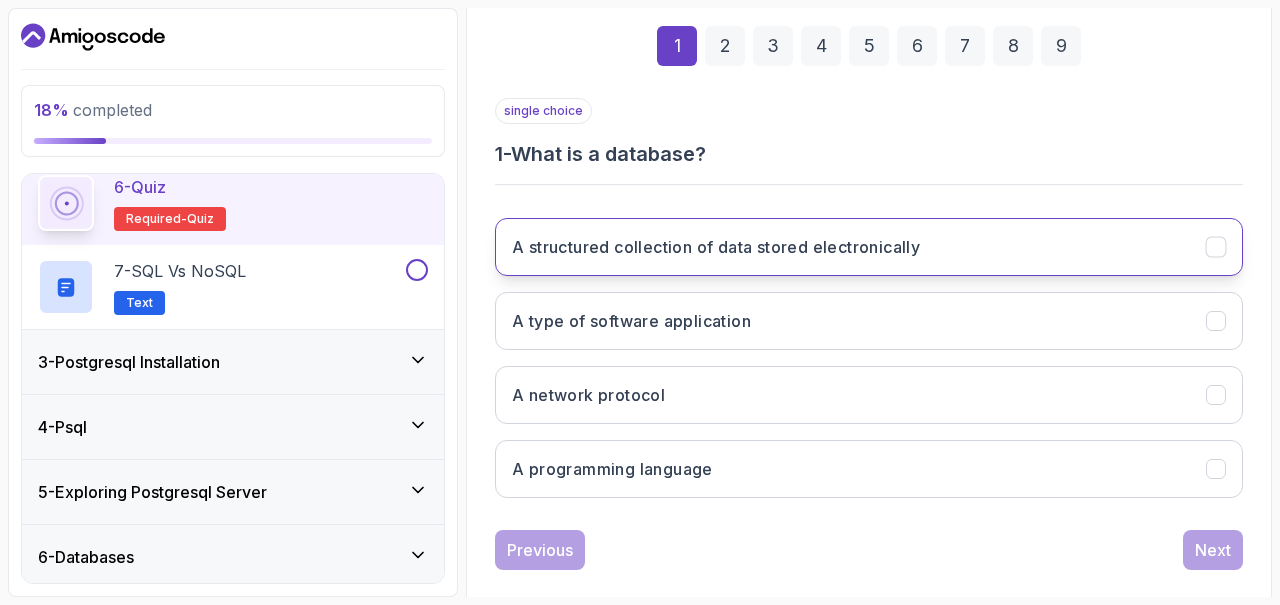 click on "A structured collection of data stored electronically" at bounding box center [716, 247] 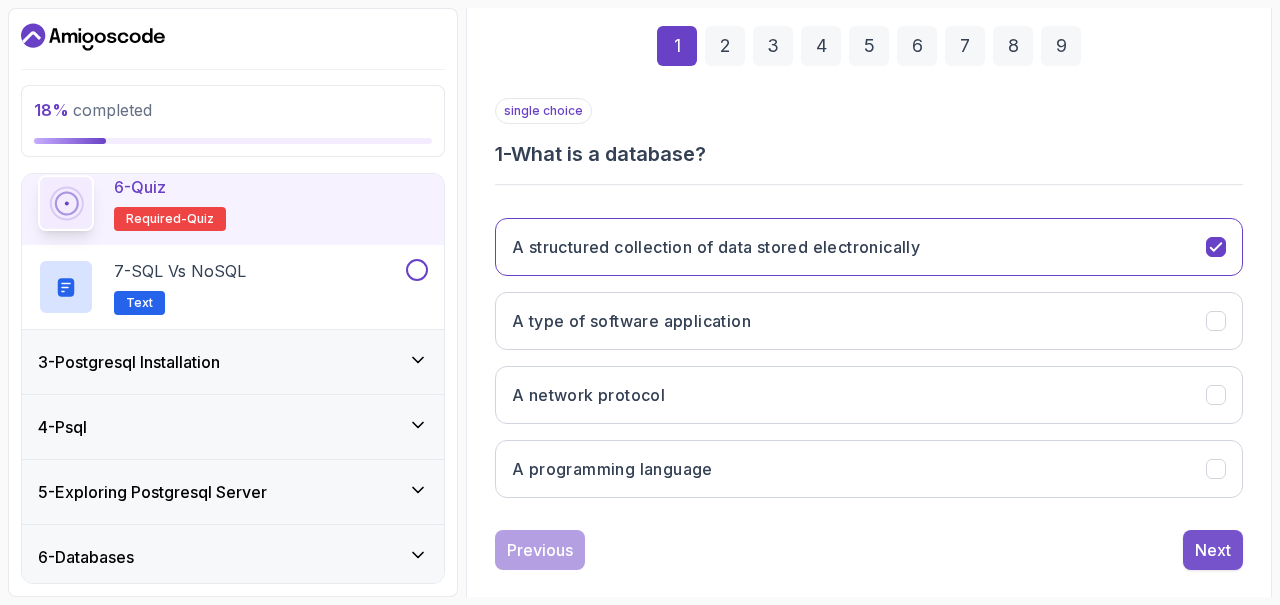 click on "Next" at bounding box center (1213, 550) 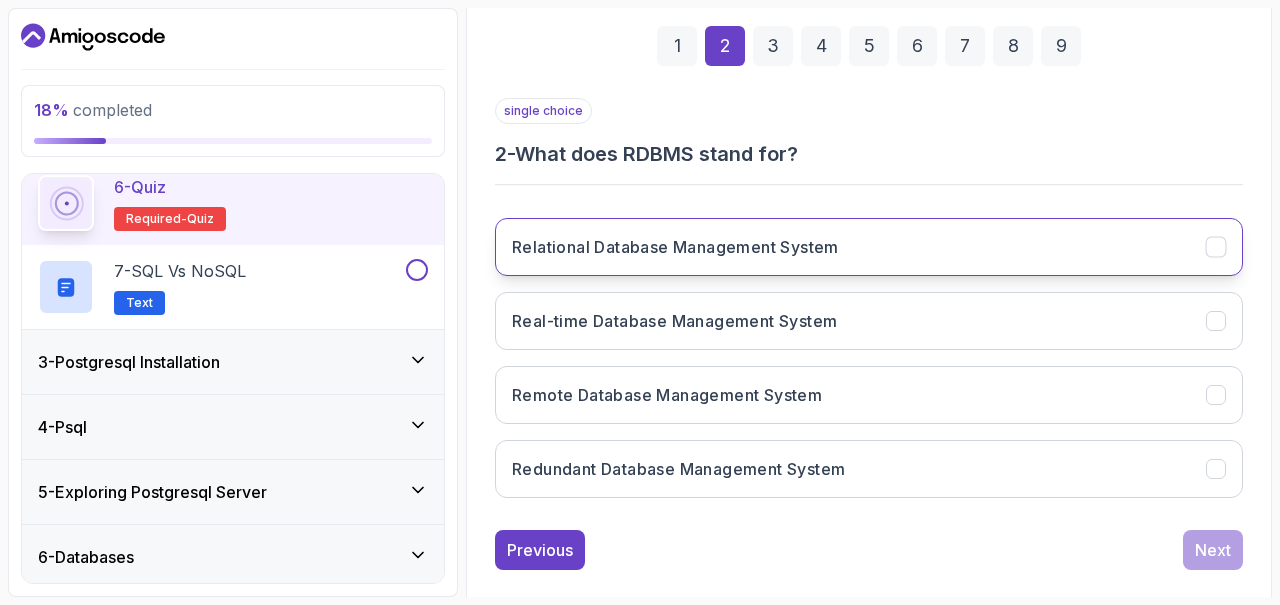 click on "Relational Database Management System" at bounding box center [675, 247] 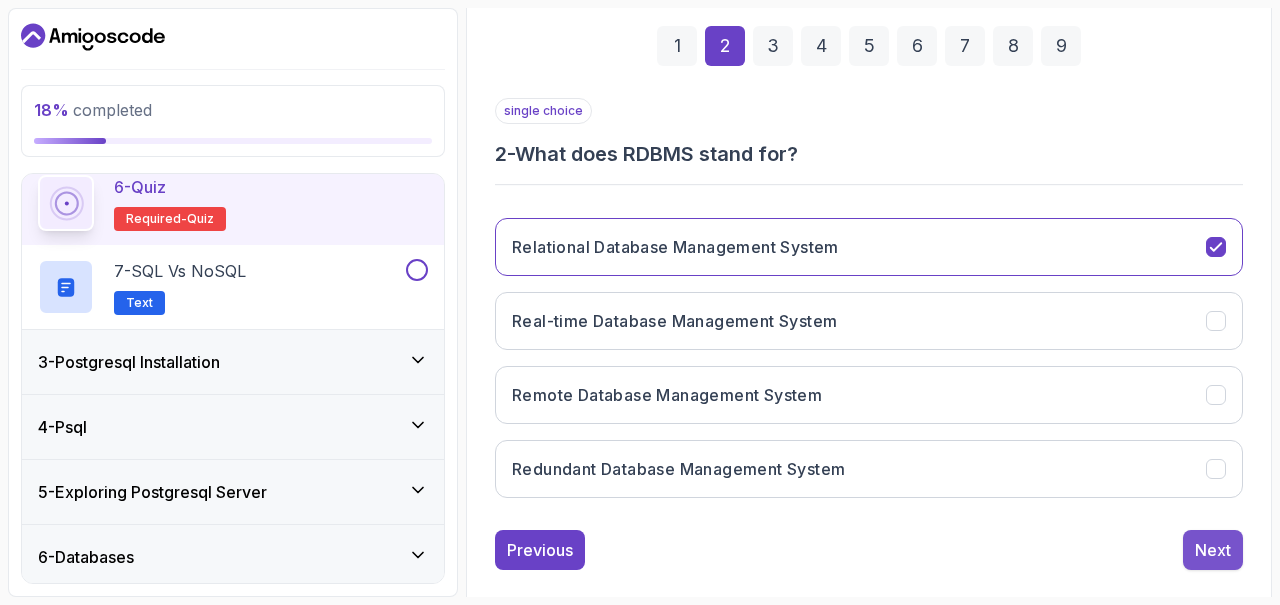 click on "Next" at bounding box center [1213, 550] 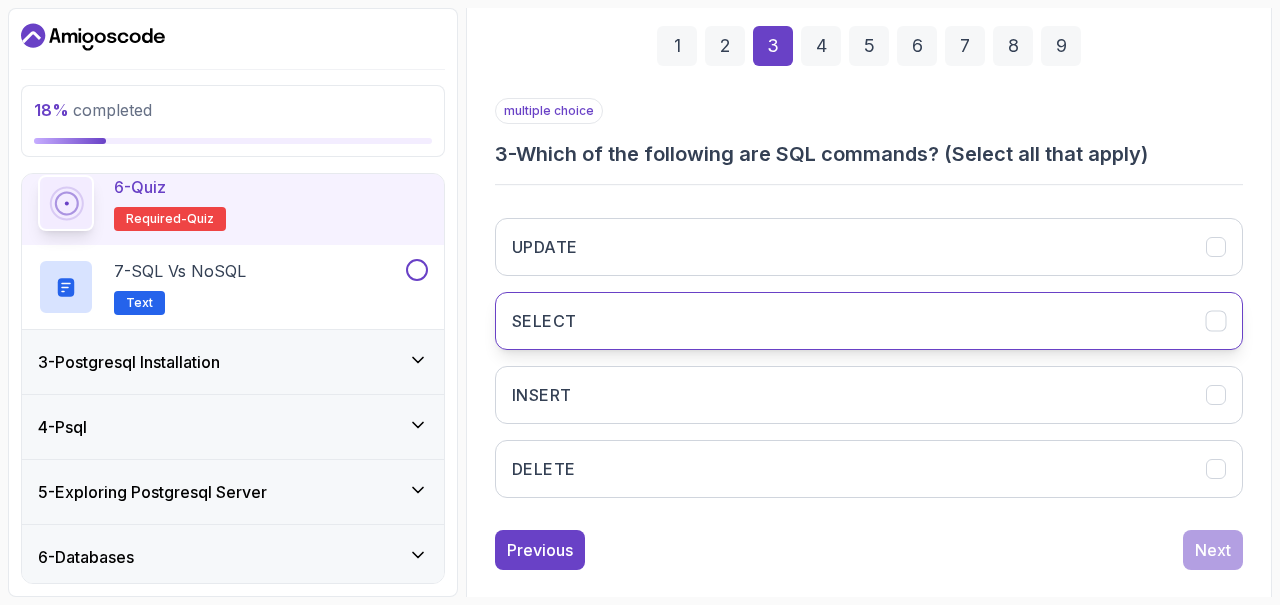 click on "SELECT" at bounding box center [869, 321] 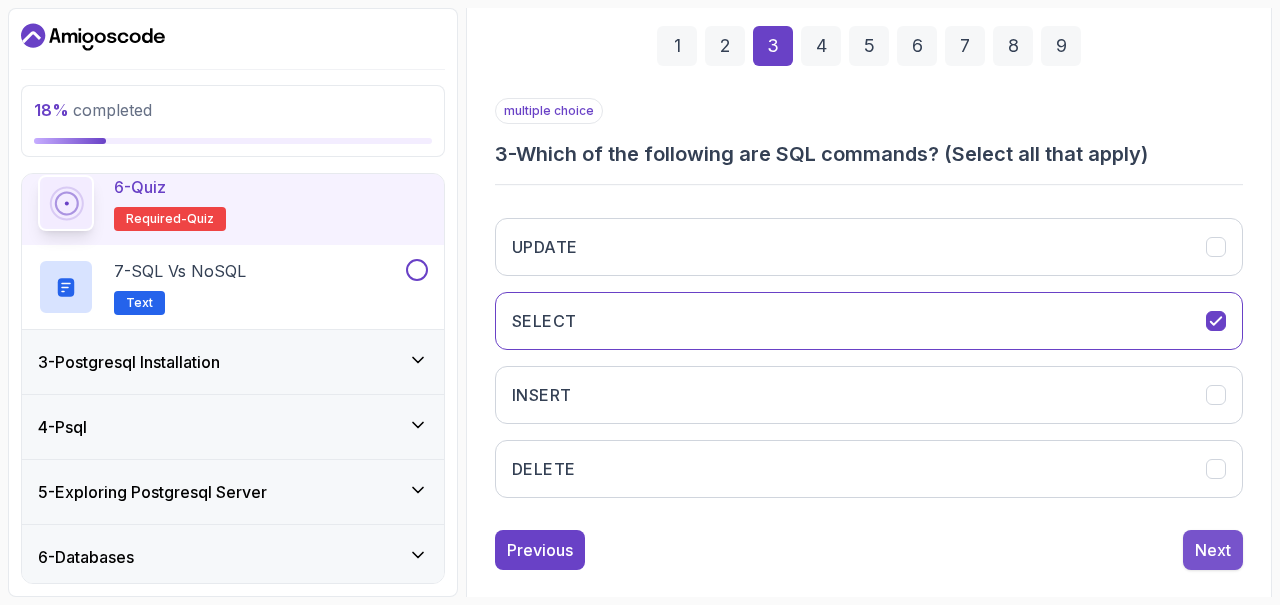 click on "Next" at bounding box center [1213, 550] 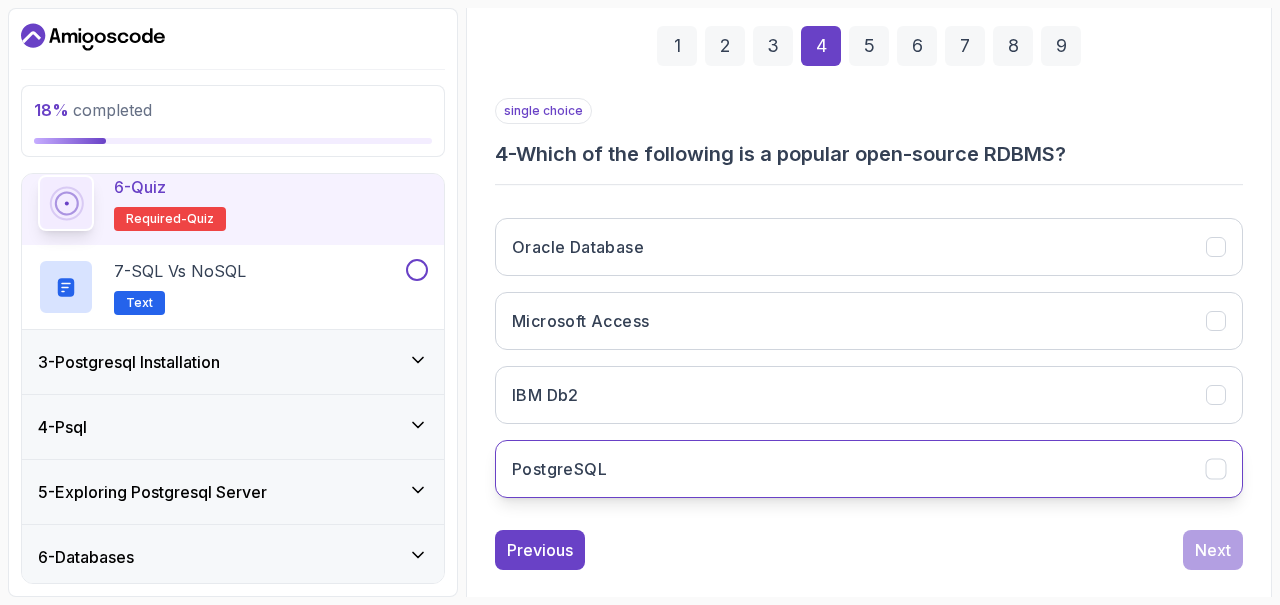 click on "PostgreSQL" at bounding box center (869, 469) 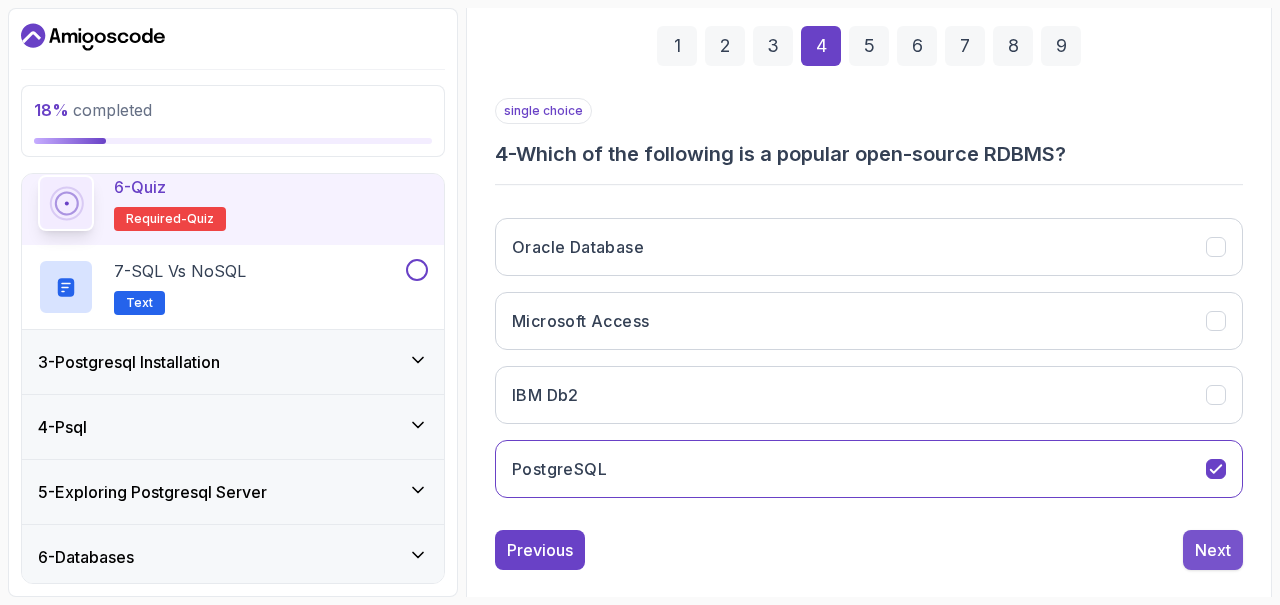 click on "Next" at bounding box center [1213, 550] 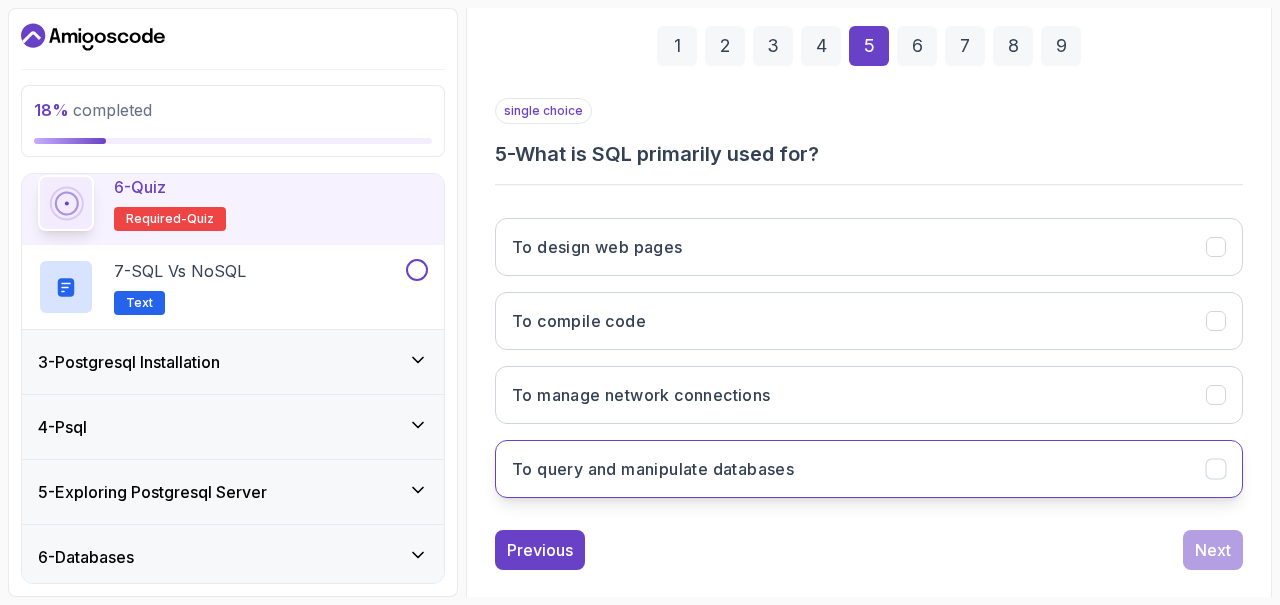 click on "To query and manipulate databases" at bounding box center (869, 469) 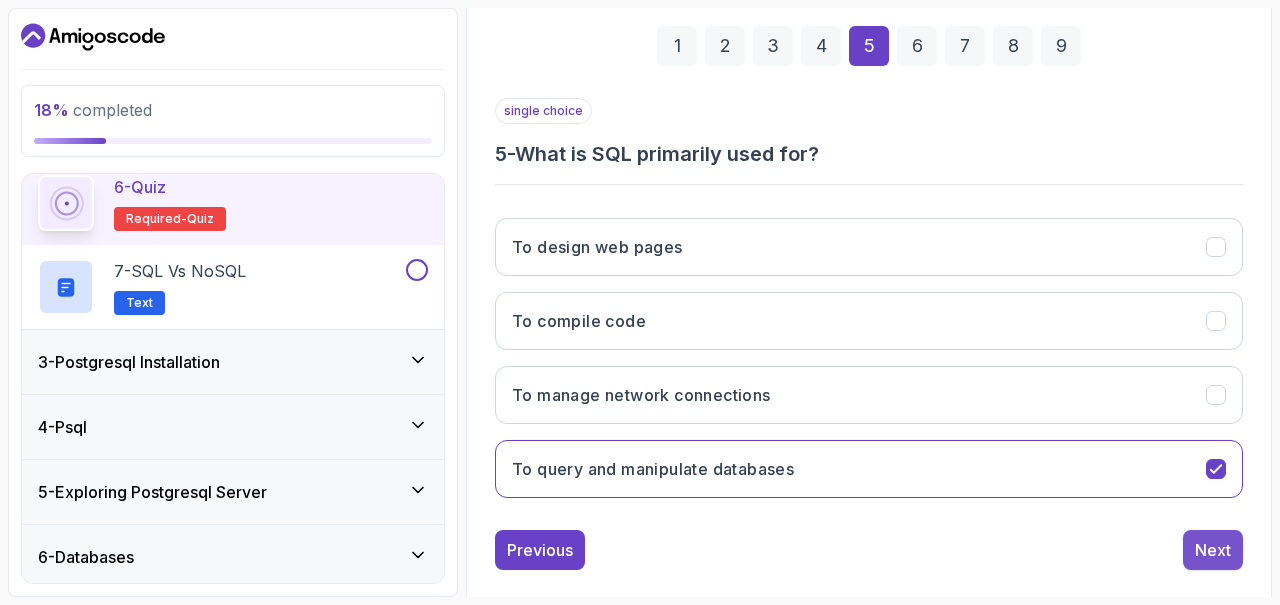 click on "Next" at bounding box center [1213, 550] 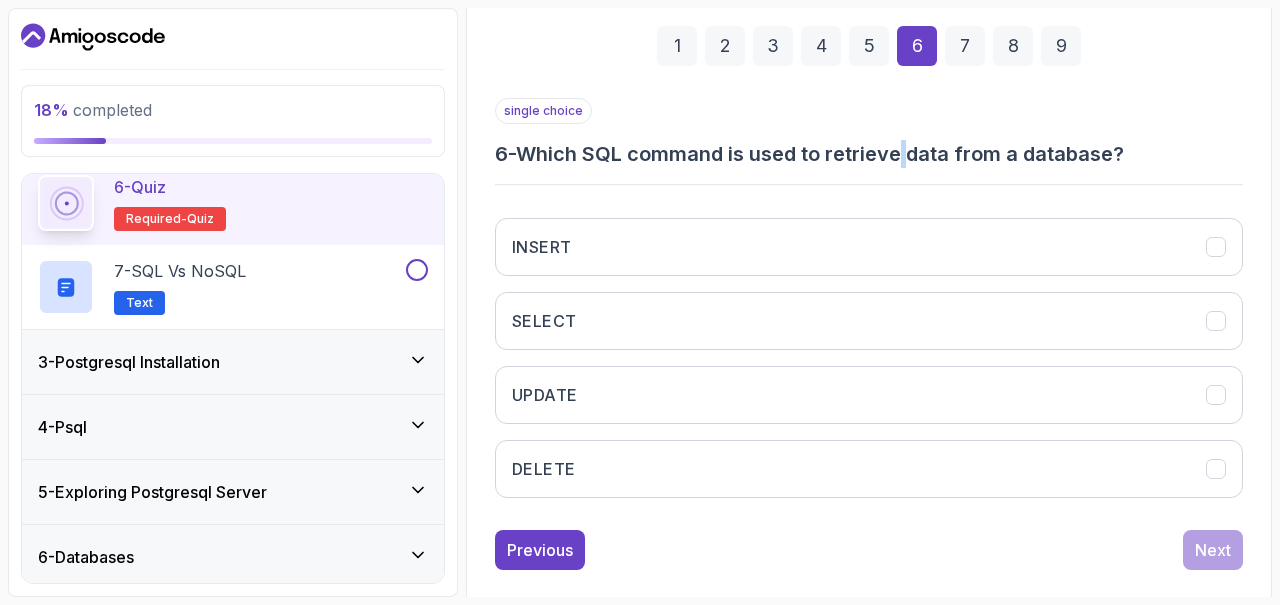 click on "6  -  Which SQL command is used to retrieve data from a database?" at bounding box center [869, 154] 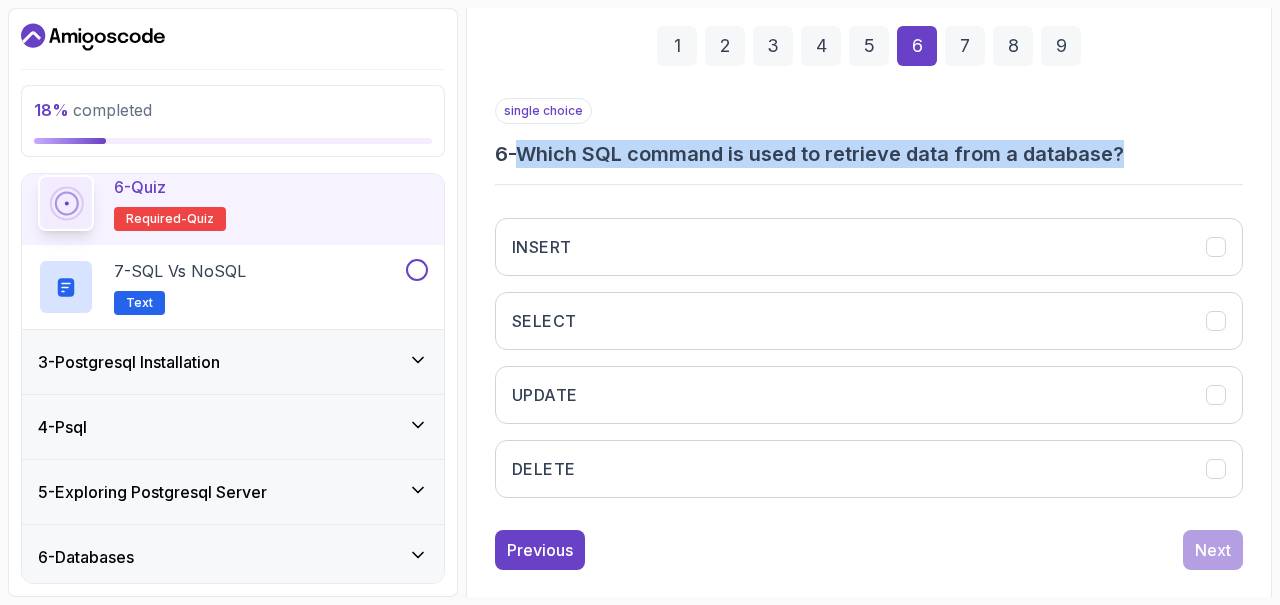drag, startPoint x: 531, startPoint y: 147, endPoint x: 1131, endPoint y: 194, distance: 601.838 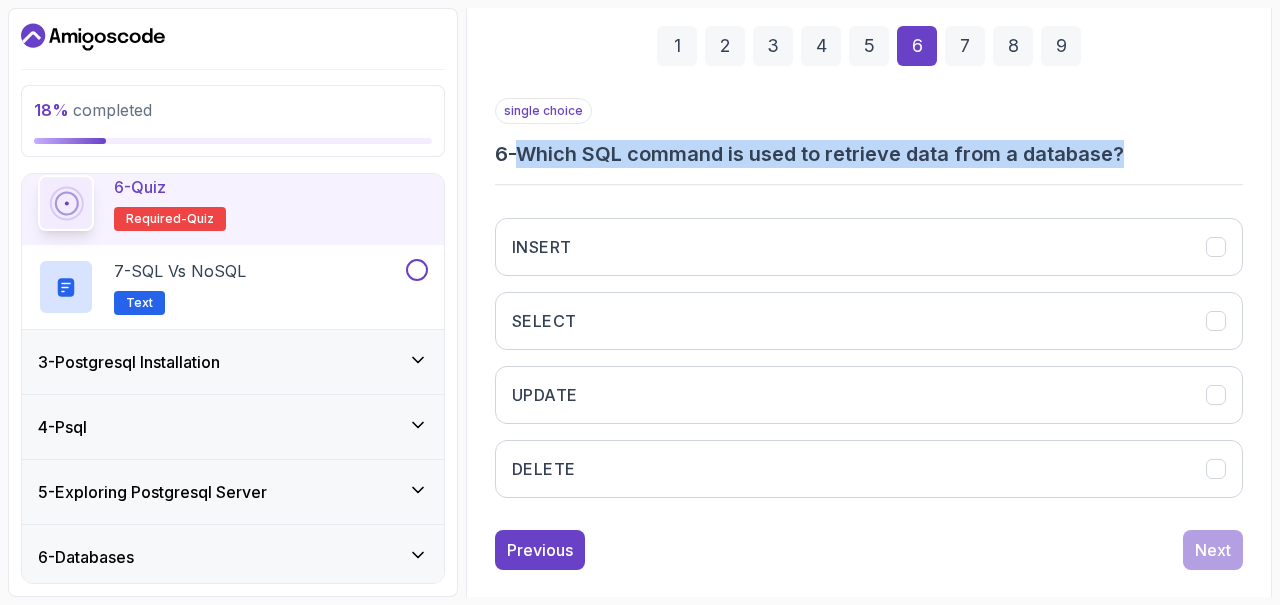 click on "single choice 6  -  Which SQL command is used to retrieve data from a database? INSERT SELECT UPDATE DELETE" at bounding box center [869, 306] 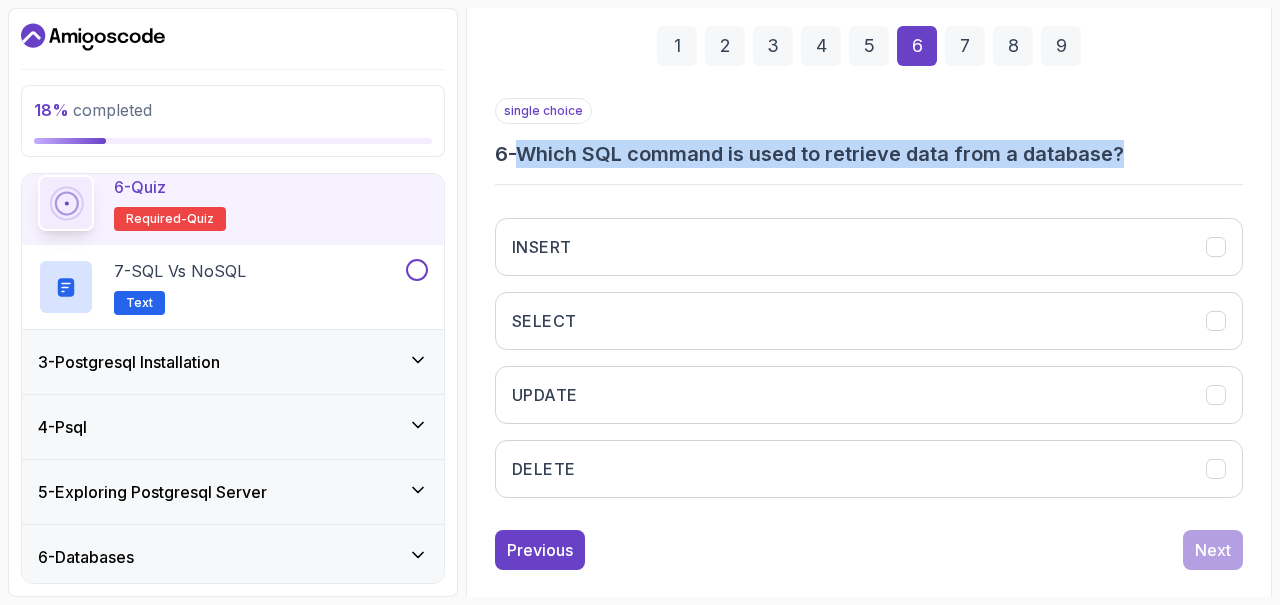 copy on "Which SQL command is used to retrieve data from a database?" 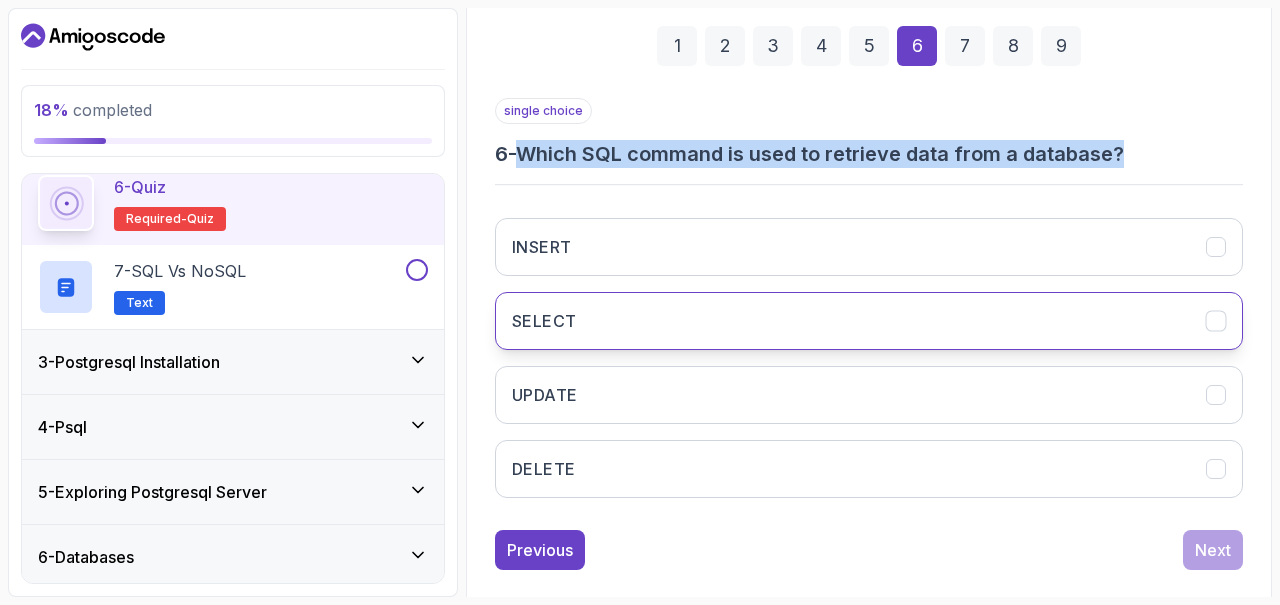 click on "SELECT" at bounding box center (544, 321) 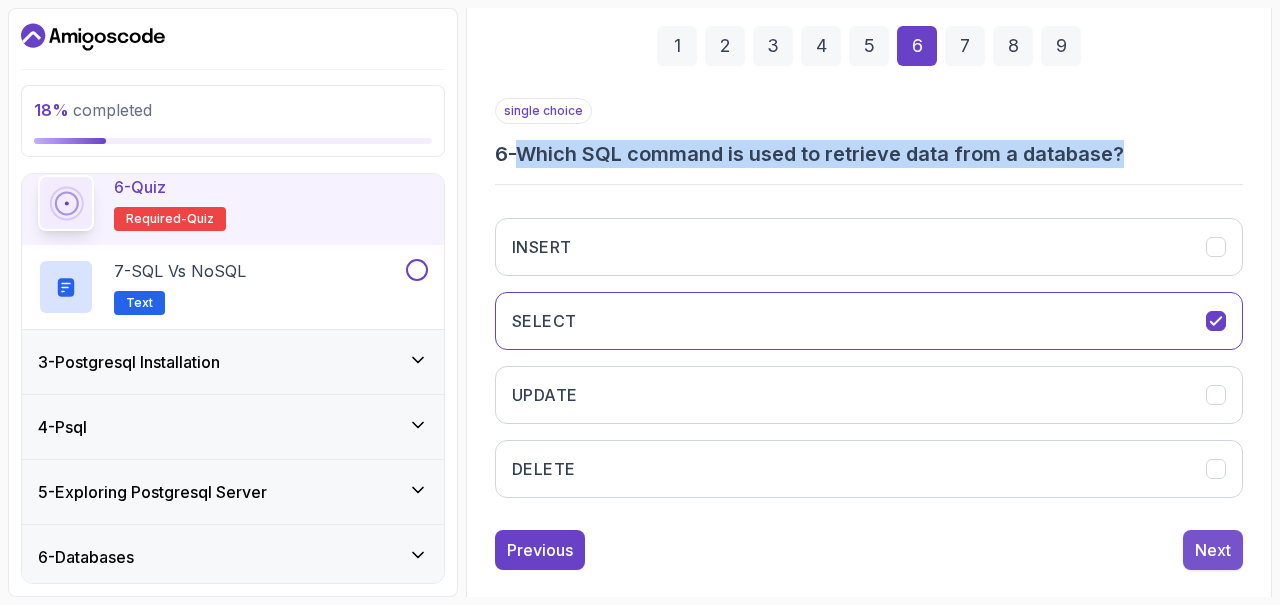 click on "Next" at bounding box center [1213, 550] 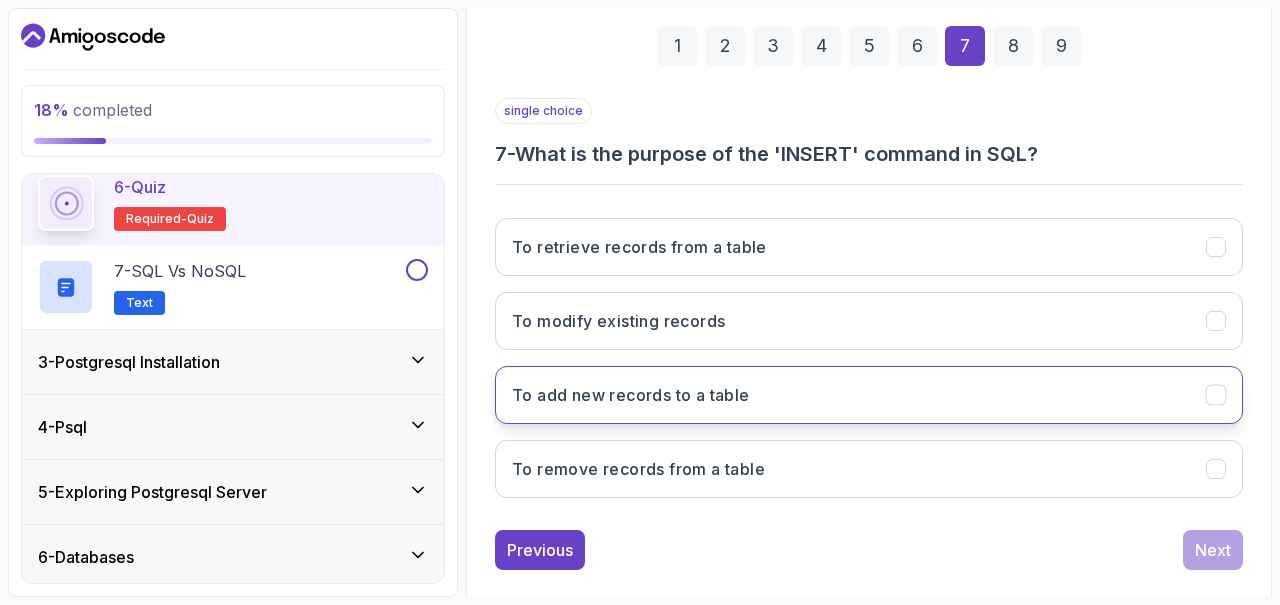 click on "To add new records to a table" at bounding box center (631, 395) 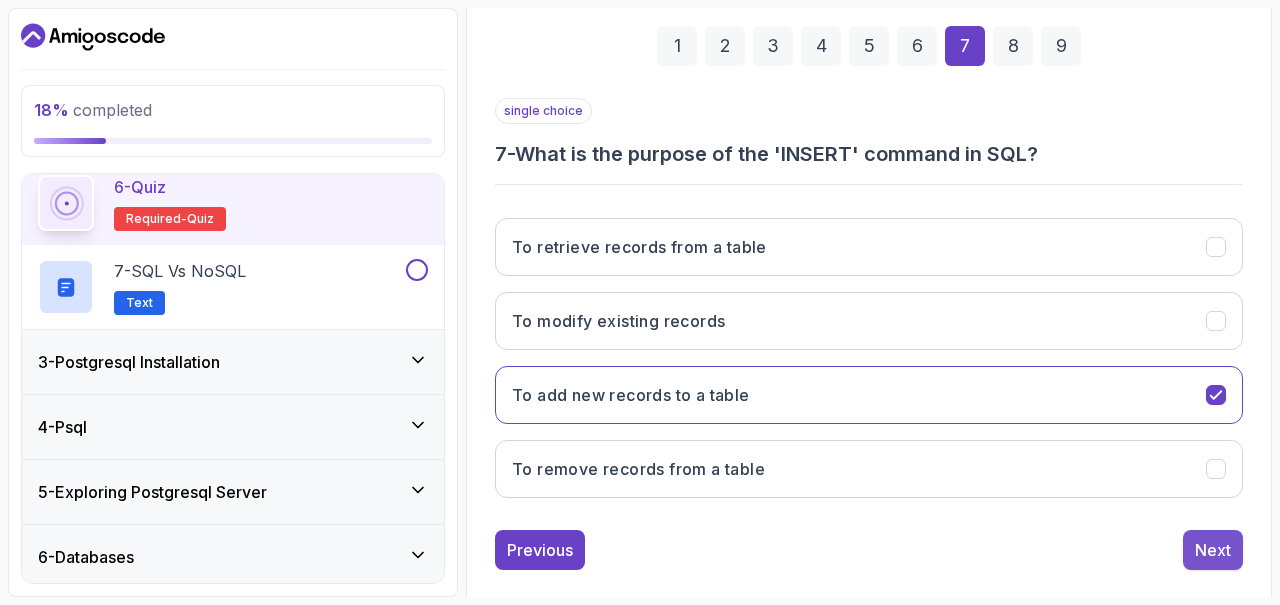 click on "Next" at bounding box center [1213, 550] 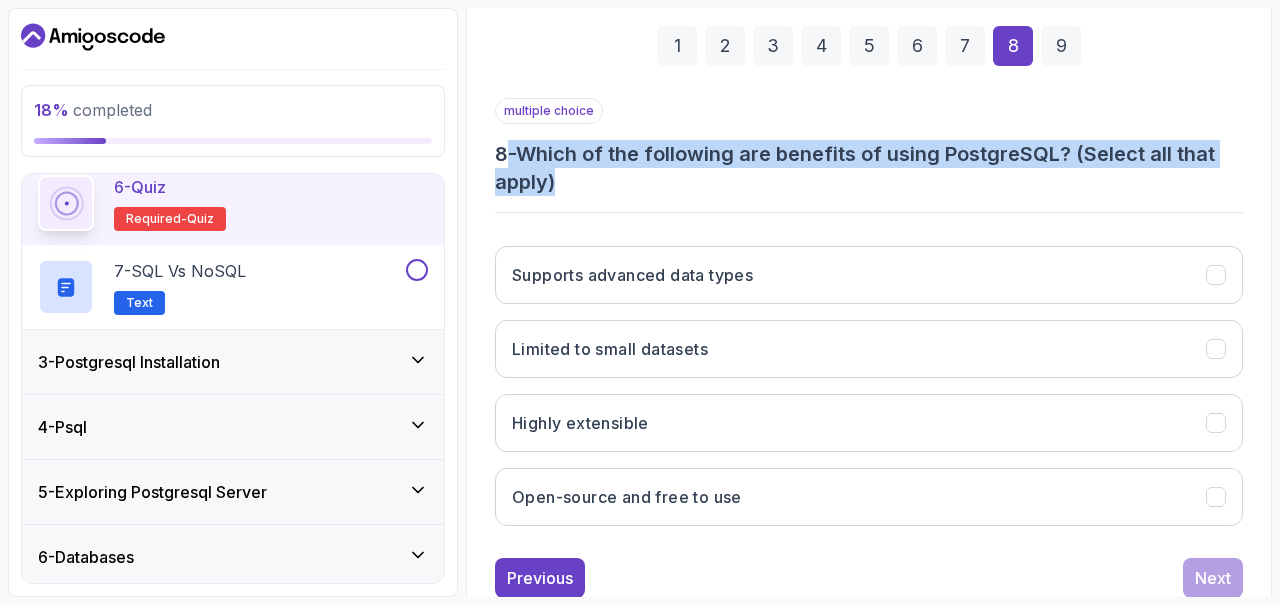 drag, startPoint x: 555, startPoint y: 173, endPoint x: 507, endPoint y: 143, distance: 56.603886 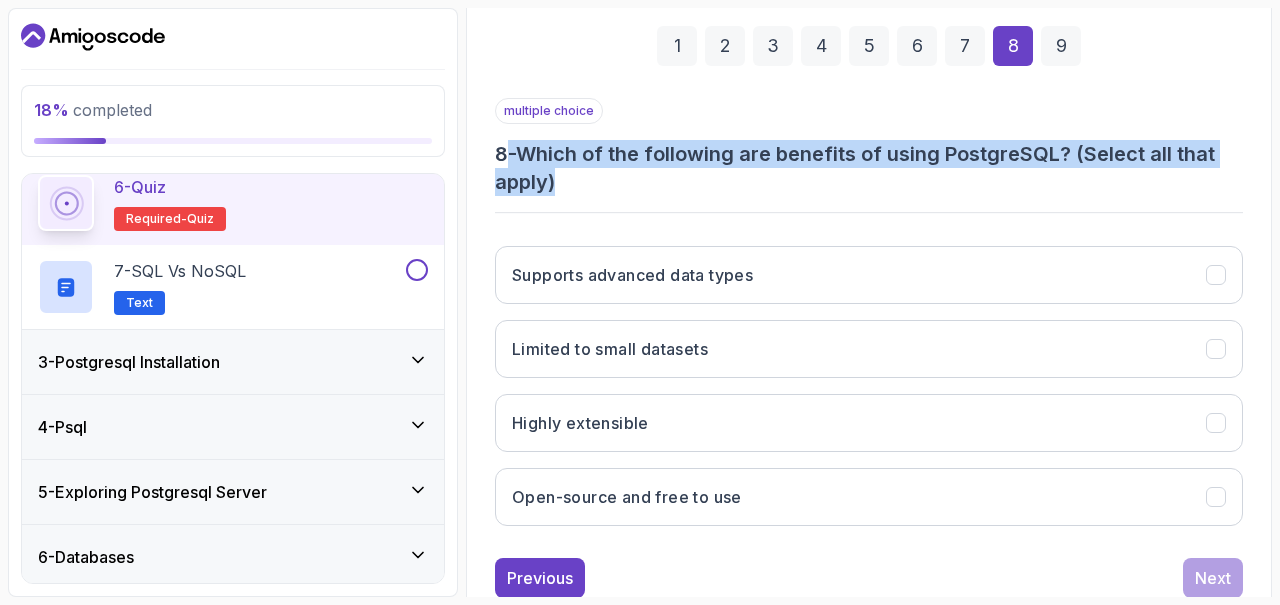 copy on "-  Which of the following are benefits of using PostgreSQL? (Select all that apply)" 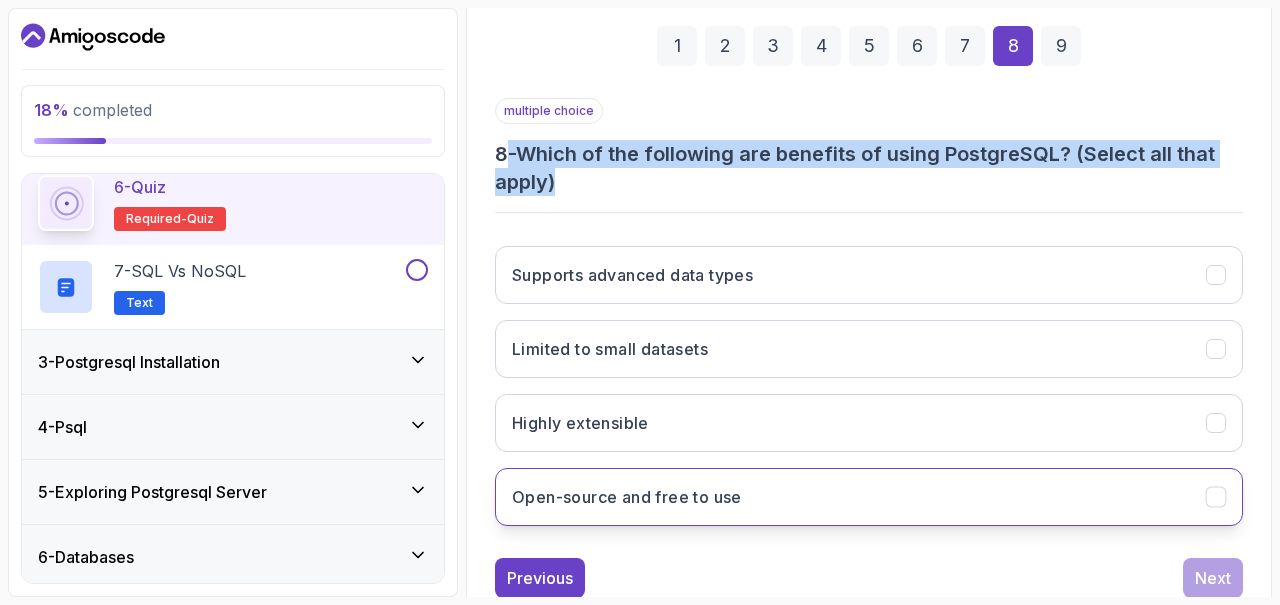 click on "Open-source and free to use" at bounding box center [627, 497] 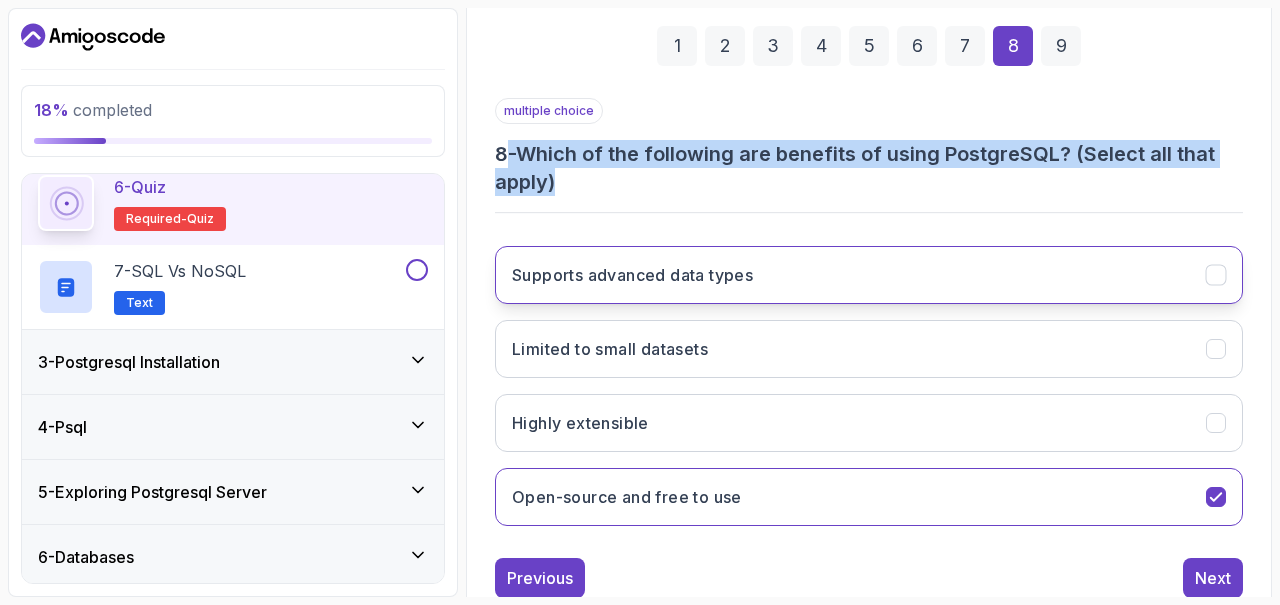 click 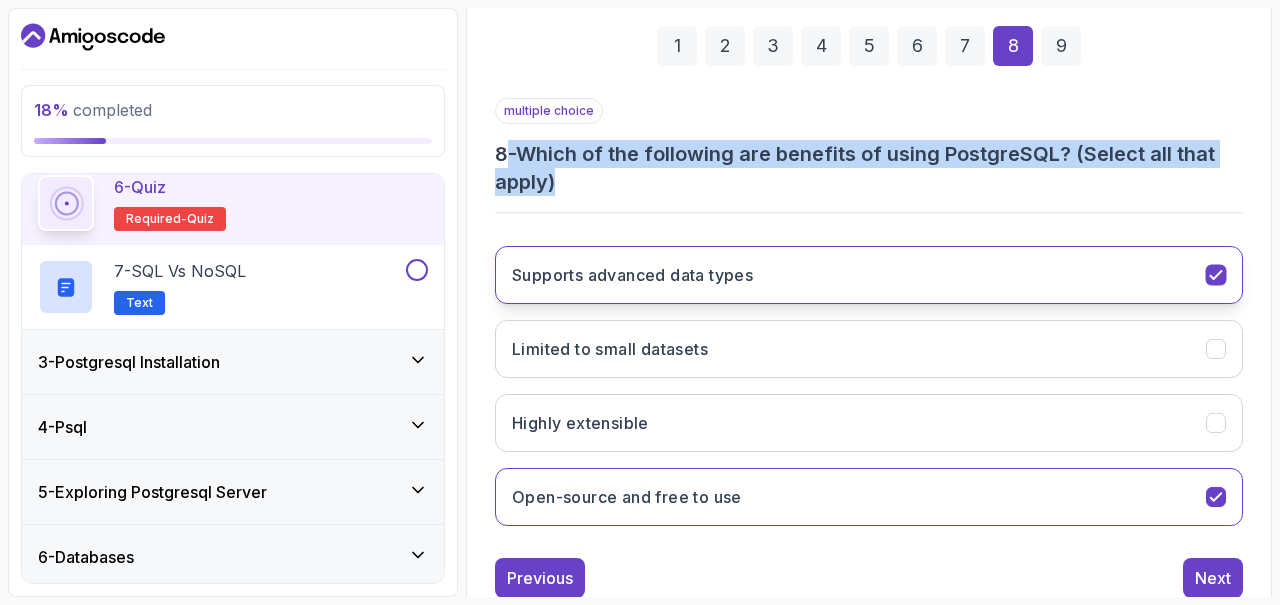 click 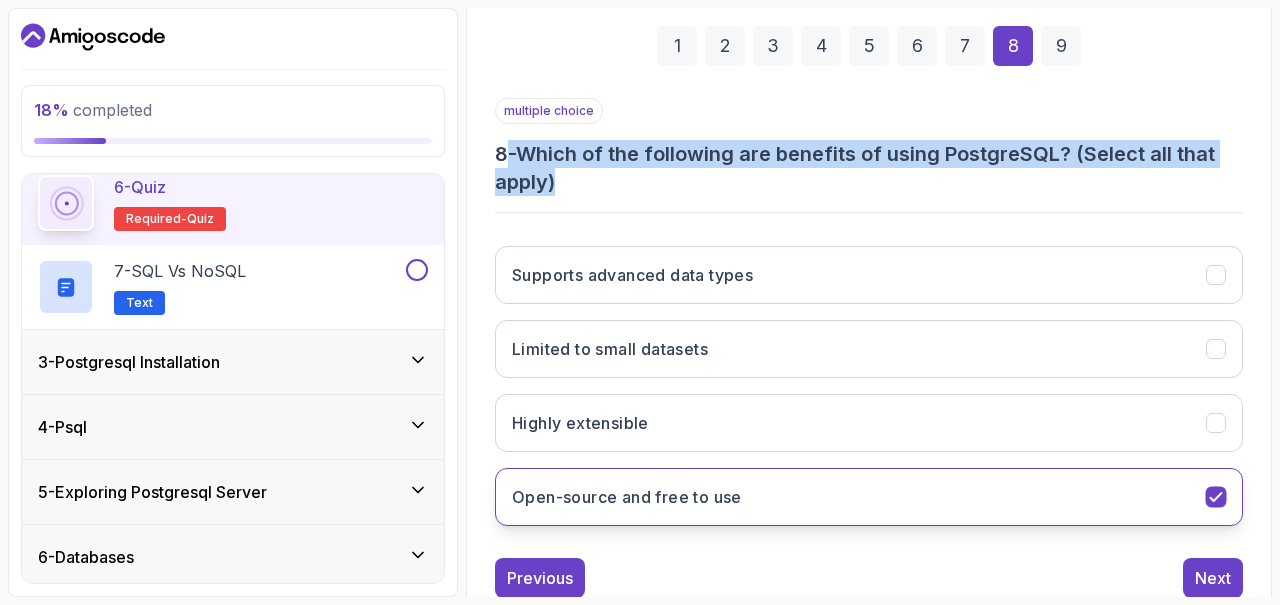 type 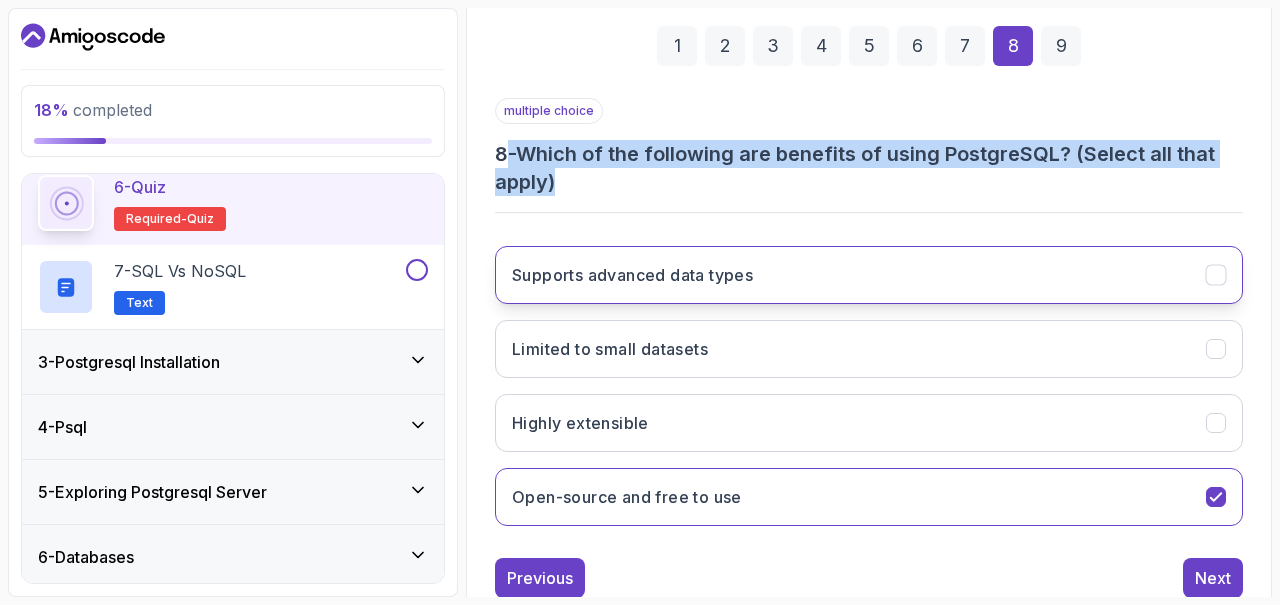 click 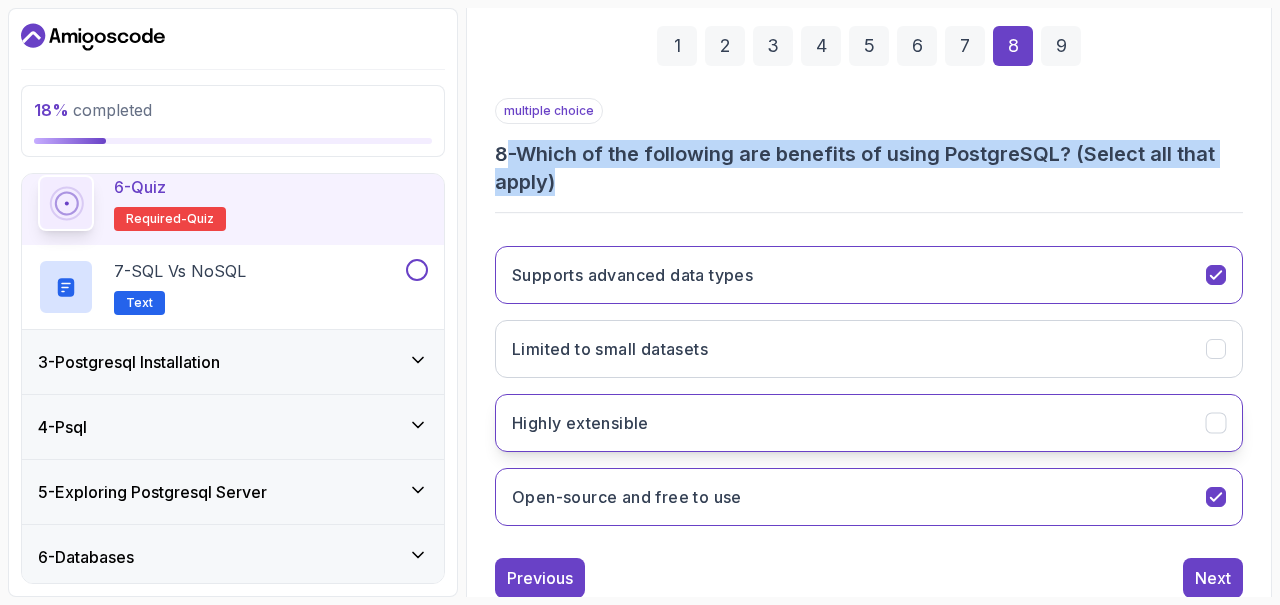 click on "Highly extensible" at bounding box center (869, 423) 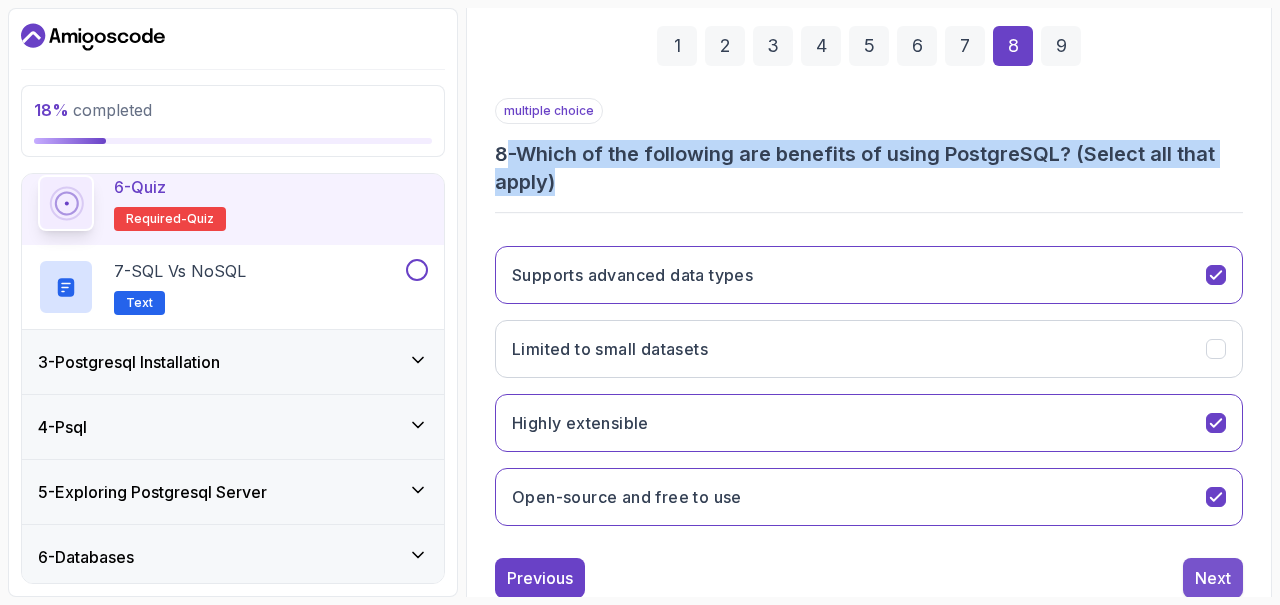 click on "Next" at bounding box center (1213, 578) 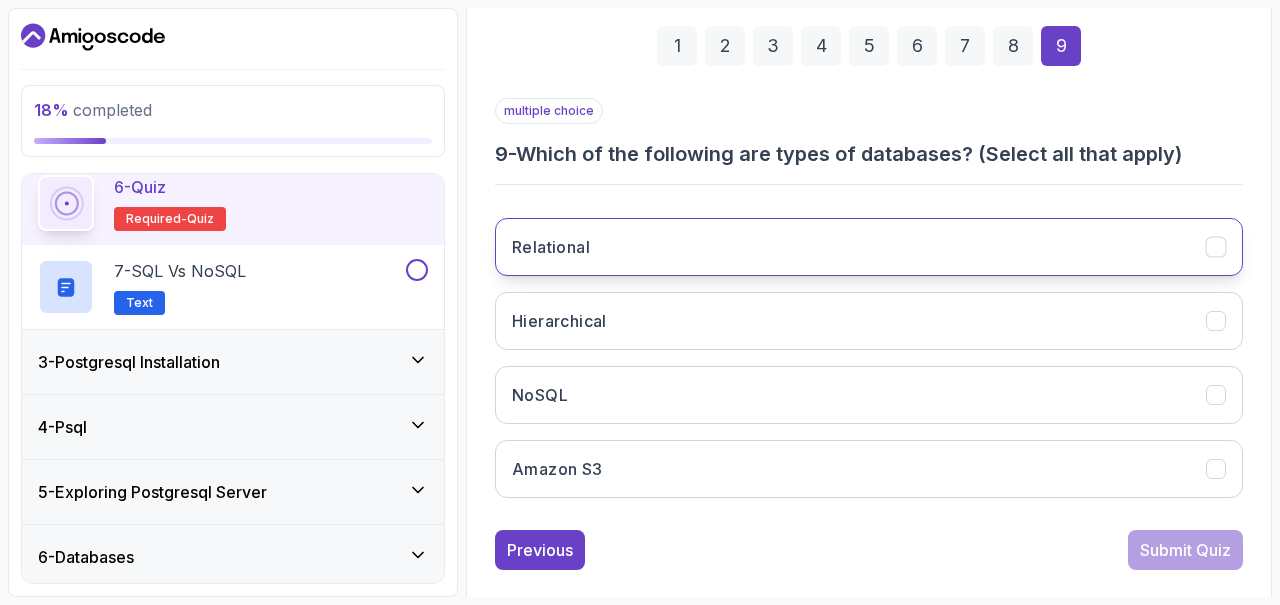 click on "Relational" at bounding box center (869, 247) 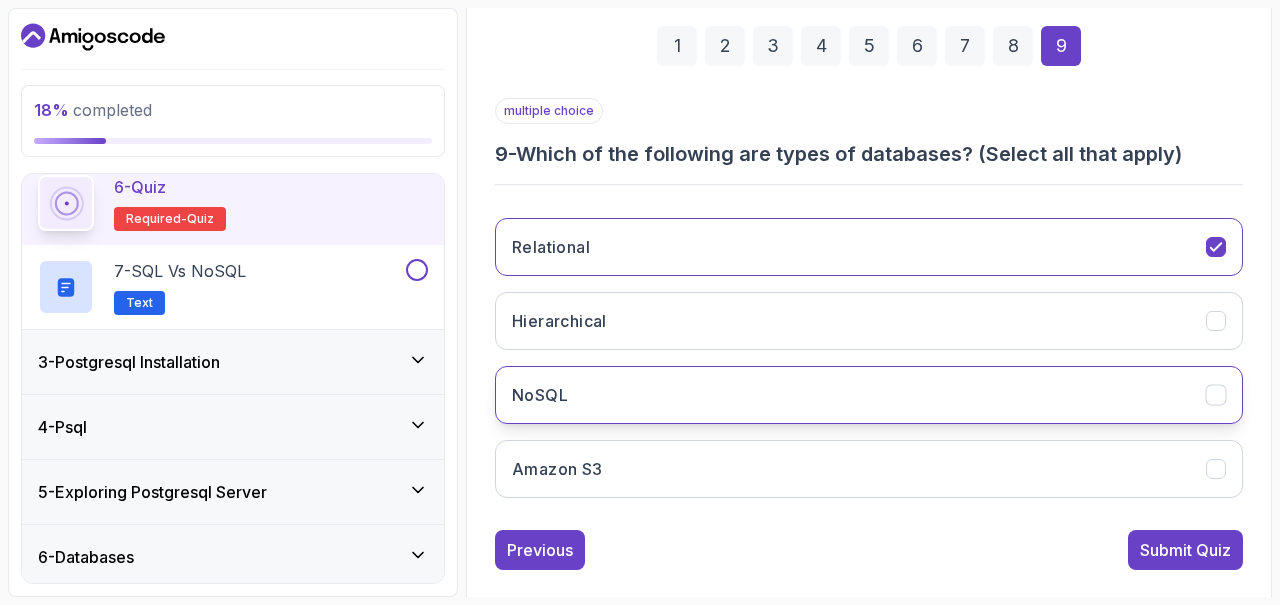click on "NoSQL" at bounding box center [869, 395] 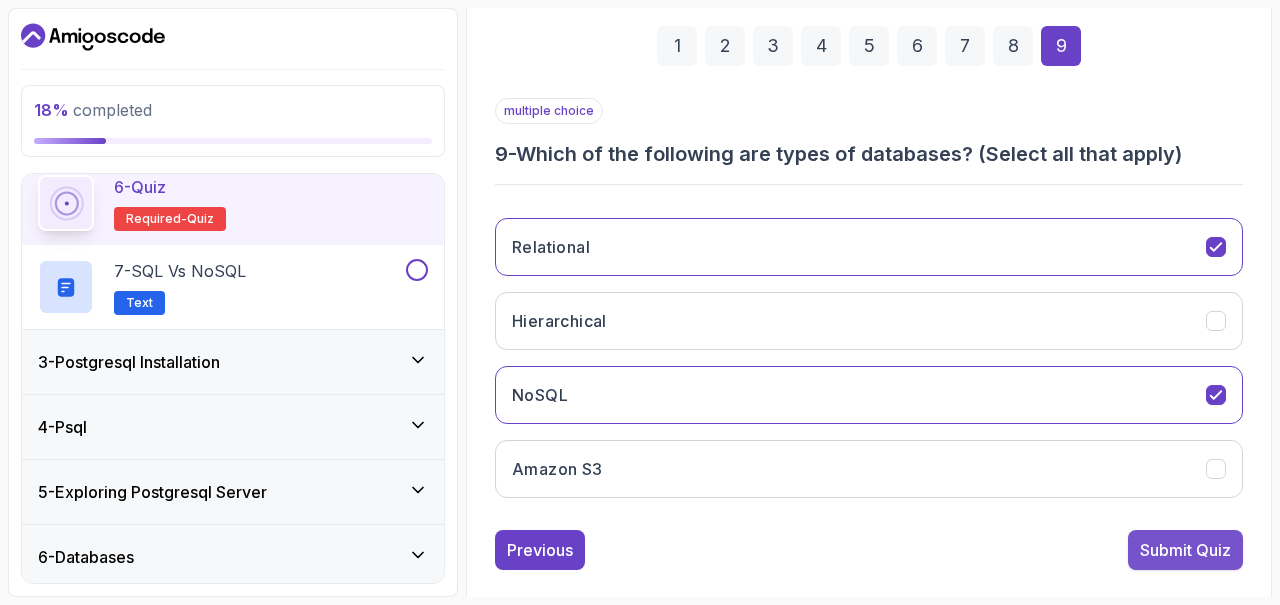 click on "Submit Quiz" at bounding box center (1185, 550) 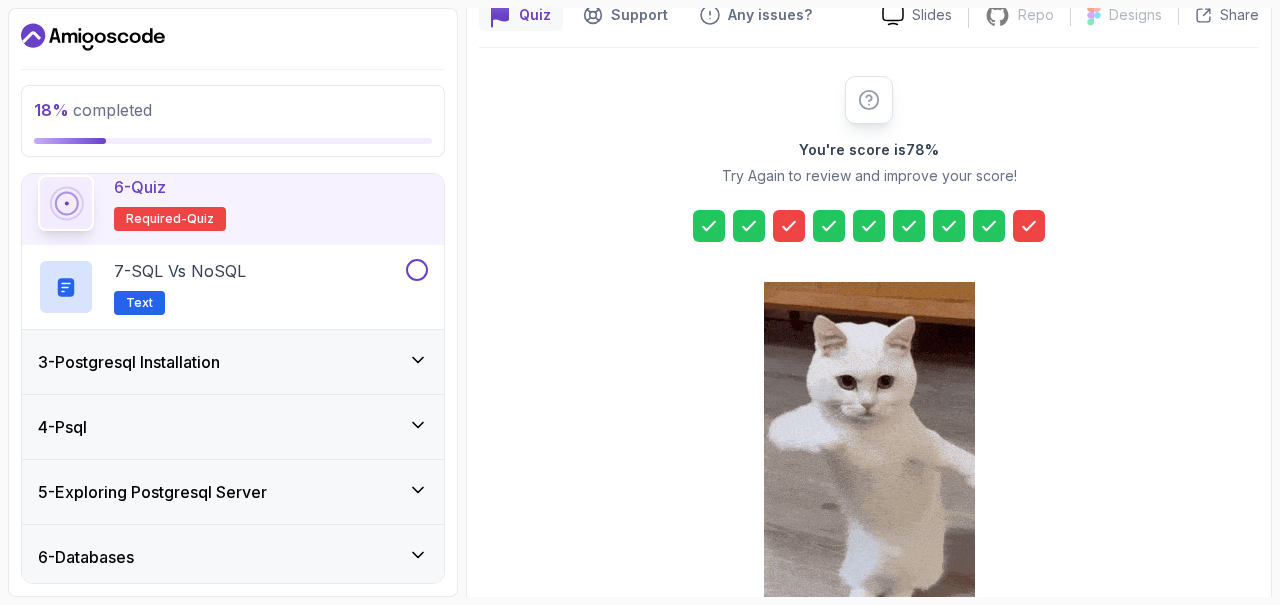 scroll, scrollTop: 191, scrollLeft: 0, axis: vertical 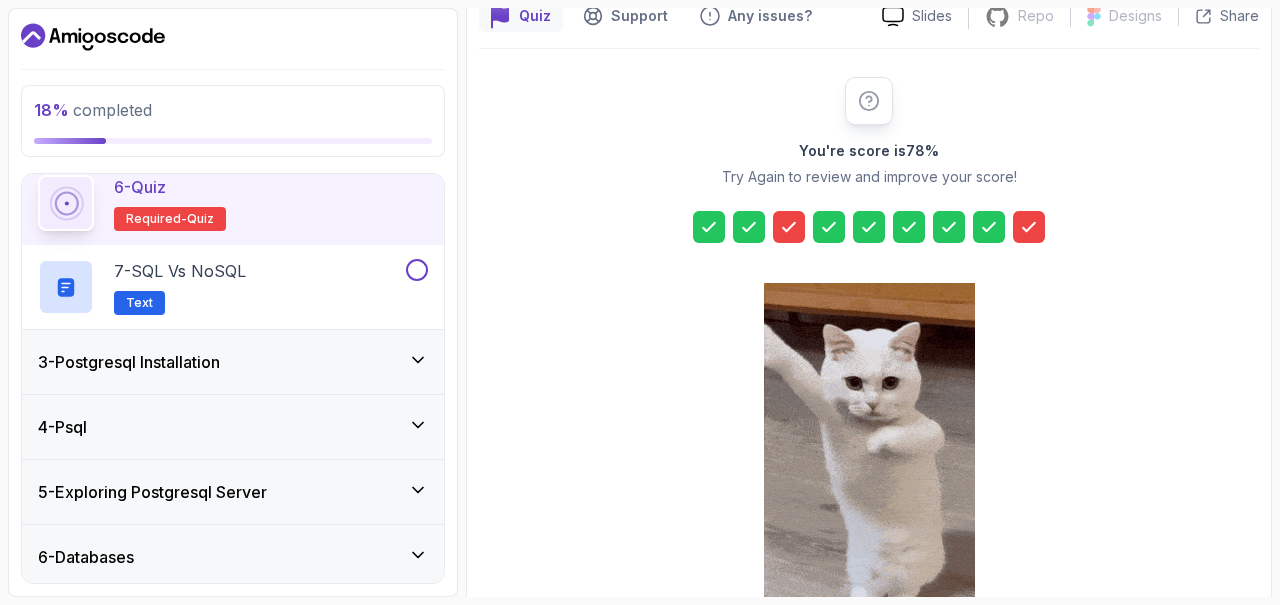 click 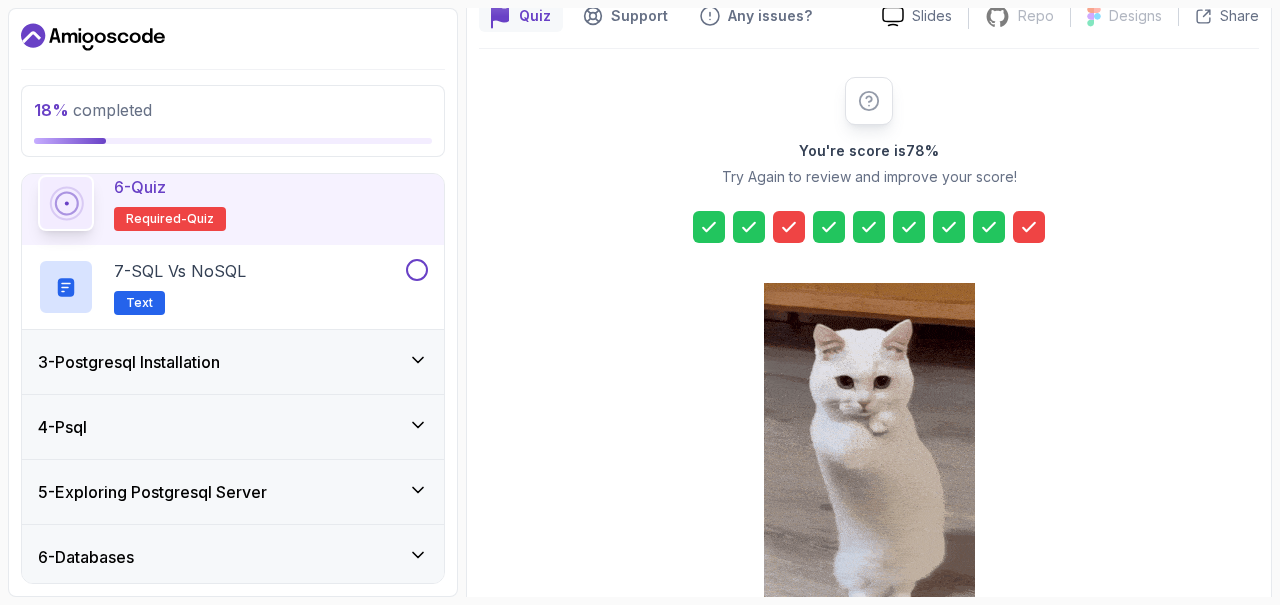click 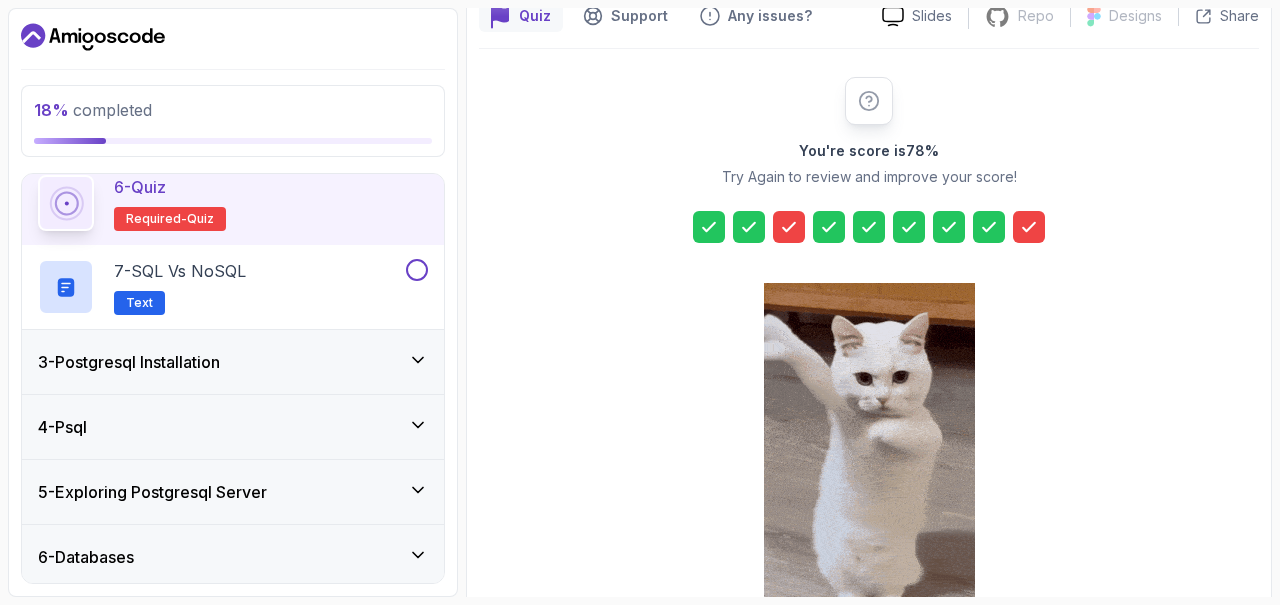 click at bounding box center [1029, 227] 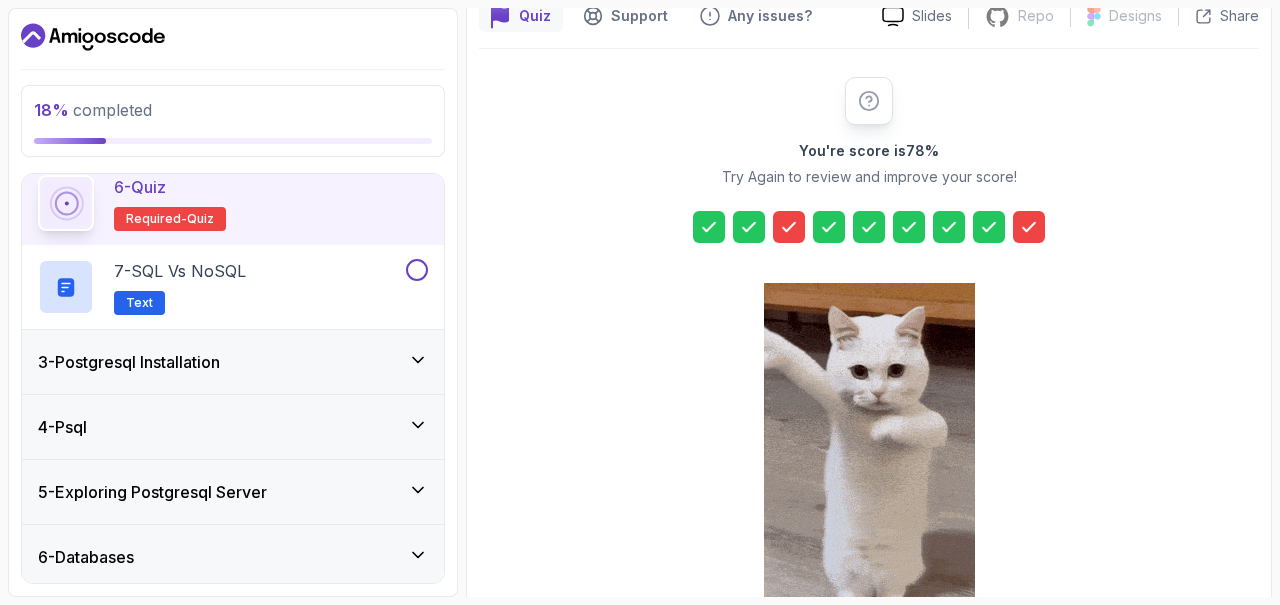 scroll, scrollTop: 517, scrollLeft: 0, axis: vertical 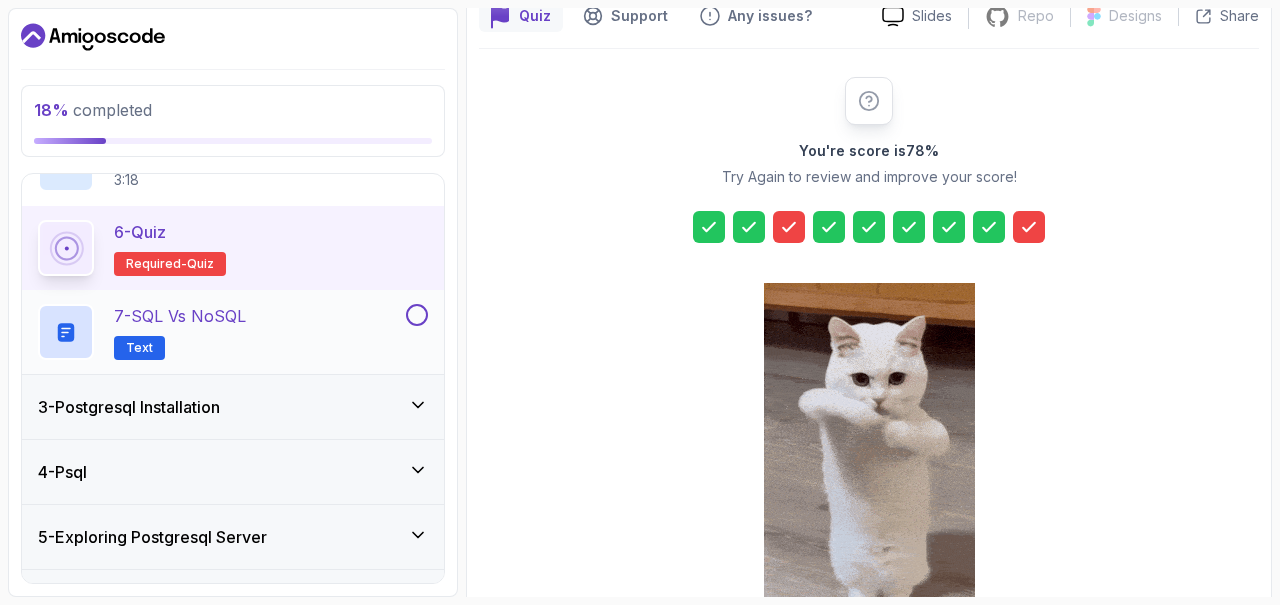 click on "7  -  SQL vs NoSQL Text" at bounding box center (220, 332) 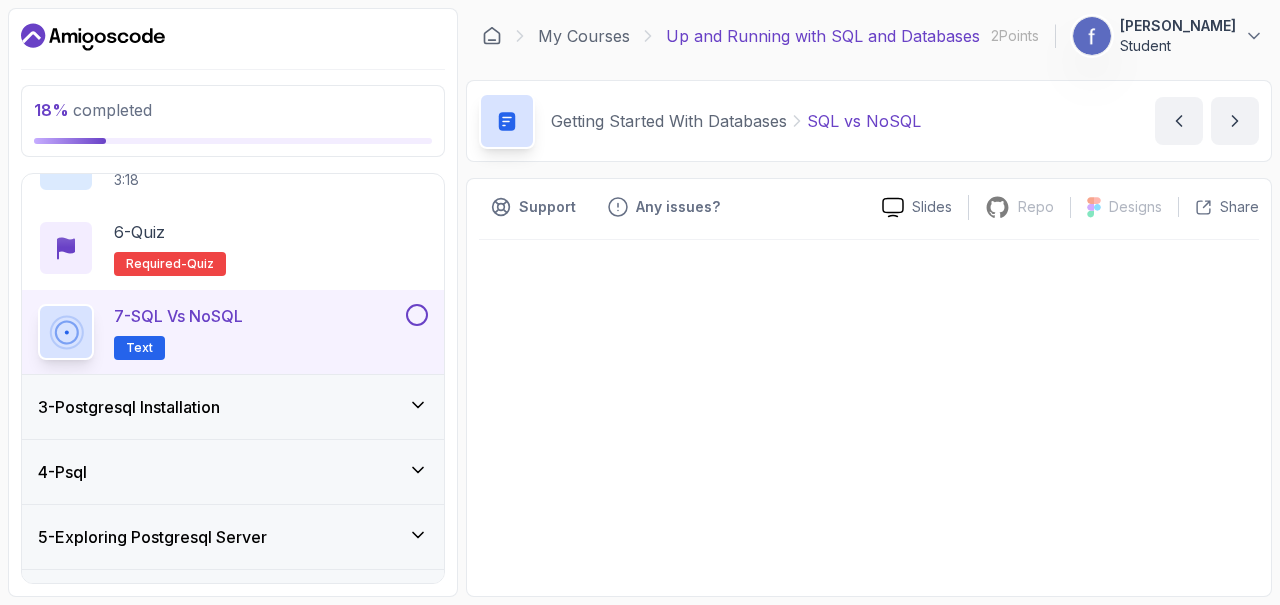 scroll, scrollTop: 0, scrollLeft: 0, axis: both 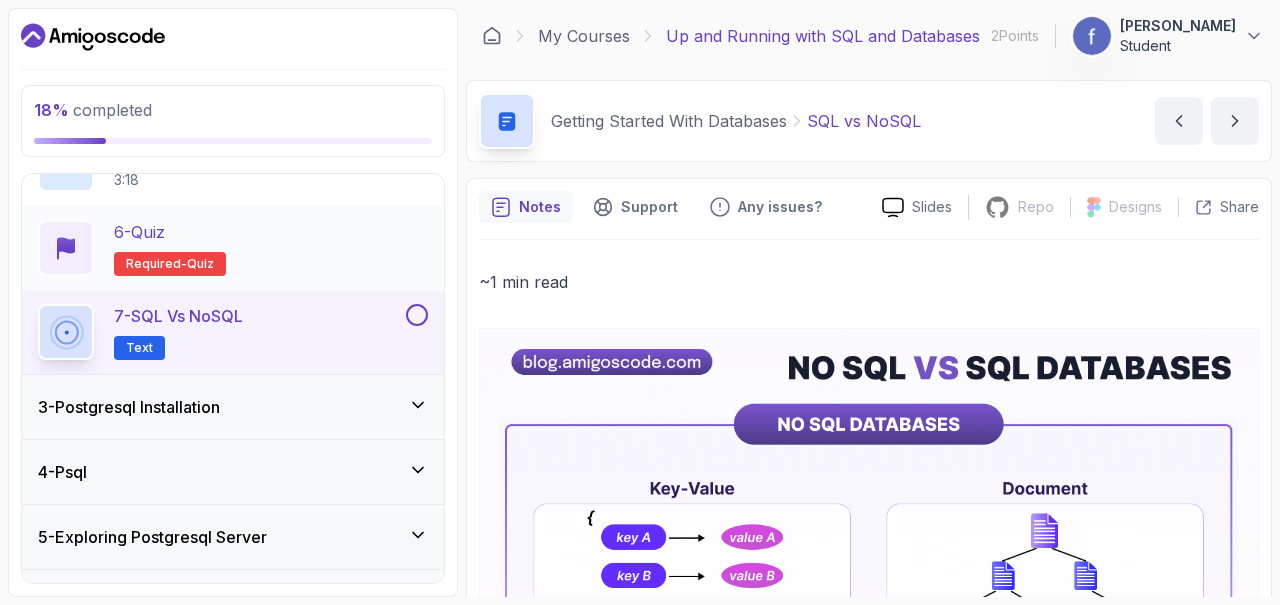 click on "6  -  Quiz Required- quiz" at bounding box center (233, 248) 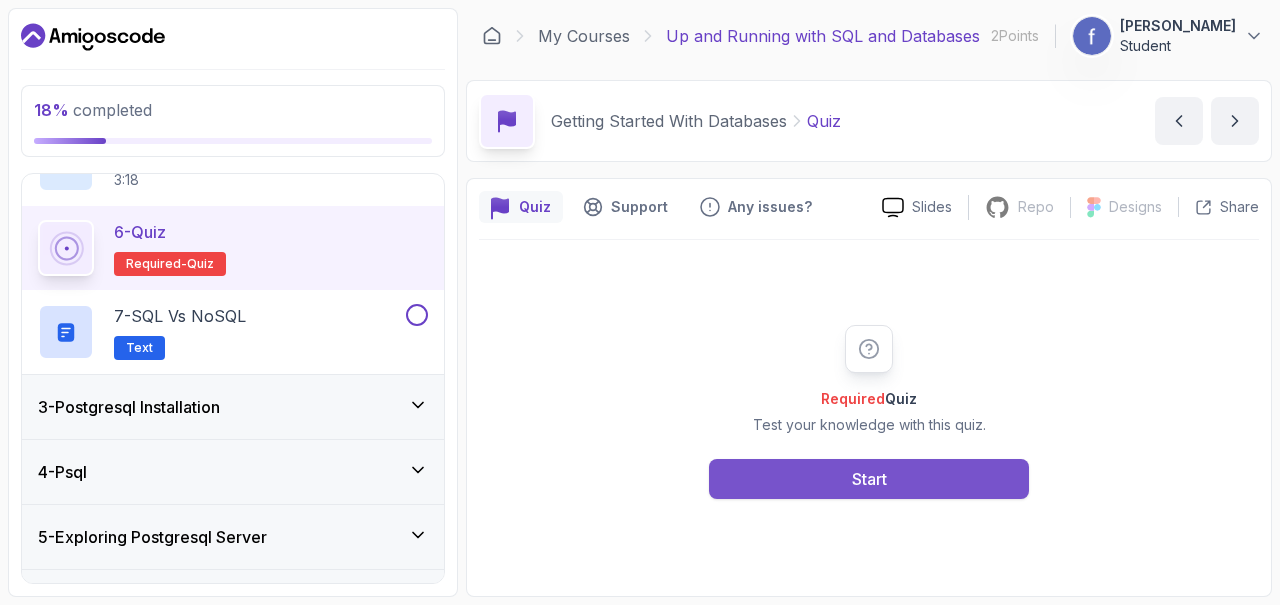 click on "Start" at bounding box center [869, 479] 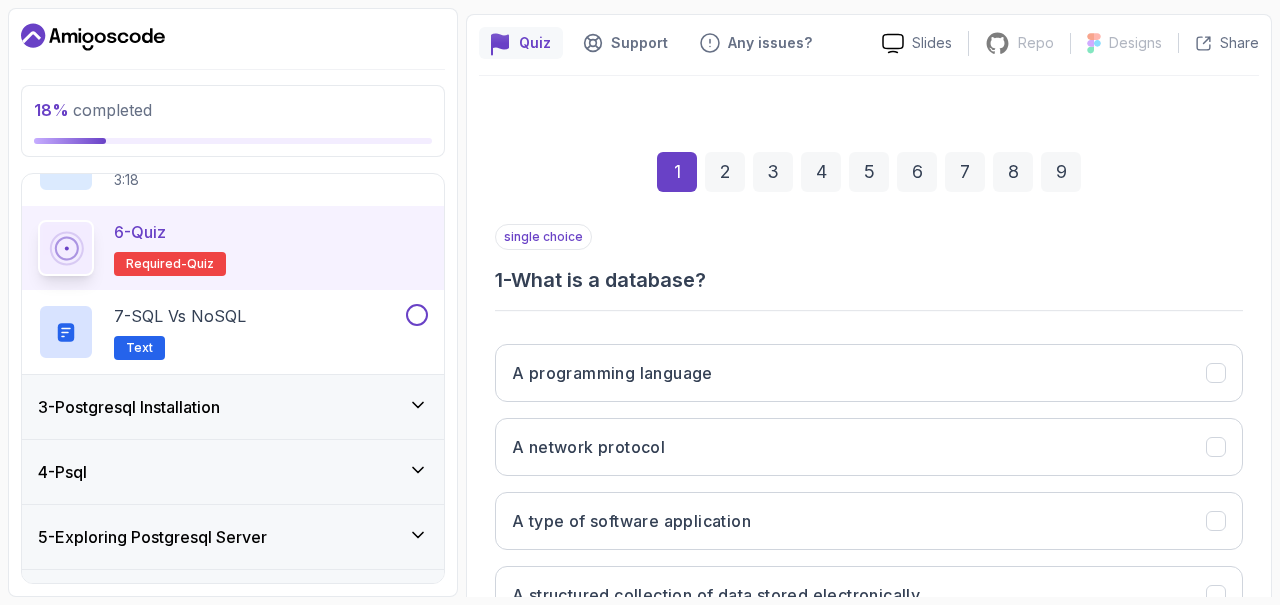 scroll, scrollTop: 316, scrollLeft: 0, axis: vertical 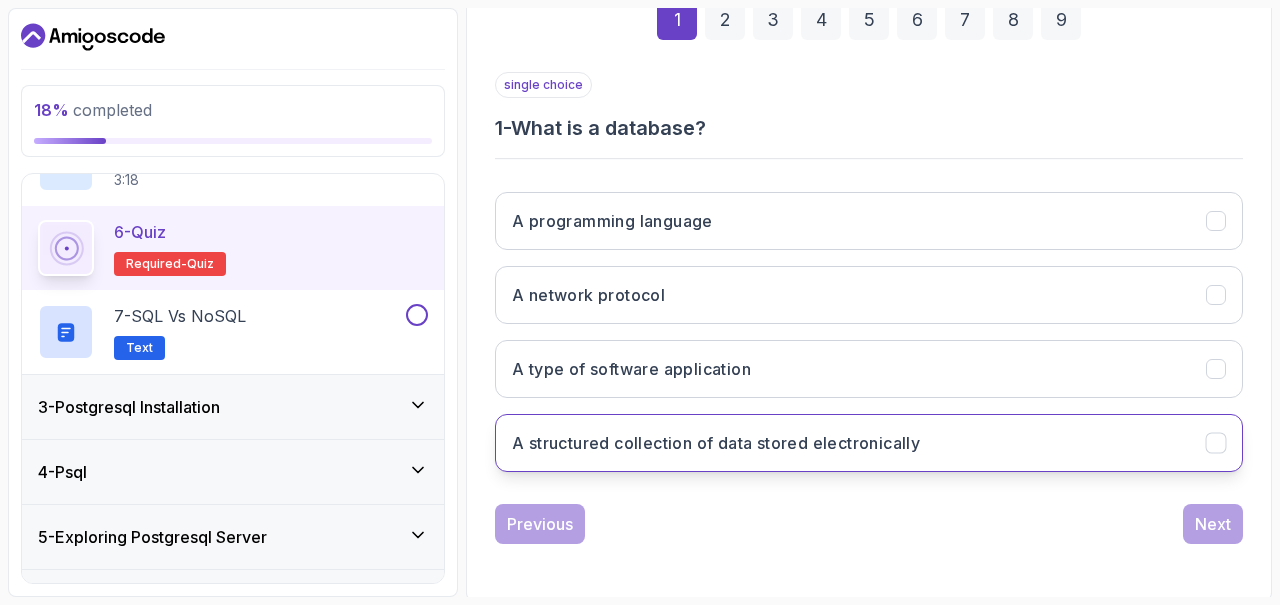 click on "A structured collection of data stored electronically" at bounding box center (869, 443) 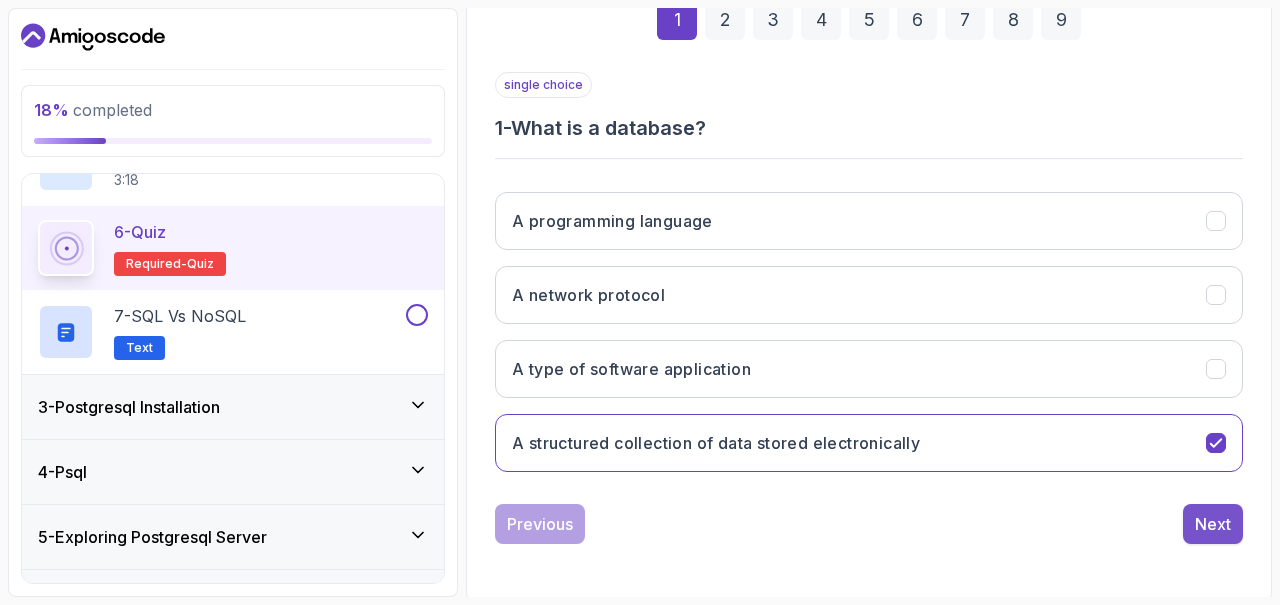 click on "Next" at bounding box center (1213, 524) 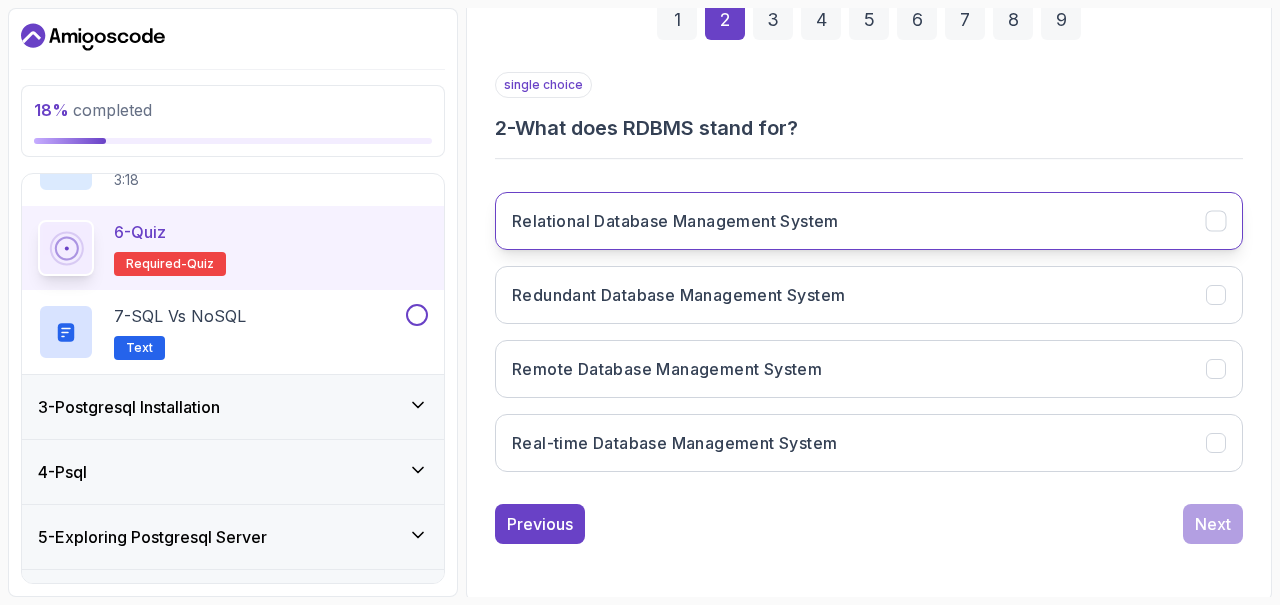 click on "Relational Database Management System" at bounding box center (869, 221) 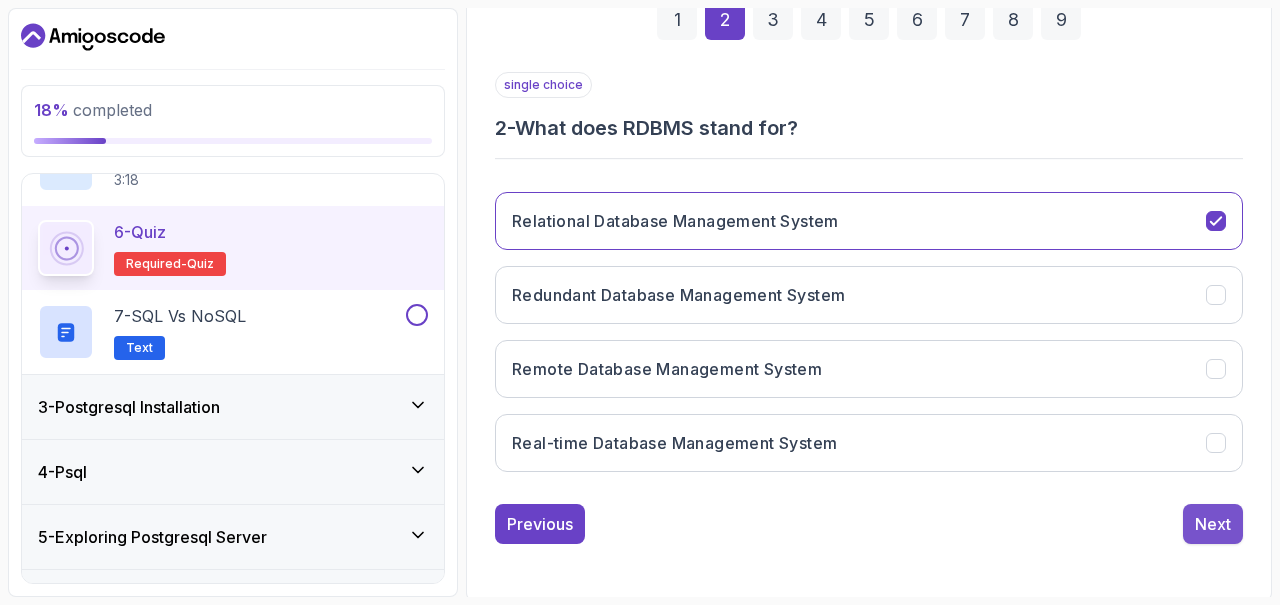 click on "Next" at bounding box center [1213, 524] 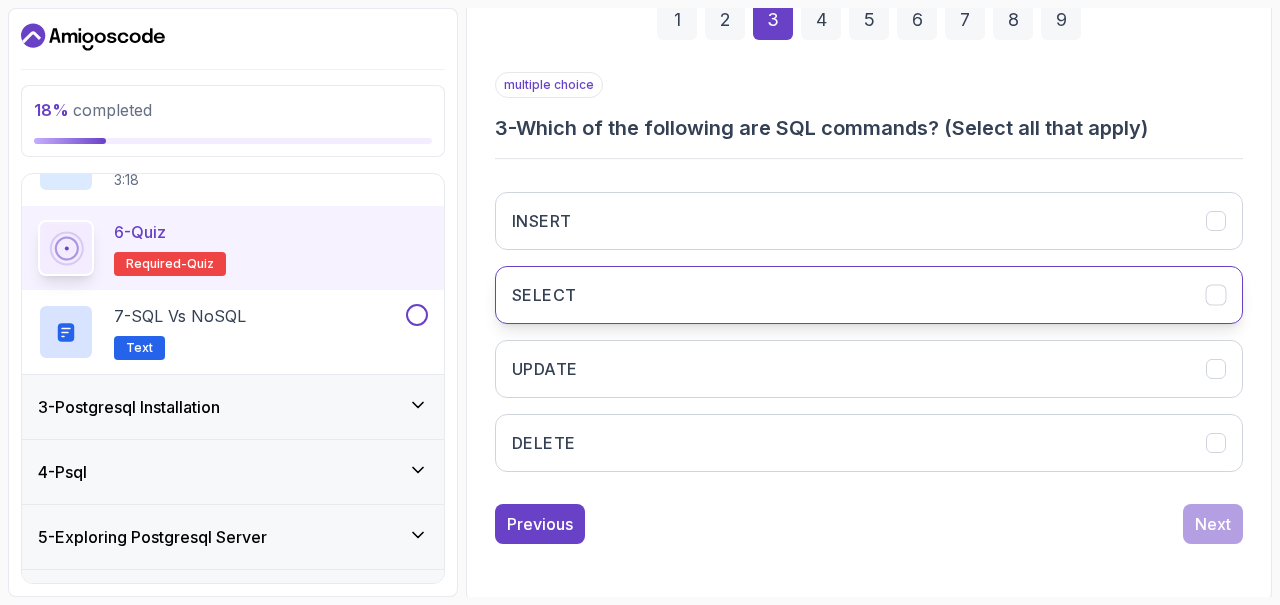 click on "SELECT" at bounding box center (869, 295) 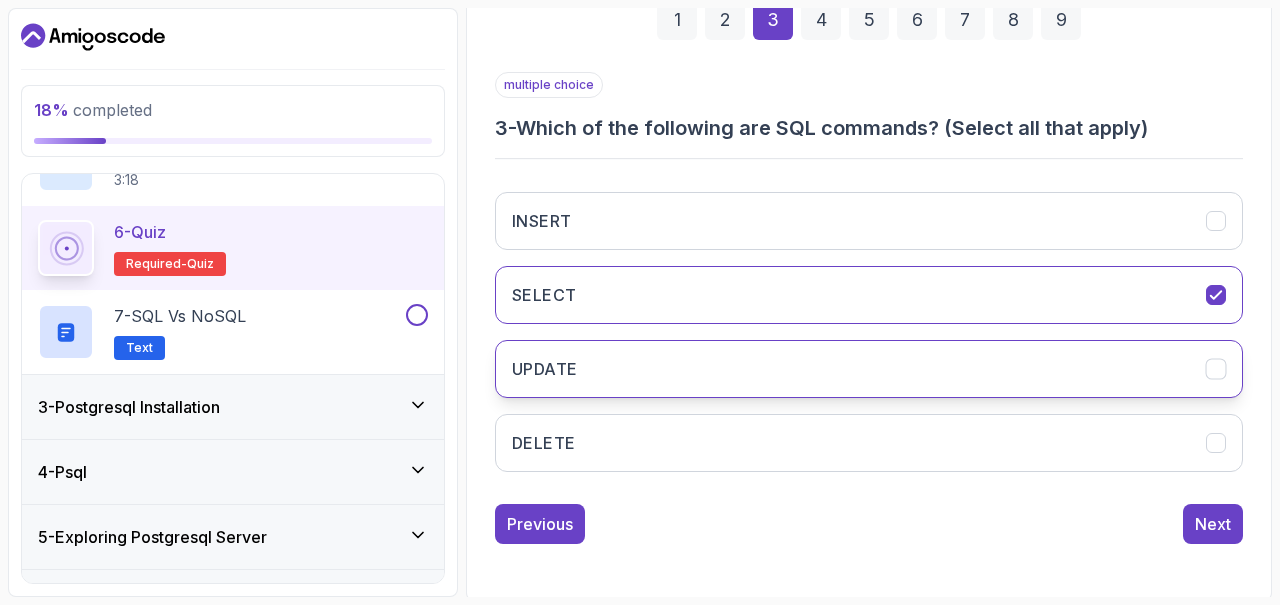 click on "UPDATE" at bounding box center [869, 369] 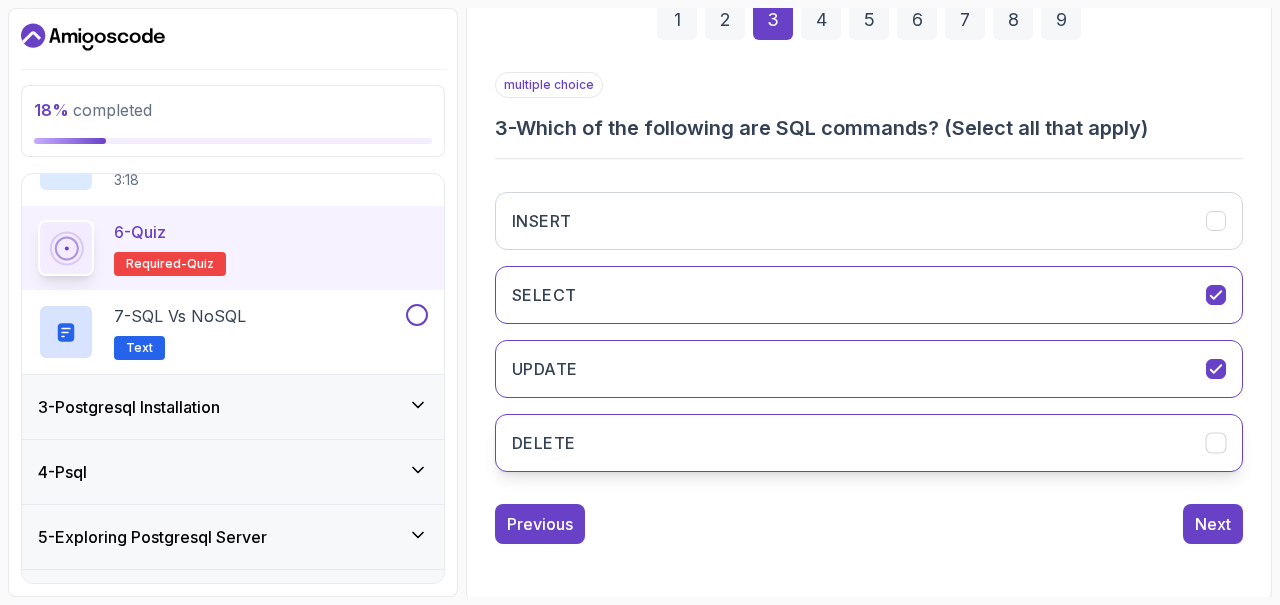 click on "DELETE" at bounding box center (869, 443) 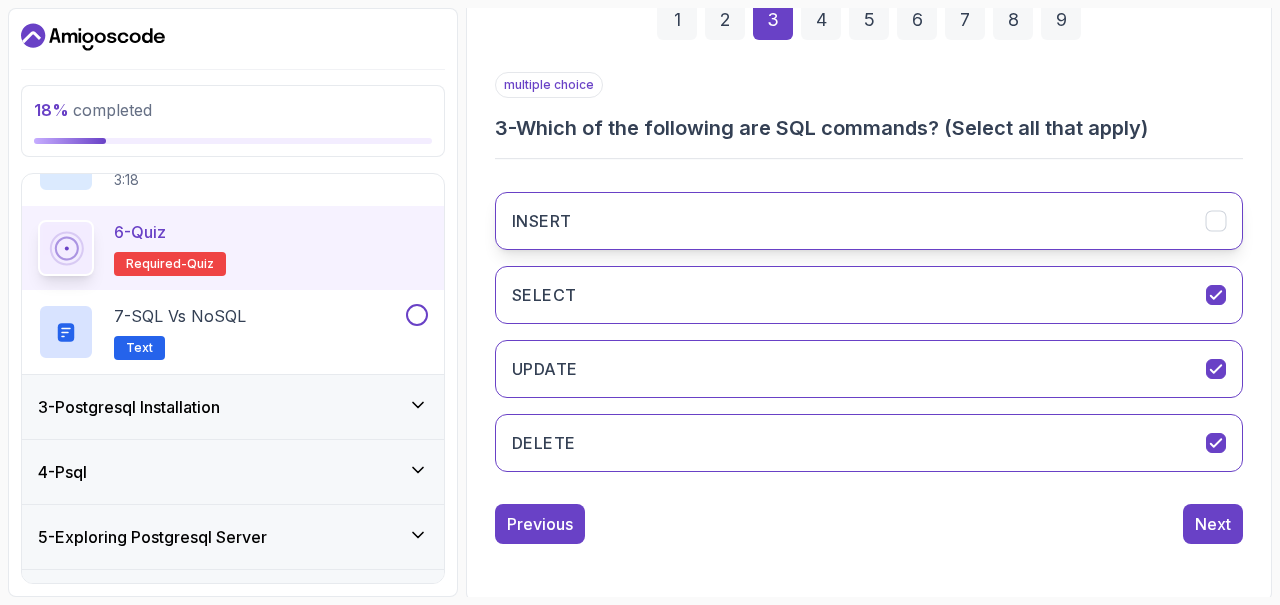 click on "INSERT" at bounding box center [869, 221] 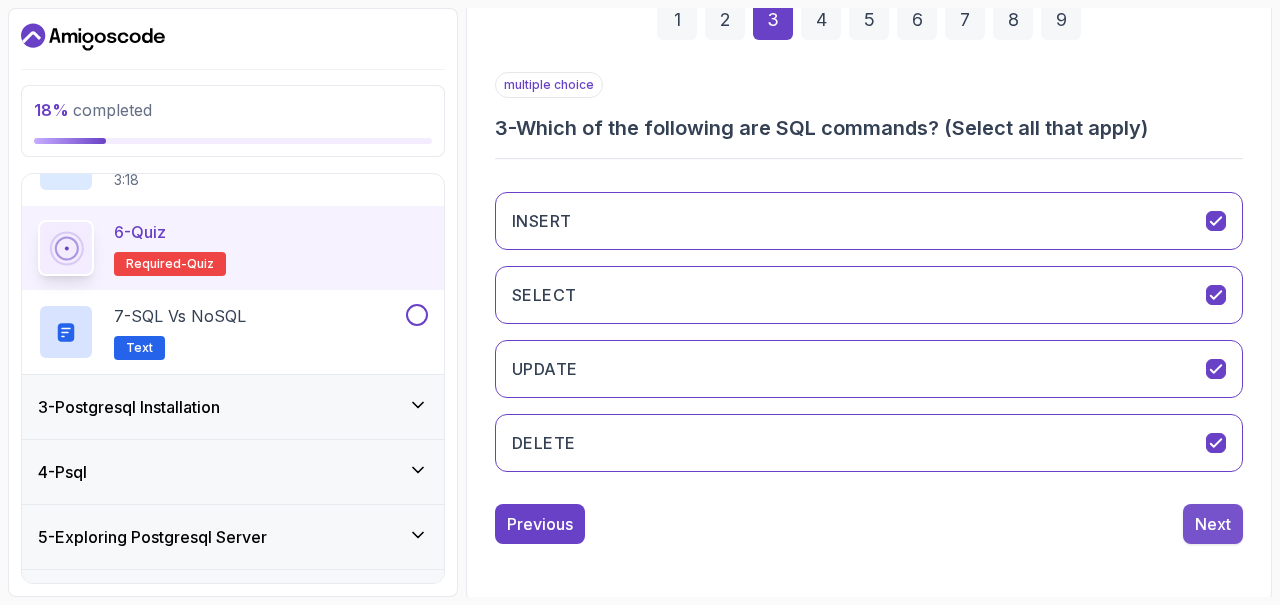 click on "Next" at bounding box center (1213, 524) 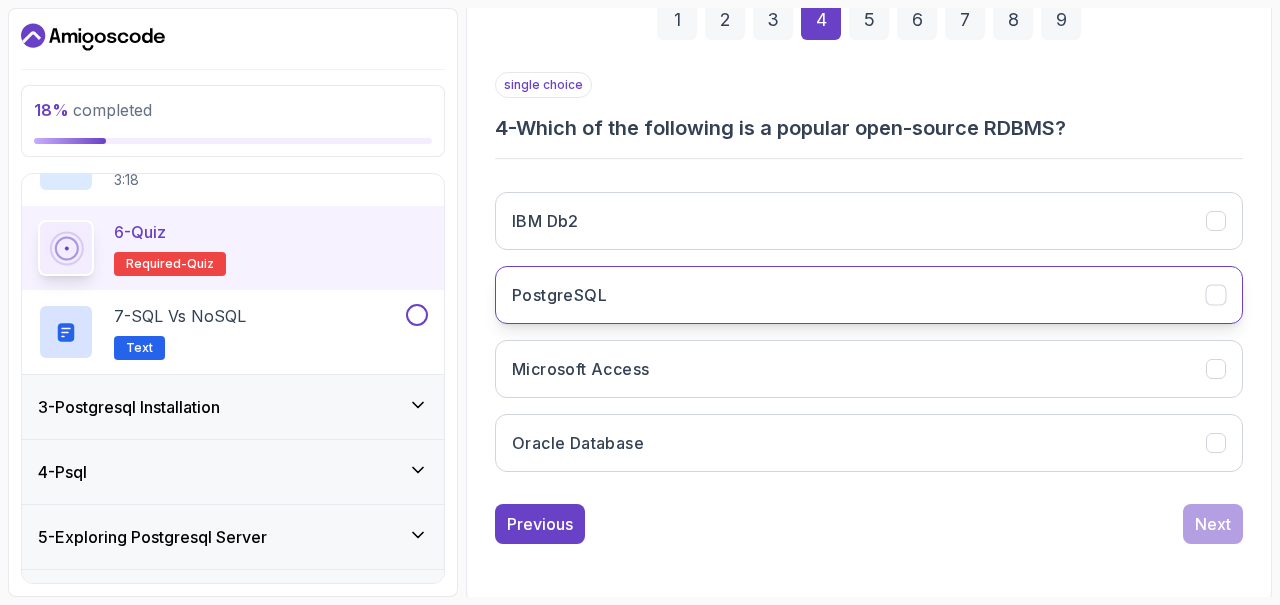 click on "PostgreSQL" at bounding box center [869, 295] 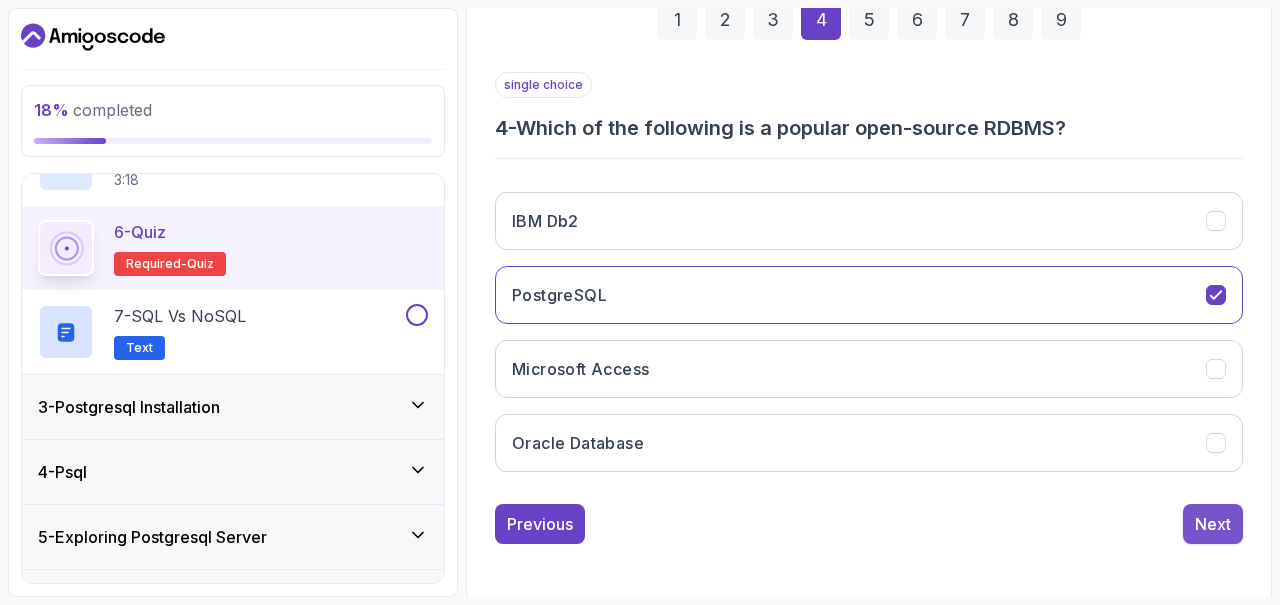click on "Next" at bounding box center (1213, 524) 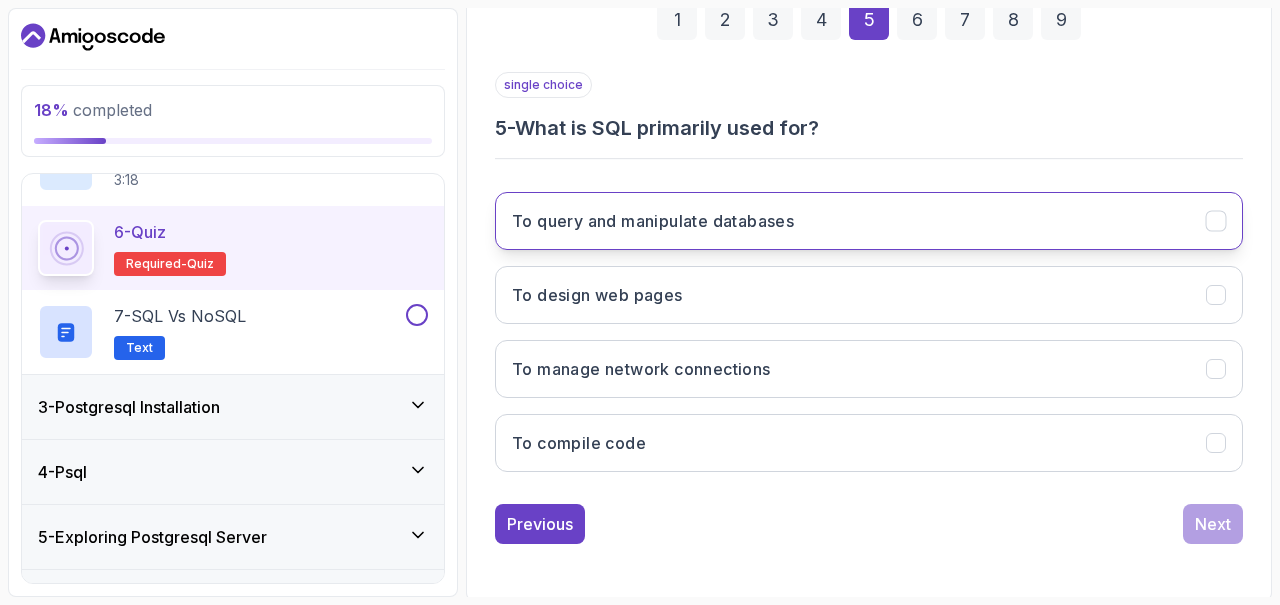 click on "To query and manipulate databases" at bounding box center [869, 221] 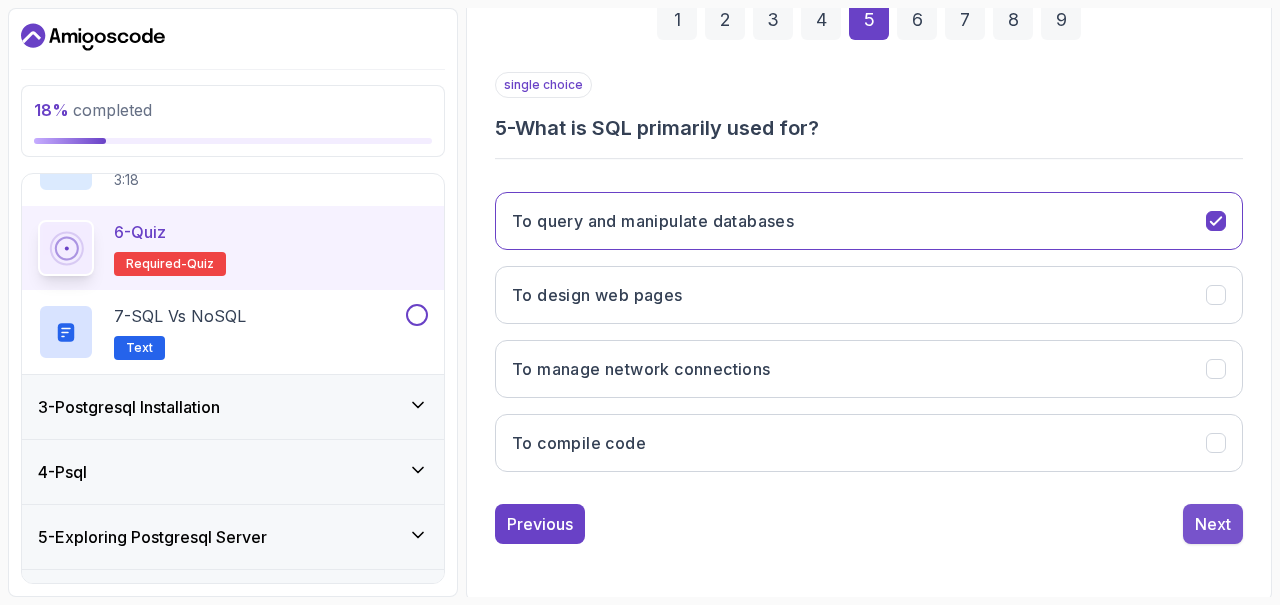 click on "Next" at bounding box center [1213, 524] 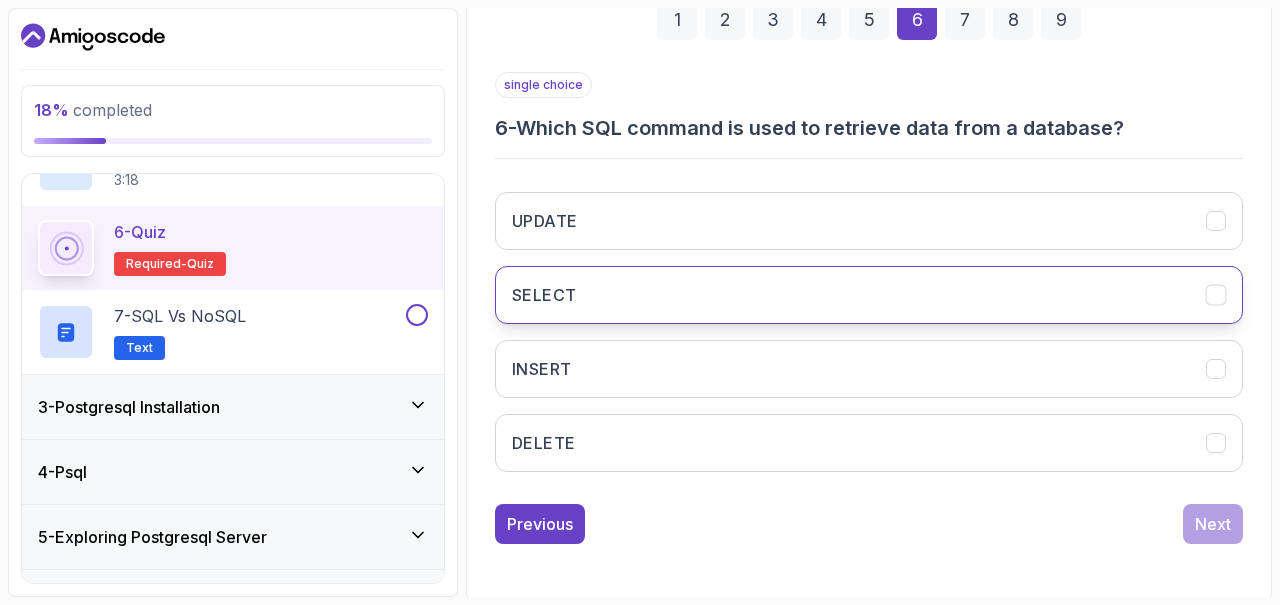 click on "SELECT" at bounding box center [869, 295] 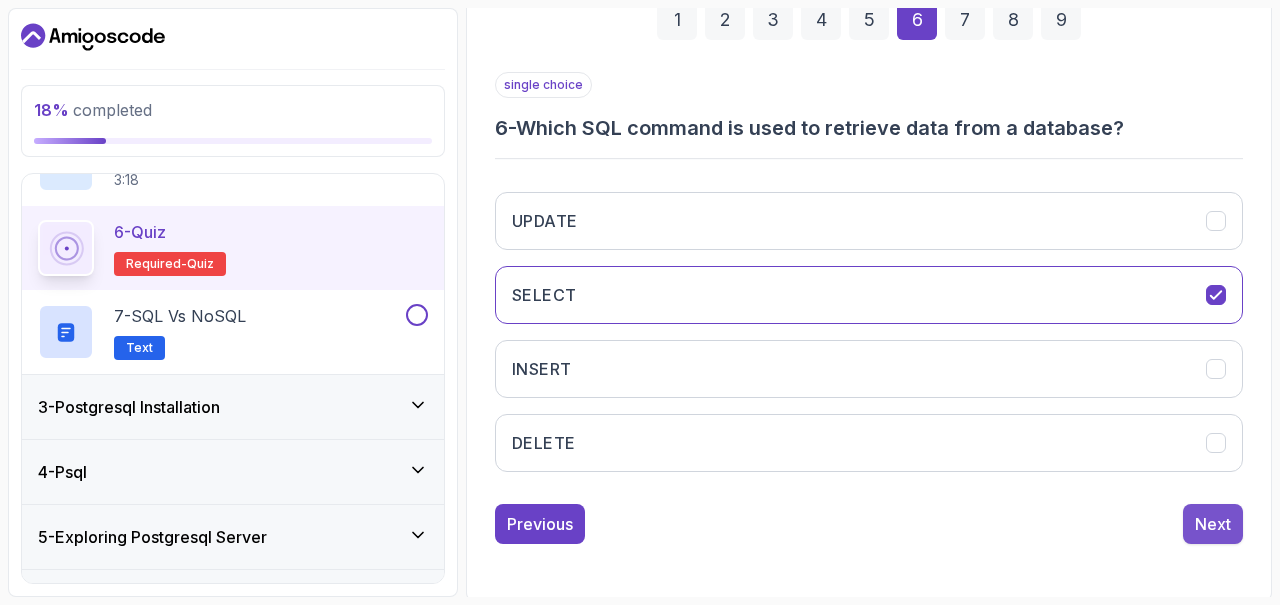 click on "Next" at bounding box center (1213, 524) 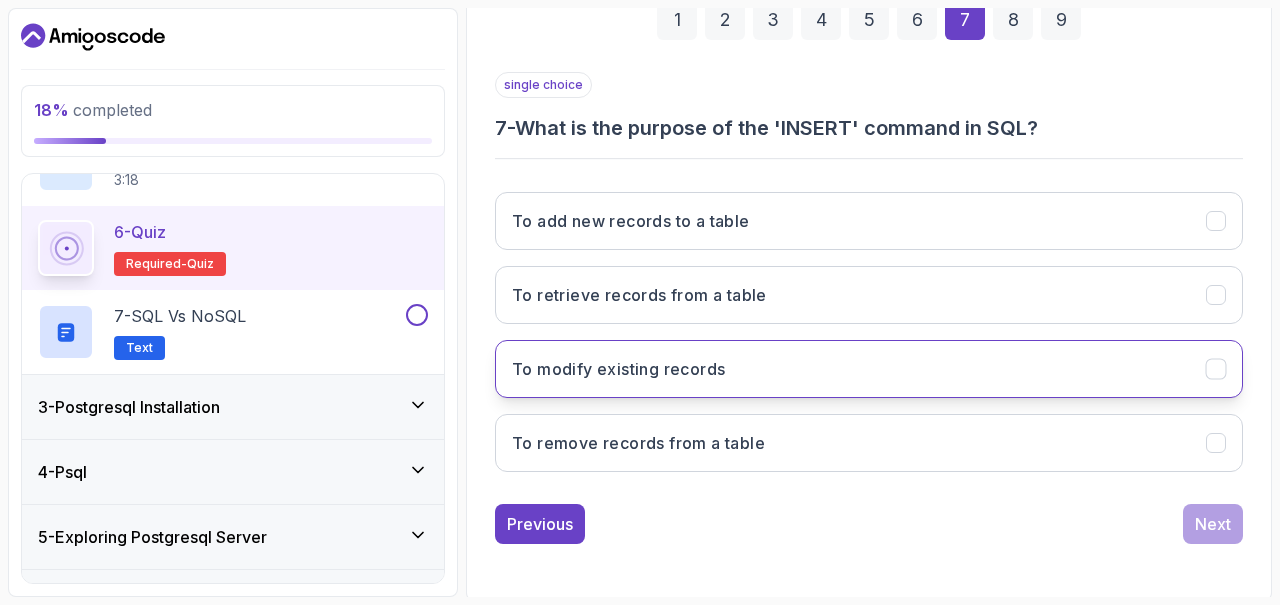 click on "To modify existing records" at bounding box center (618, 369) 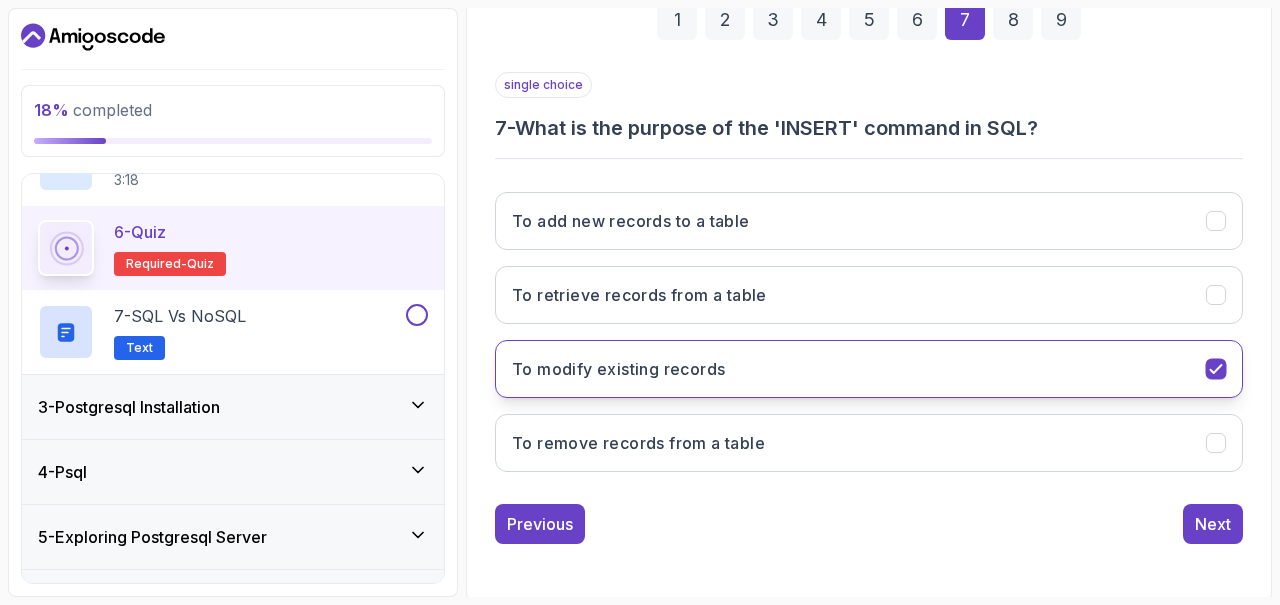 click on "To modify existing records" at bounding box center (618, 369) 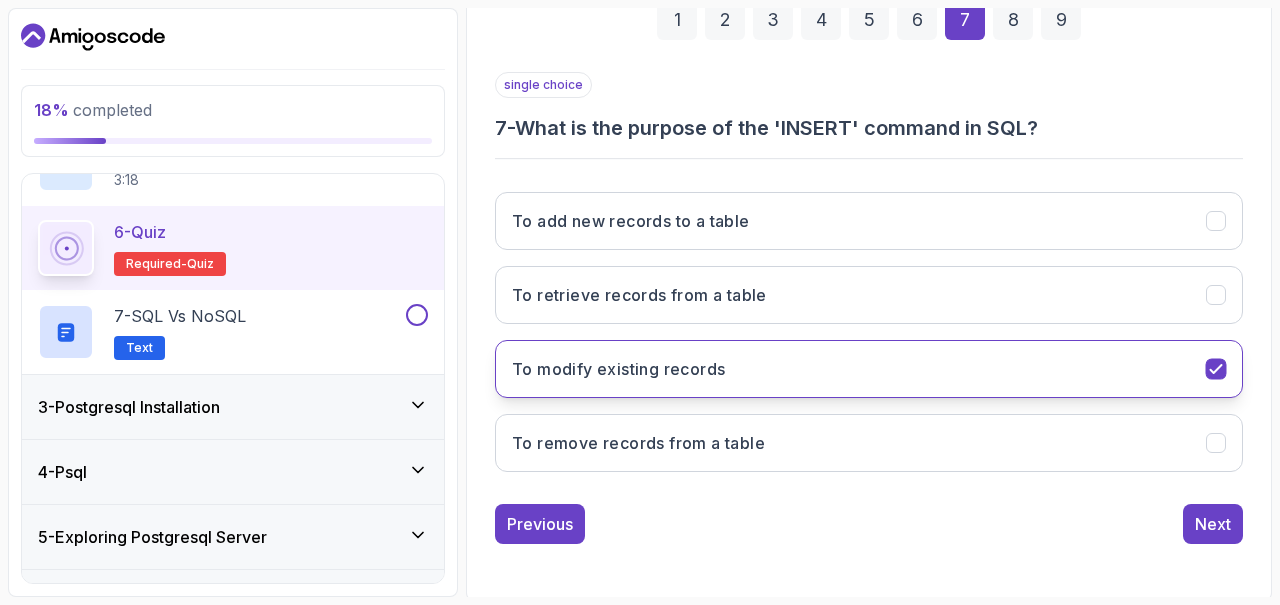 click 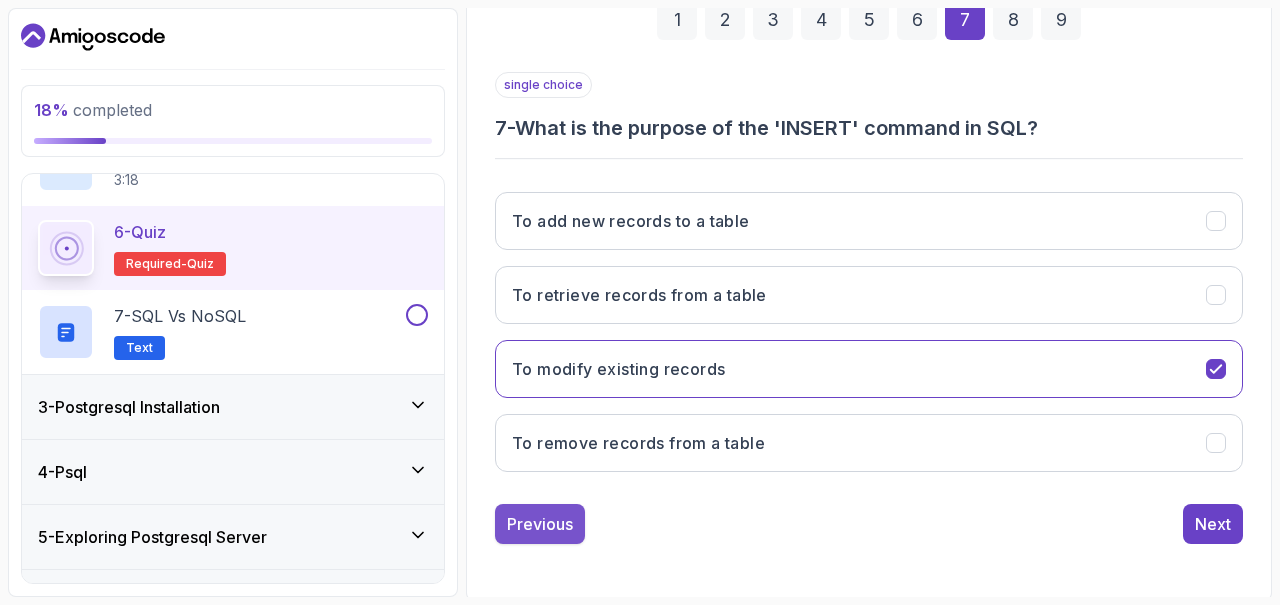 click on "Previous" at bounding box center [540, 524] 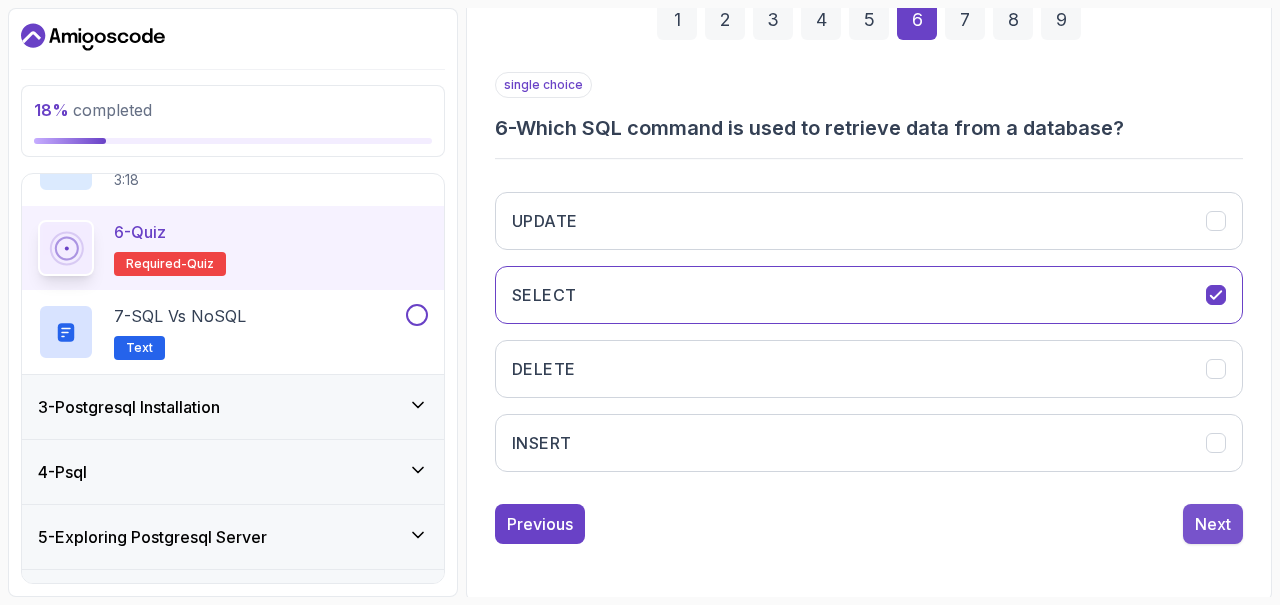 click on "Next" at bounding box center [1213, 524] 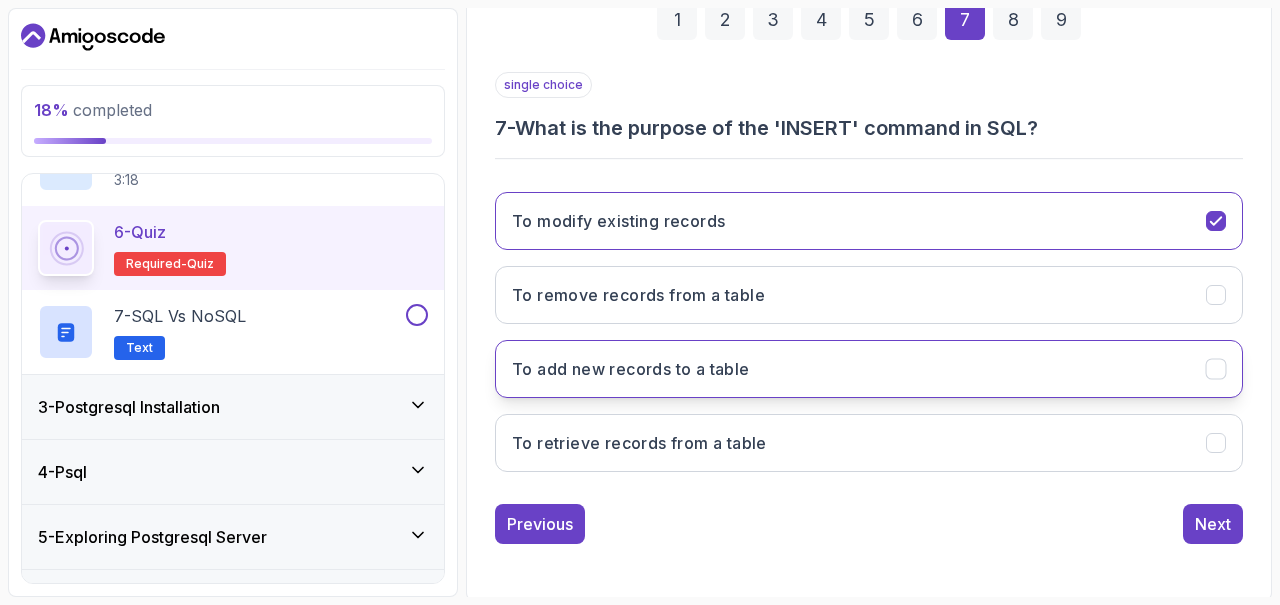 click 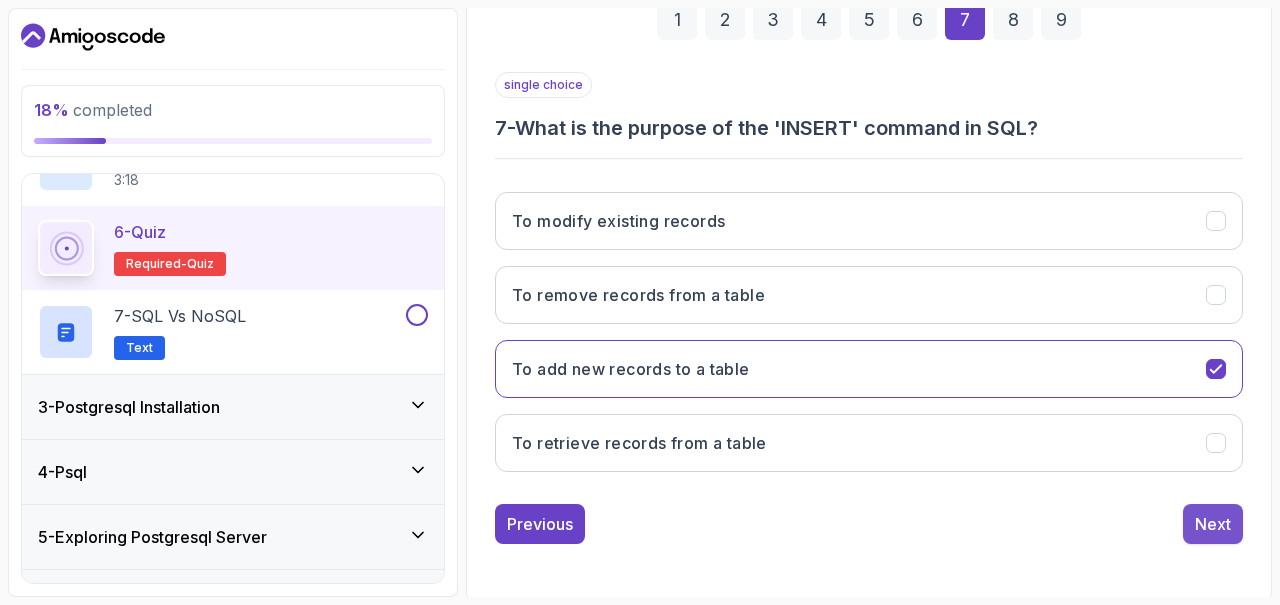 click on "Next" at bounding box center (1213, 524) 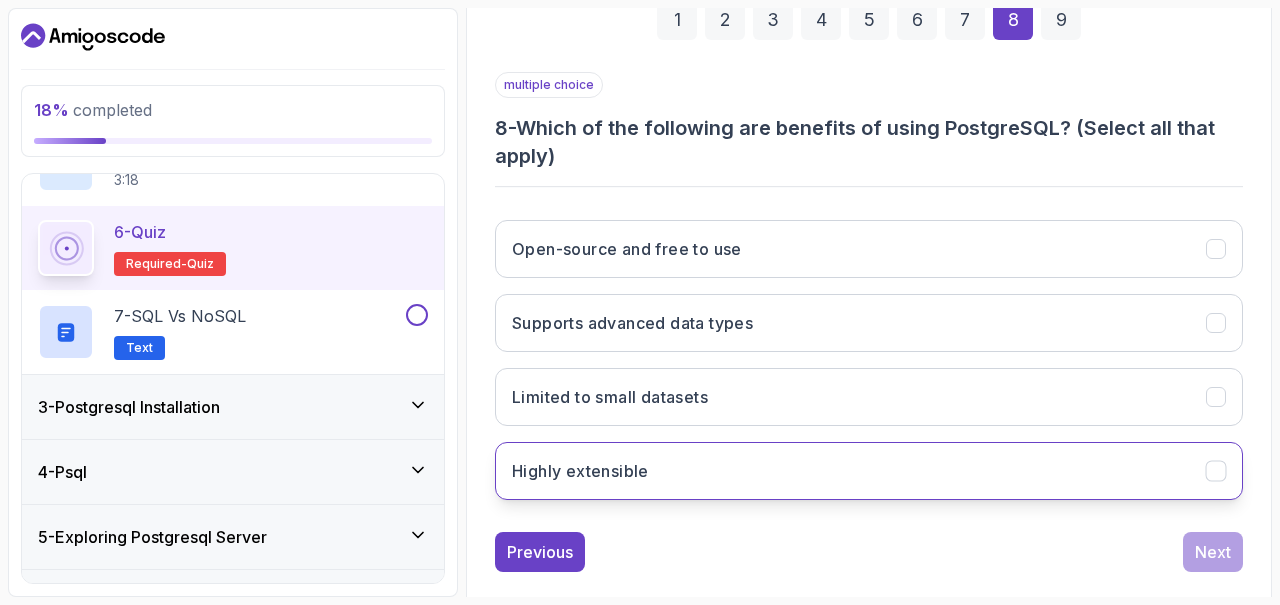 click on "Highly extensible" at bounding box center [580, 471] 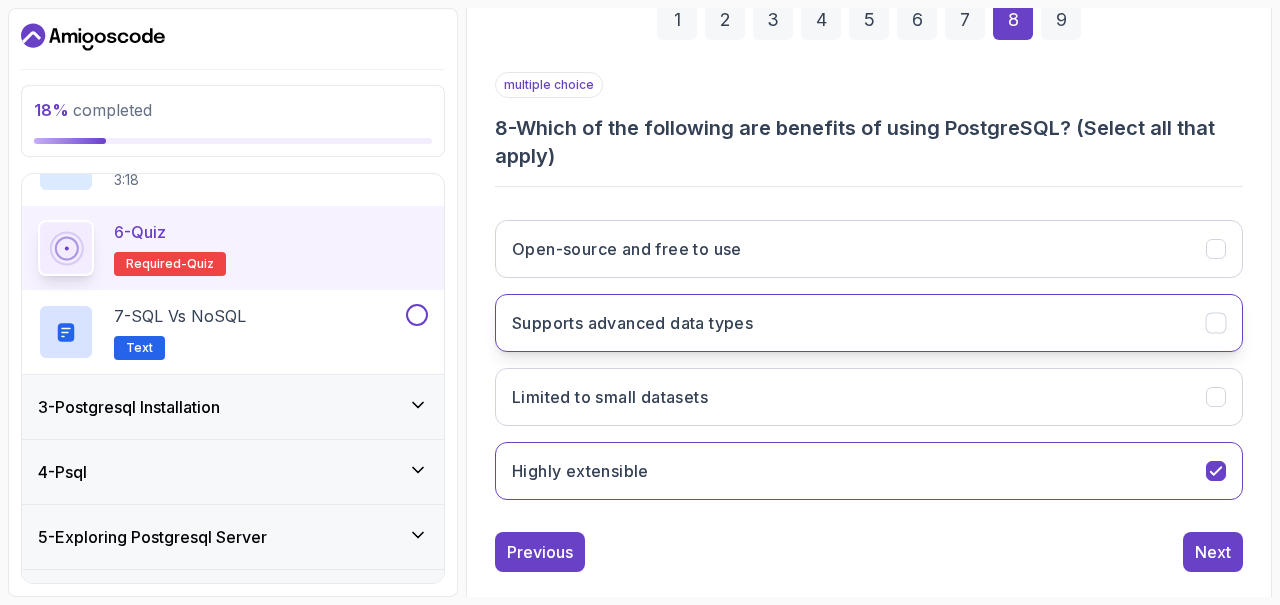 click on "Supports advanced data types" at bounding box center [632, 323] 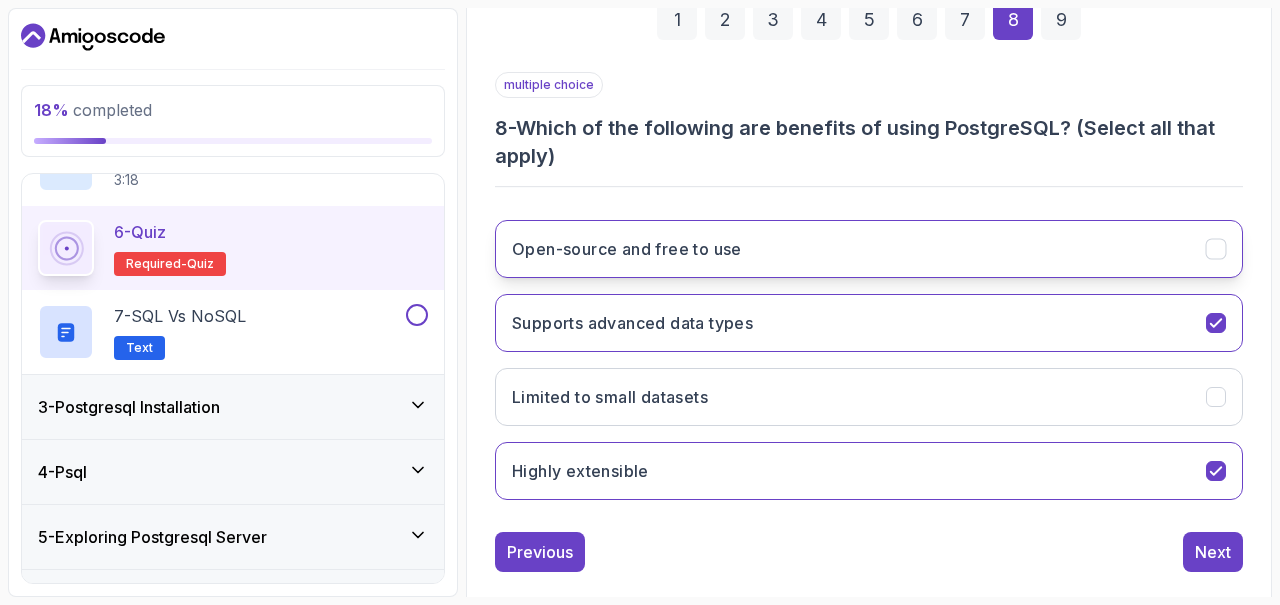 click on "Open-source and free to use" at bounding box center (627, 249) 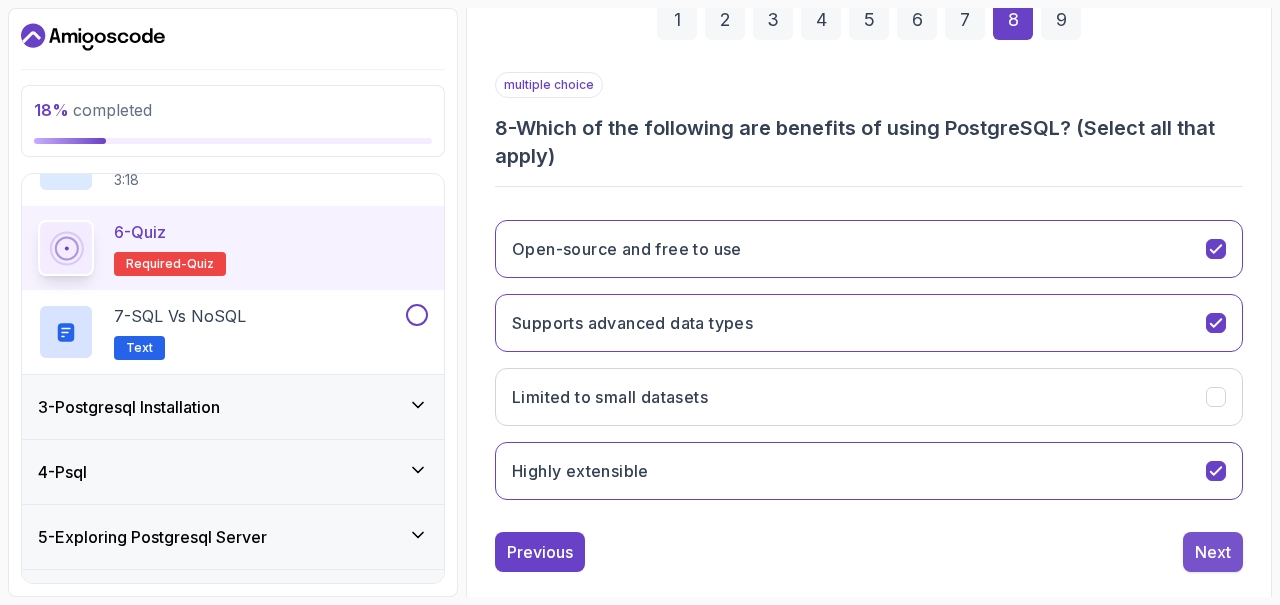 click on "Next" at bounding box center (1213, 552) 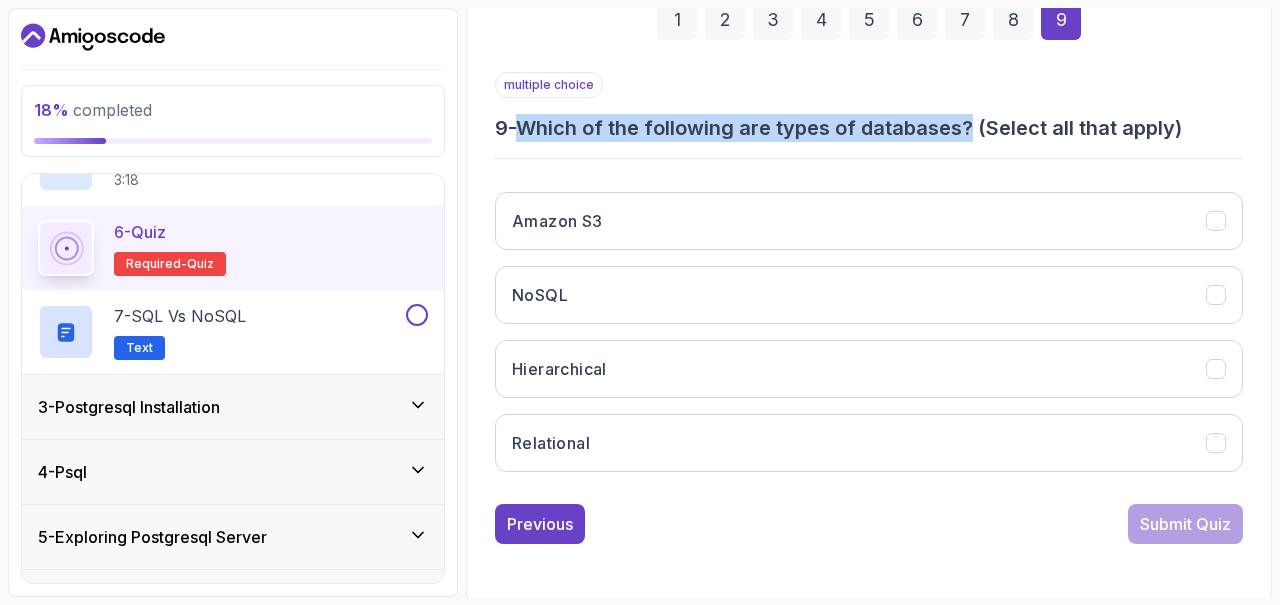 drag, startPoint x: 530, startPoint y: 122, endPoint x: 977, endPoint y: 133, distance: 447.1353 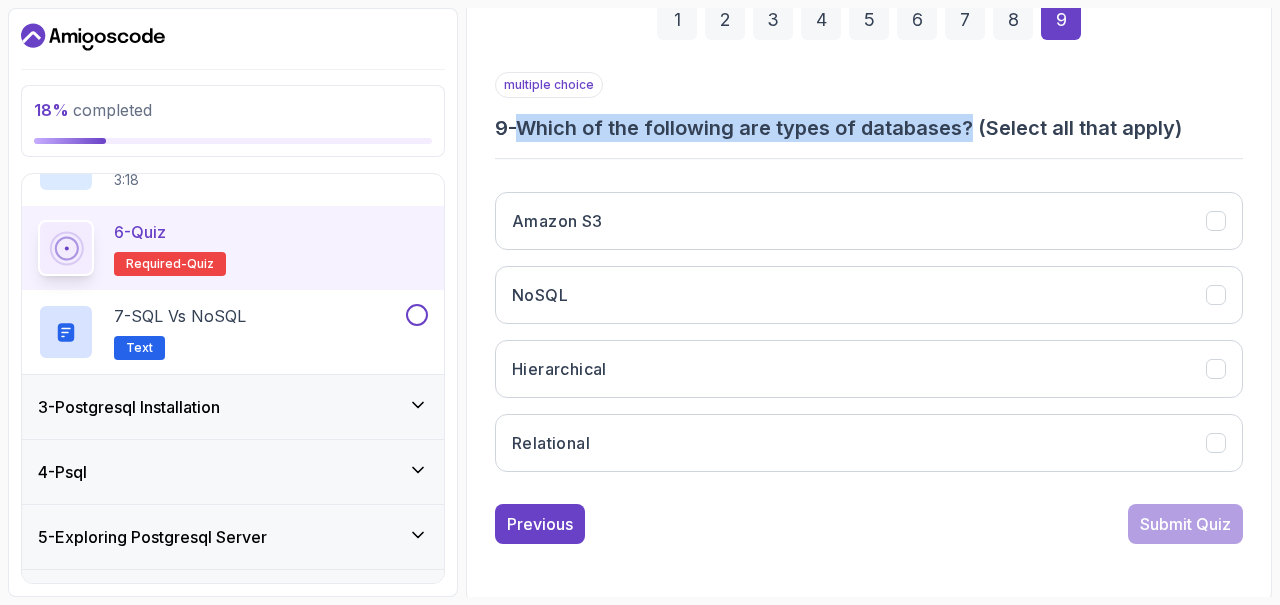 click on "9  -  Which of the following are types of databases? (Select all that apply)" at bounding box center [869, 128] 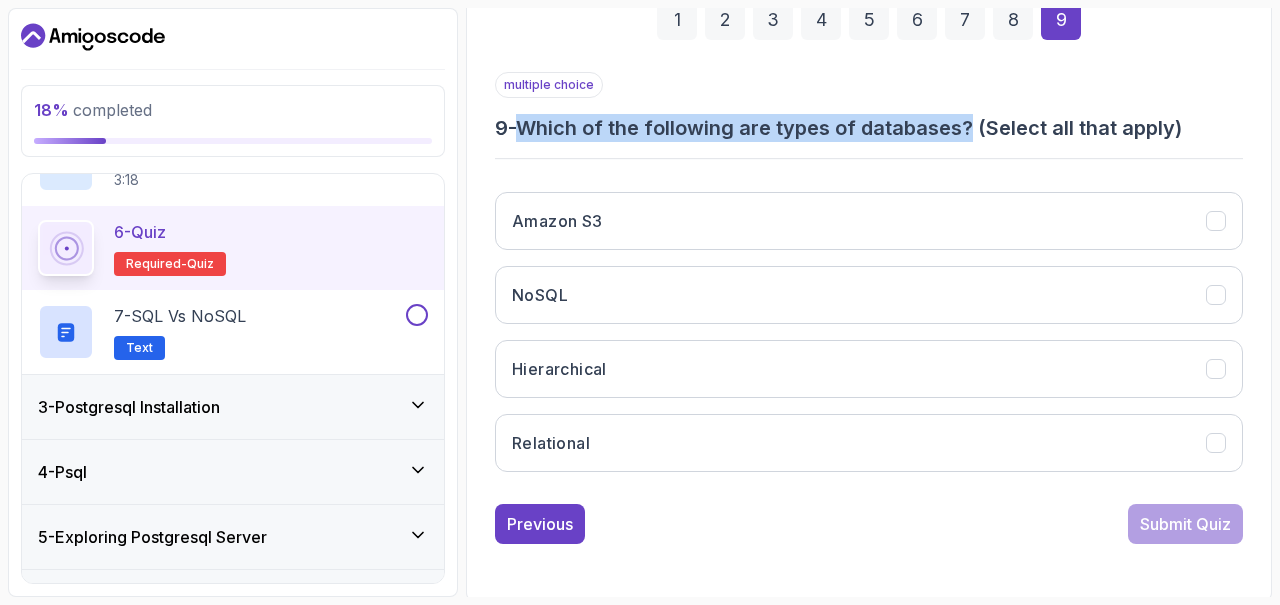 drag, startPoint x: 982, startPoint y: 126, endPoint x: 529, endPoint y: 131, distance: 453.0276 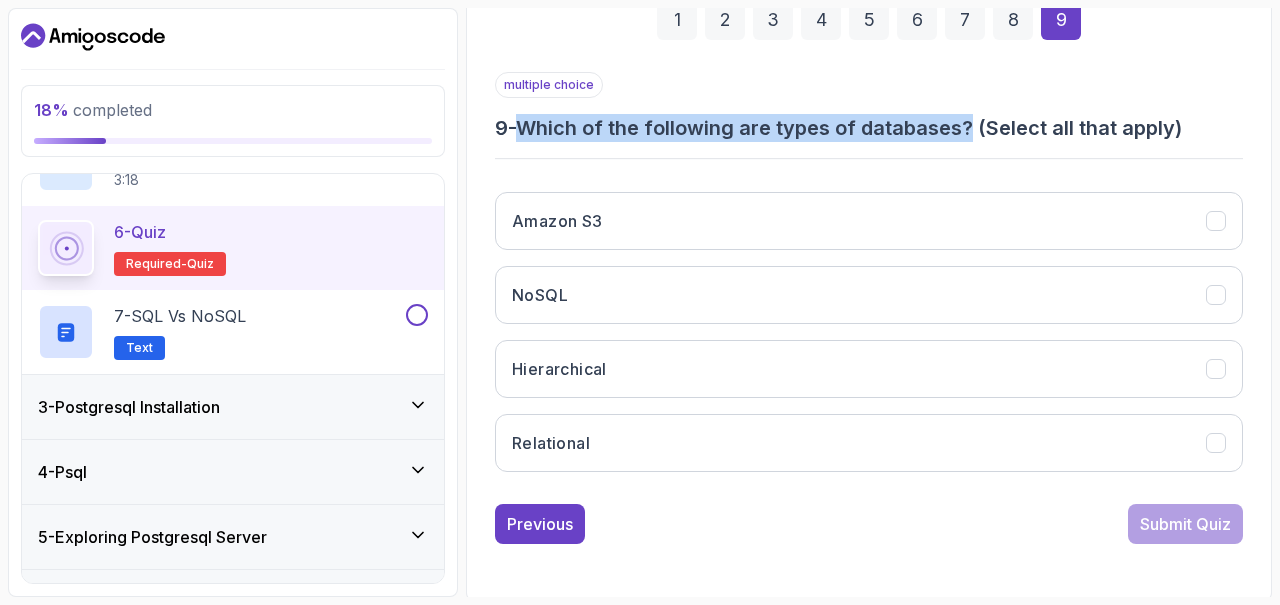 click on "9  -  Which of the following are types of databases? (Select all that apply)" at bounding box center (869, 128) 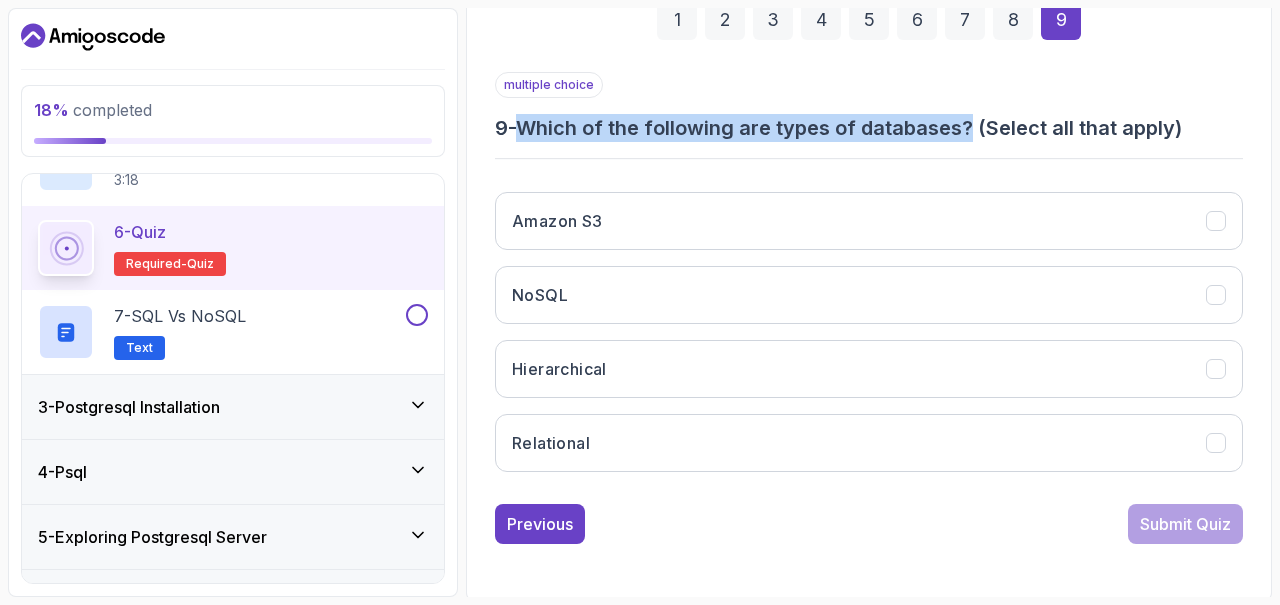 copy on "Which of the following are types of databases?" 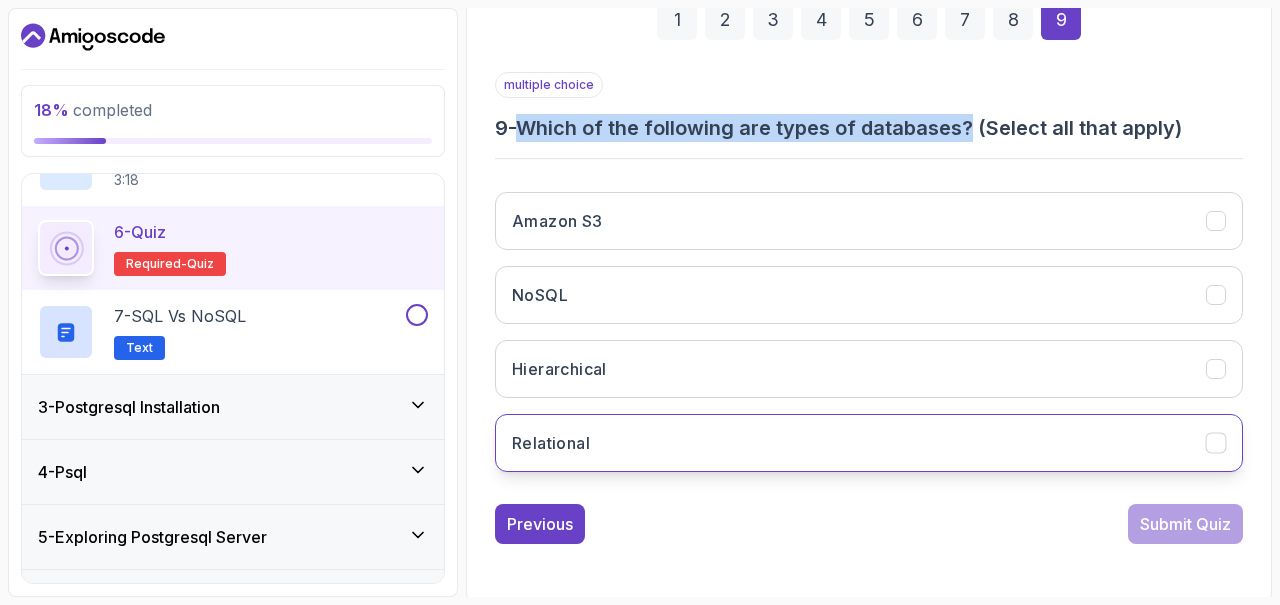 click on "Relational" at bounding box center [551, 443] 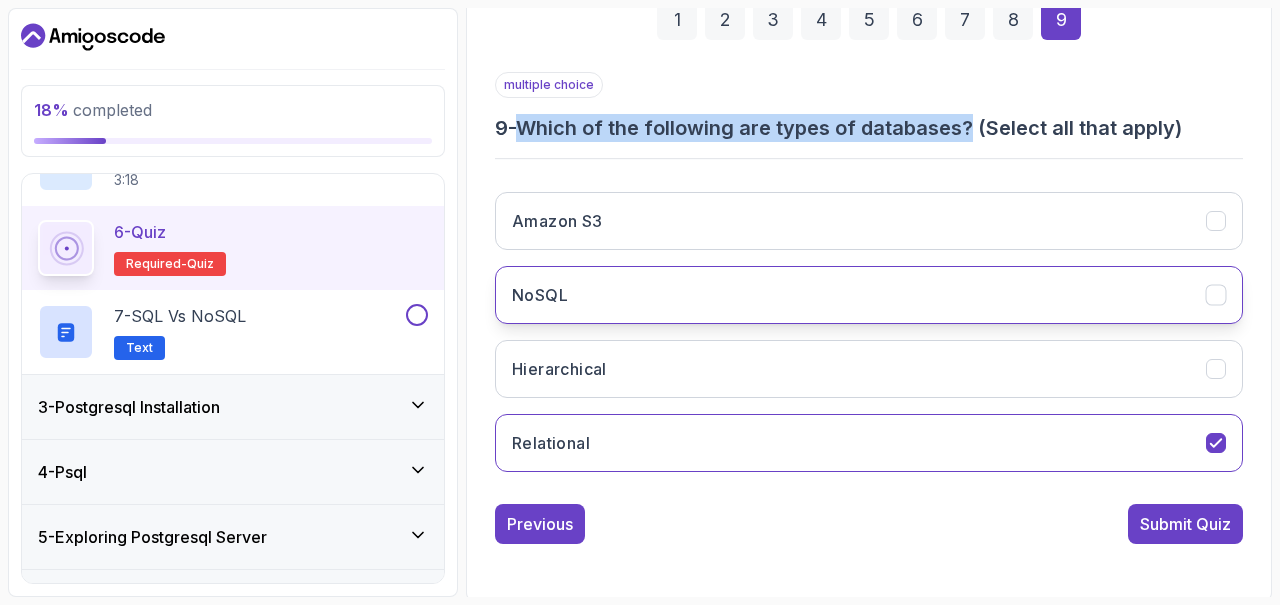 click on "NoSQL" at bounding box center (869, 295) 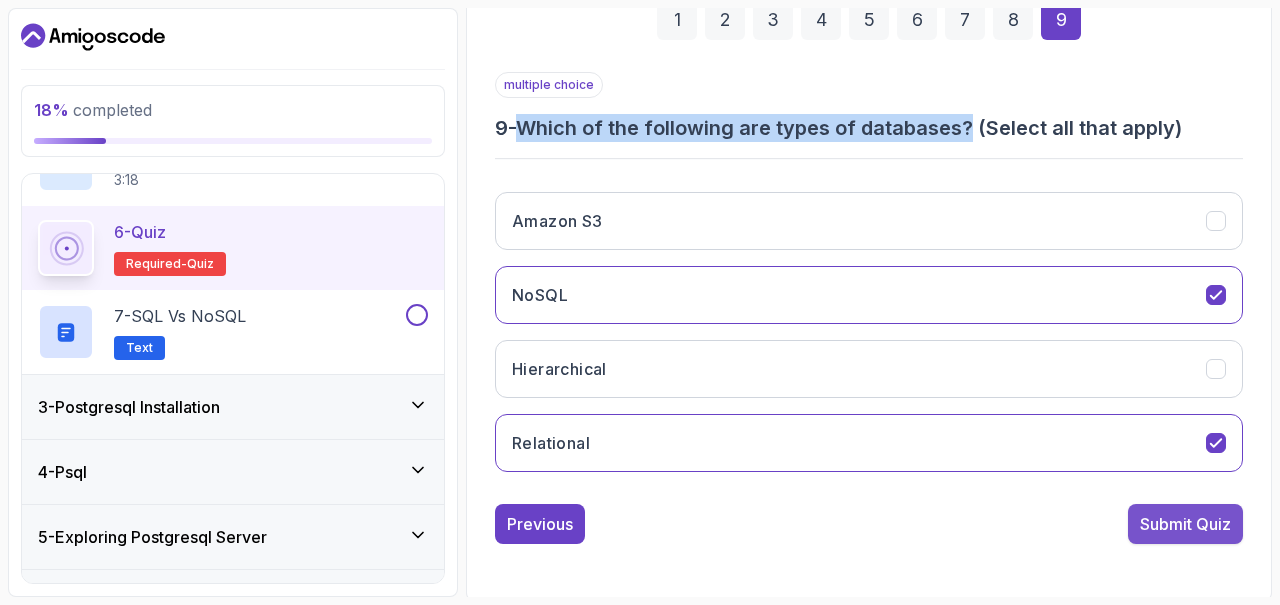 click on "Submit Quiz" at bounding box center [1185, 524] 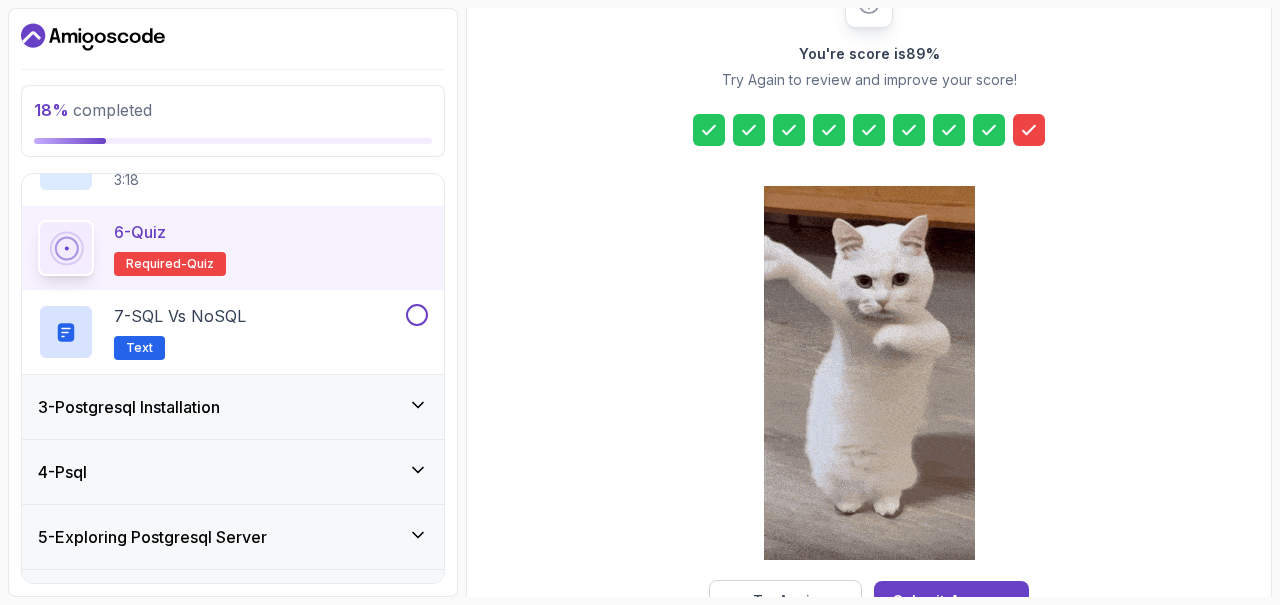scroll, scrollTop: 352, scrollLeft: 0, axis: vertical 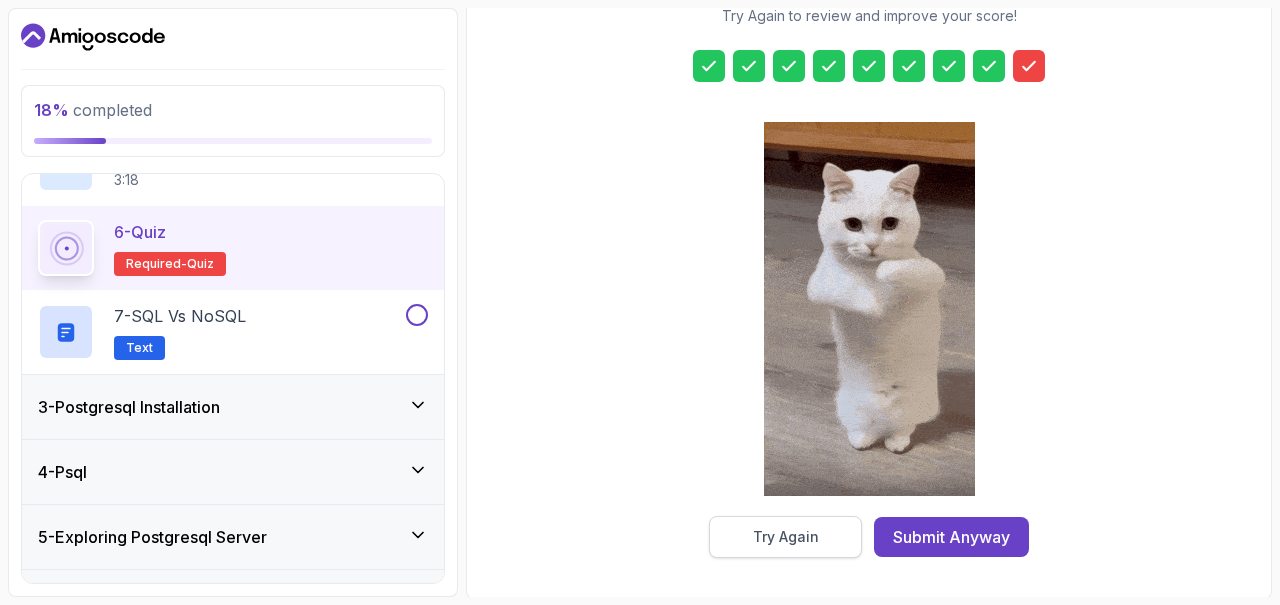 click on "Try Again" at bounding box center (786, 537) 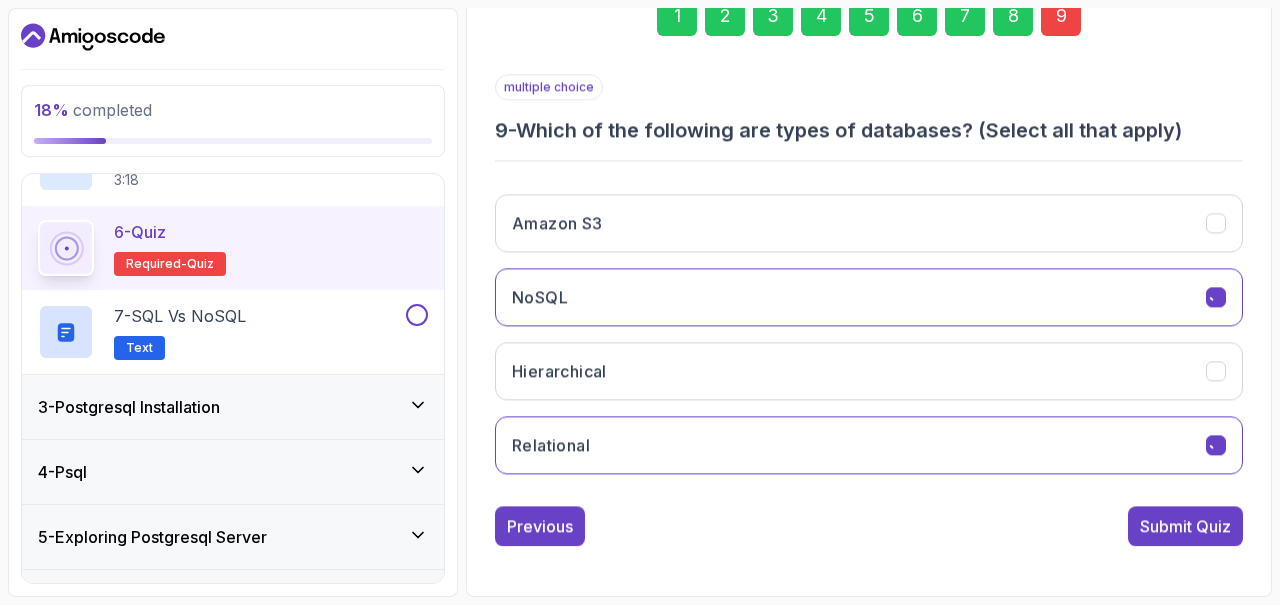 scroll, scrollTop: 316, scrollLeft: 0, axis: vertical 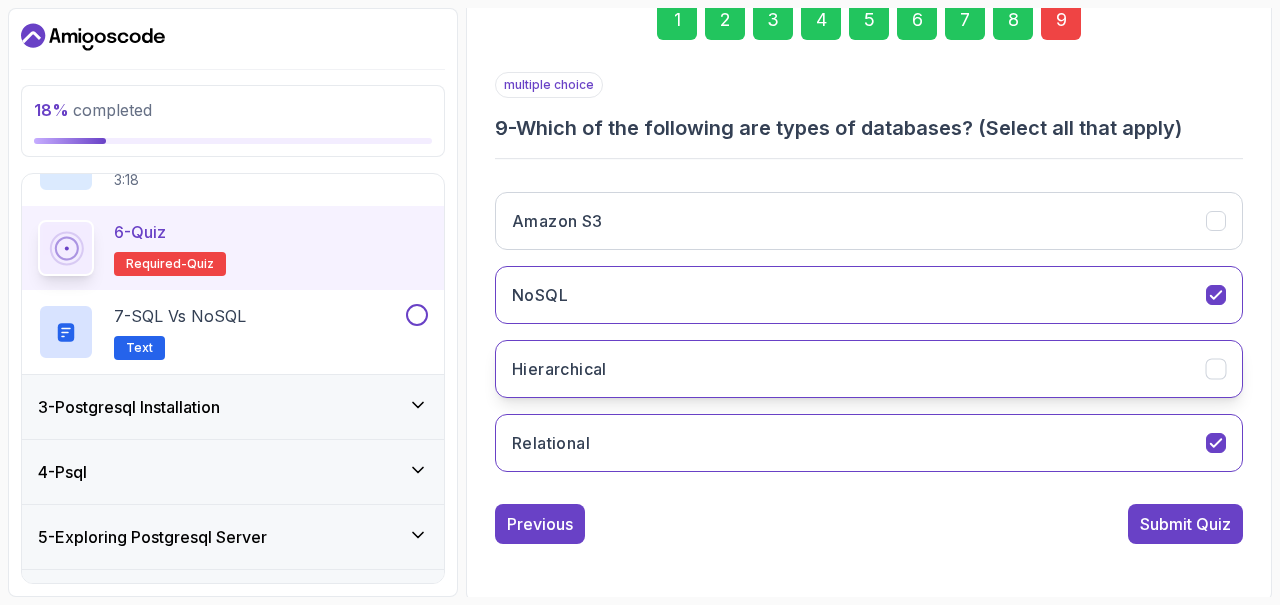 click on "Hierarchical" at bounding box center (869, 369) 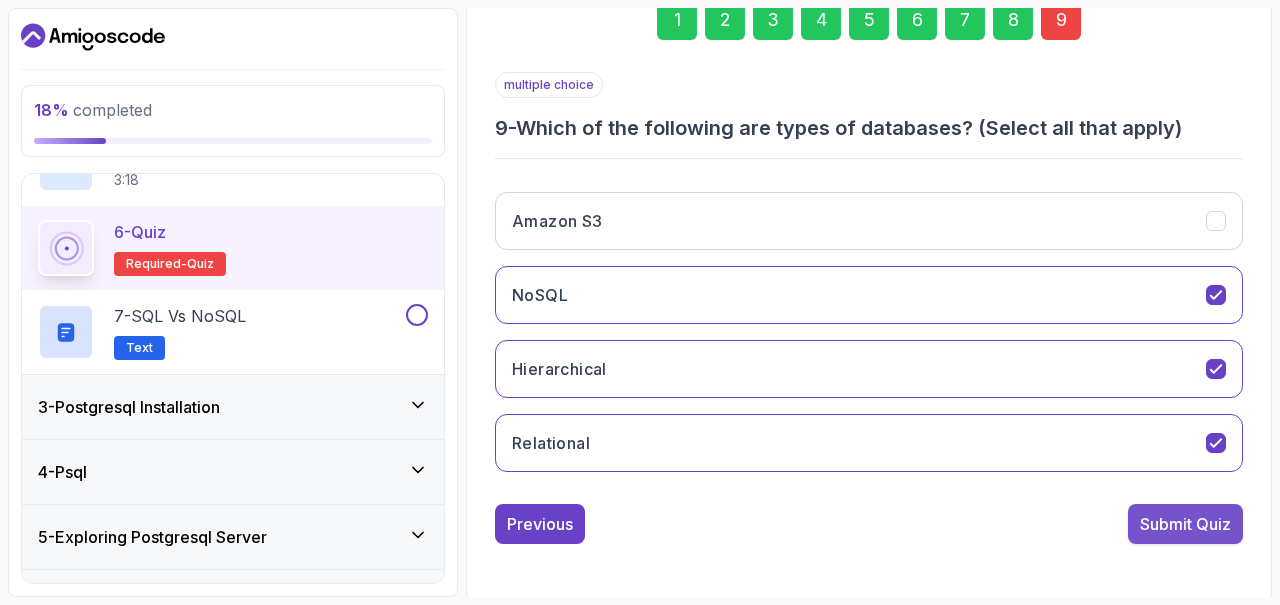 click on "Submit Quiz" at bounding box center (1185, 524) 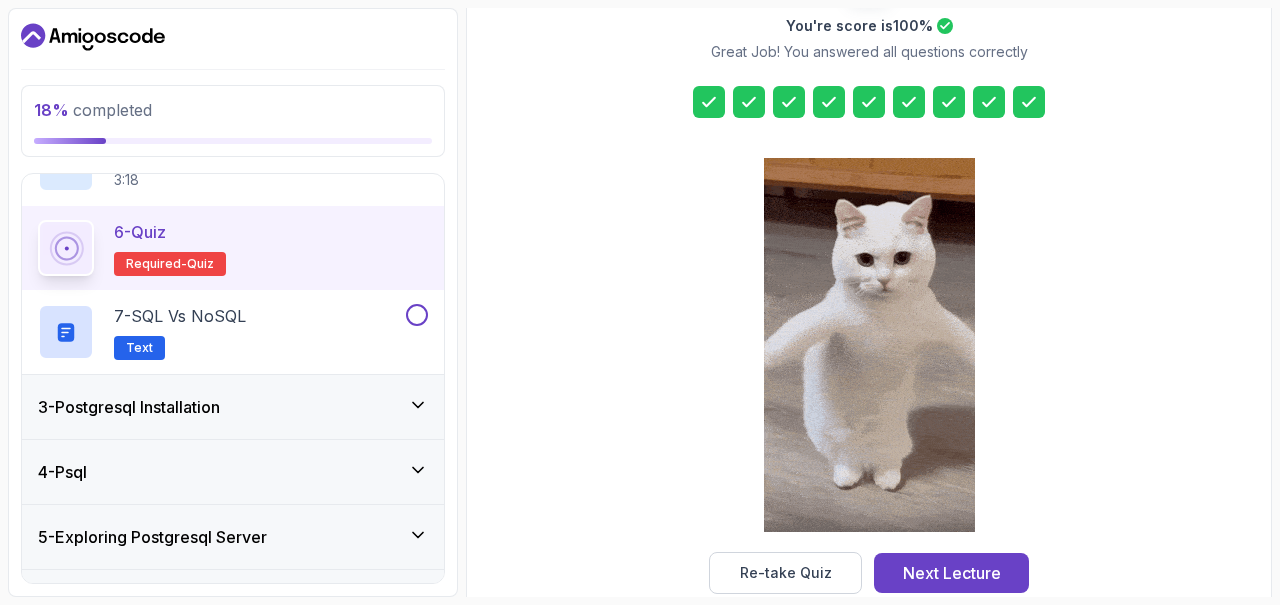 scroll, scrollTop: 352, scrollLeft: 0, axis: vertical 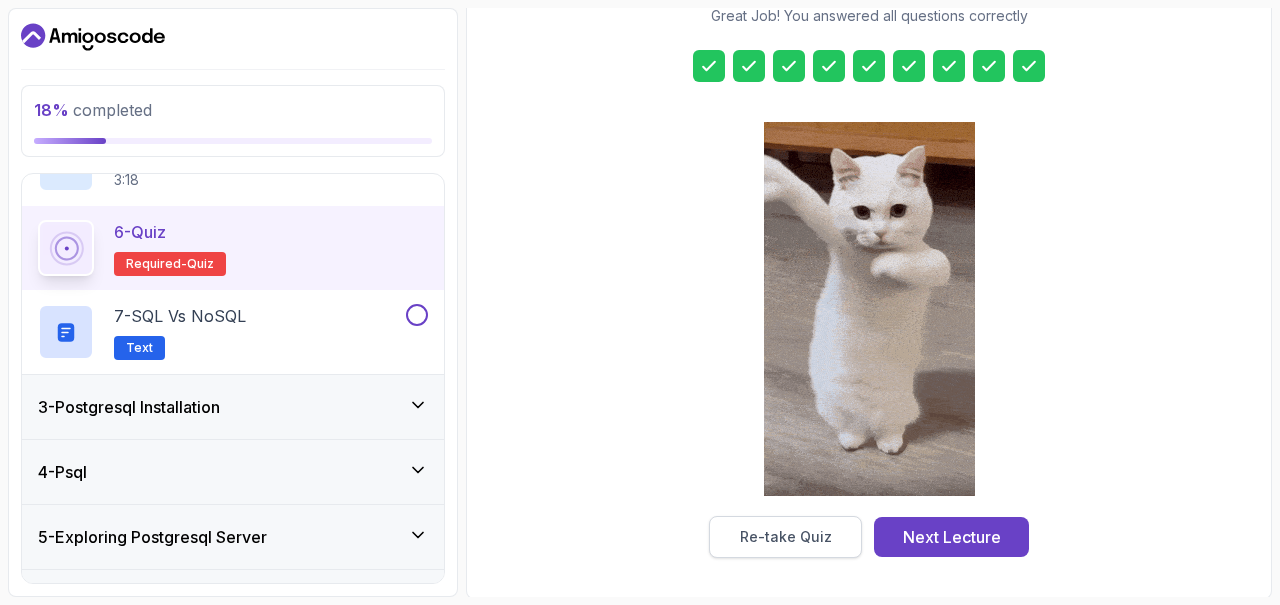 click on "Re-take Quiz" at bounding box center [786, 537] 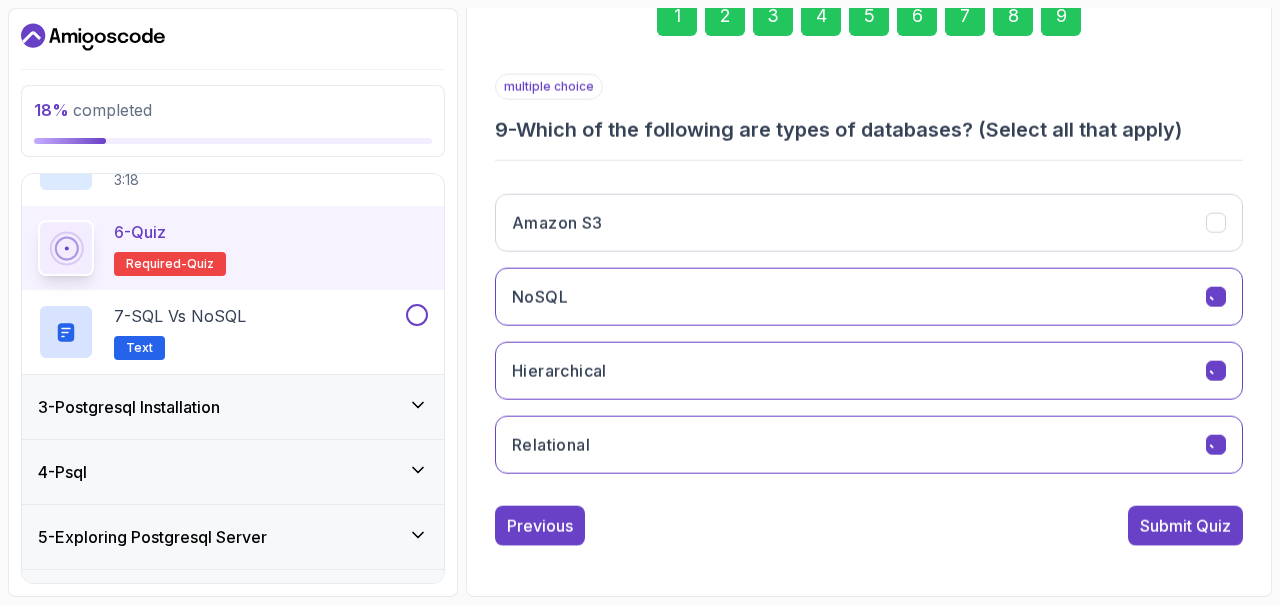 scroll, scrollTop: 316, scrollLeft: 0, axis: vertical 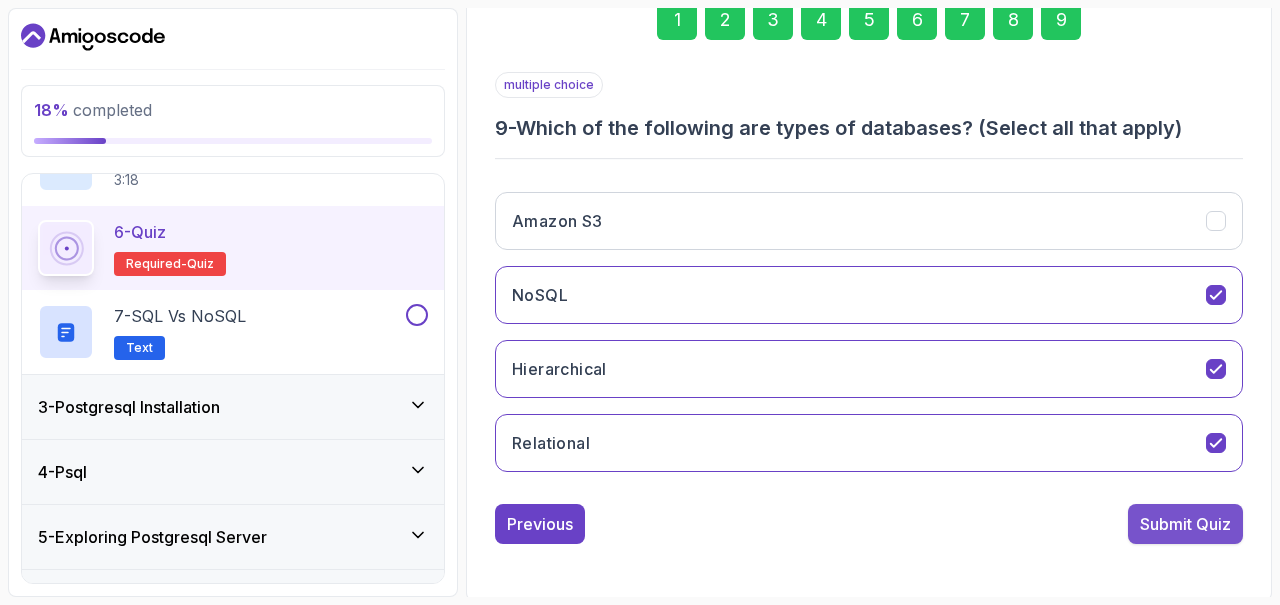 click on "Submit Quiz" at bounding box center [1185, 524] 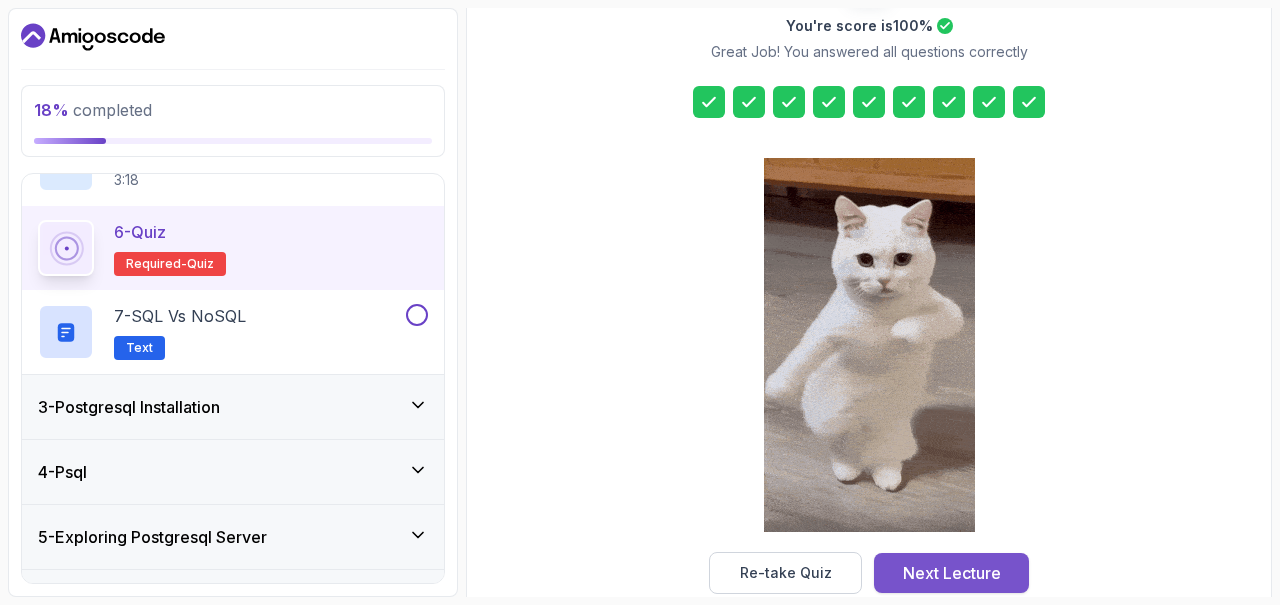 click on "Next Lecture" at bounding box center [952, 573] 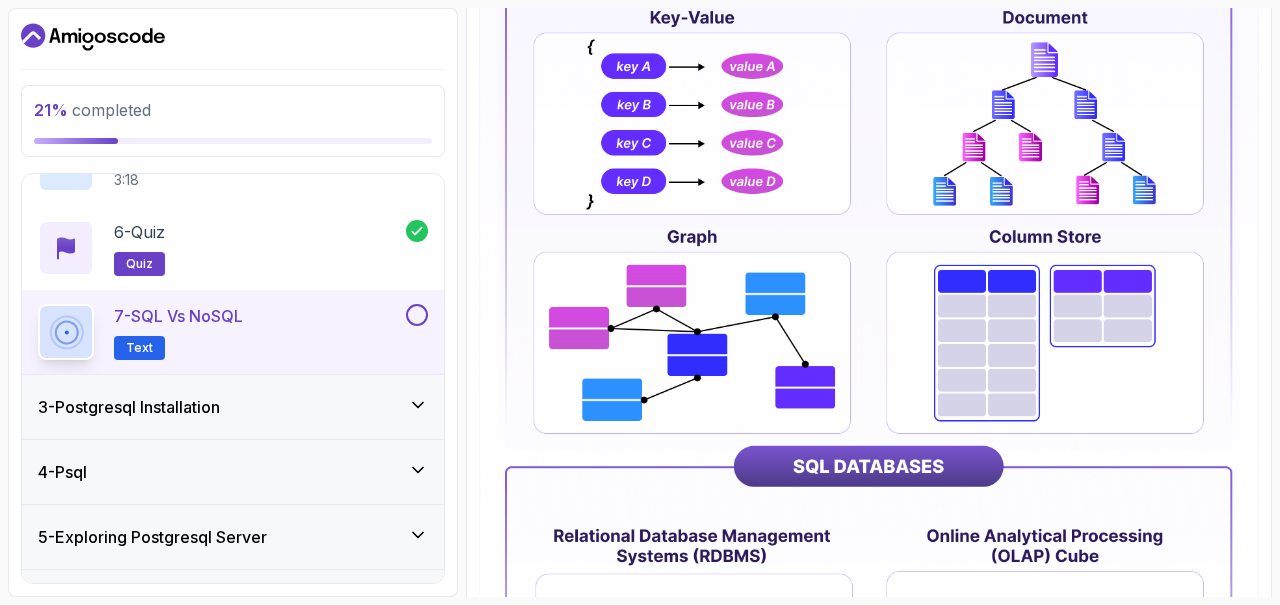 scroll, scrollTop: 472, scrollLeft: 0, axis: vertical 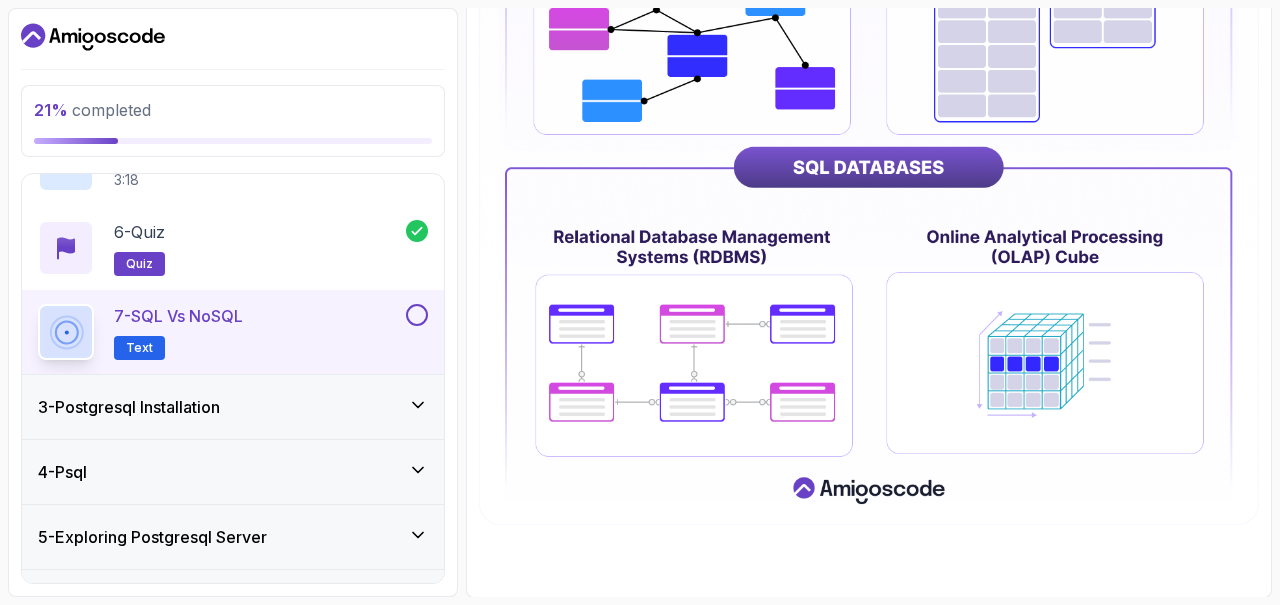 click on "3  -  Postgresql Installation" at bounding box center (233, 407) 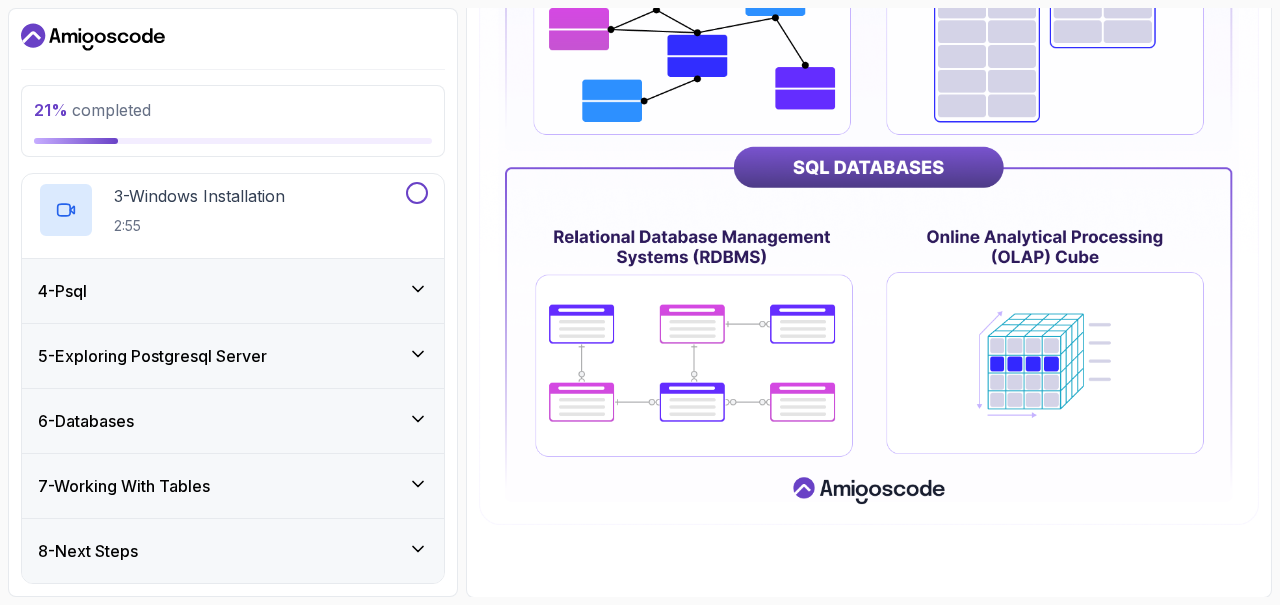 scroll, scrollTop: 106, scrollLeft: 0, axis: vertical 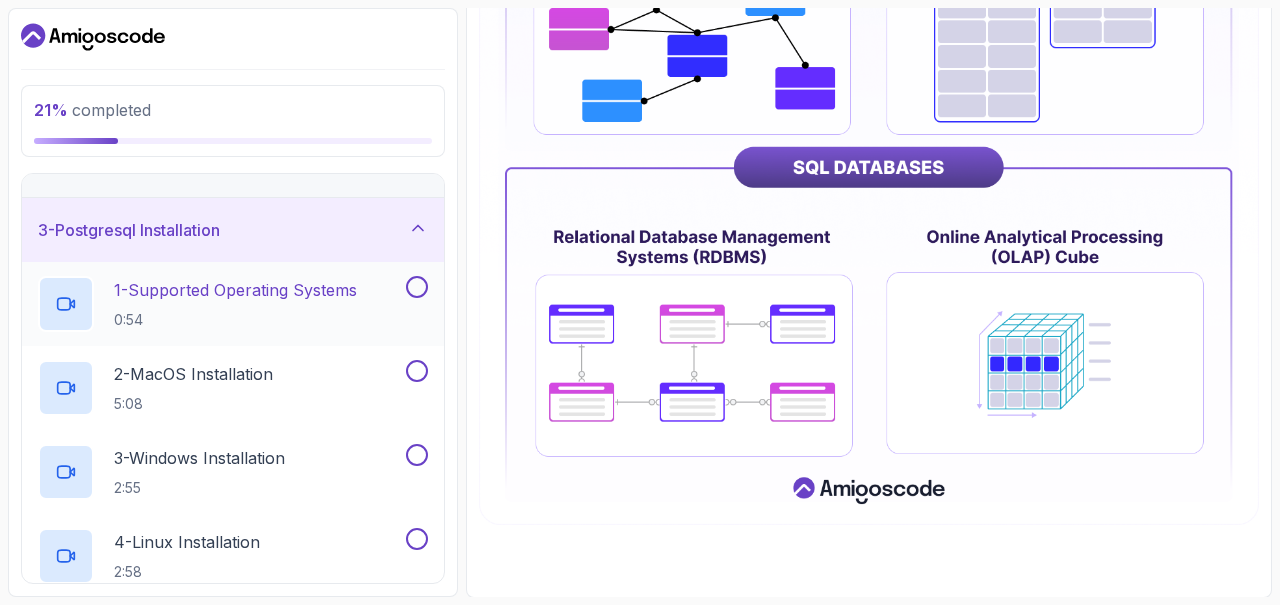 click on "1  -  Supported Operating Systems 0:54" at bounding box center [235, 304] 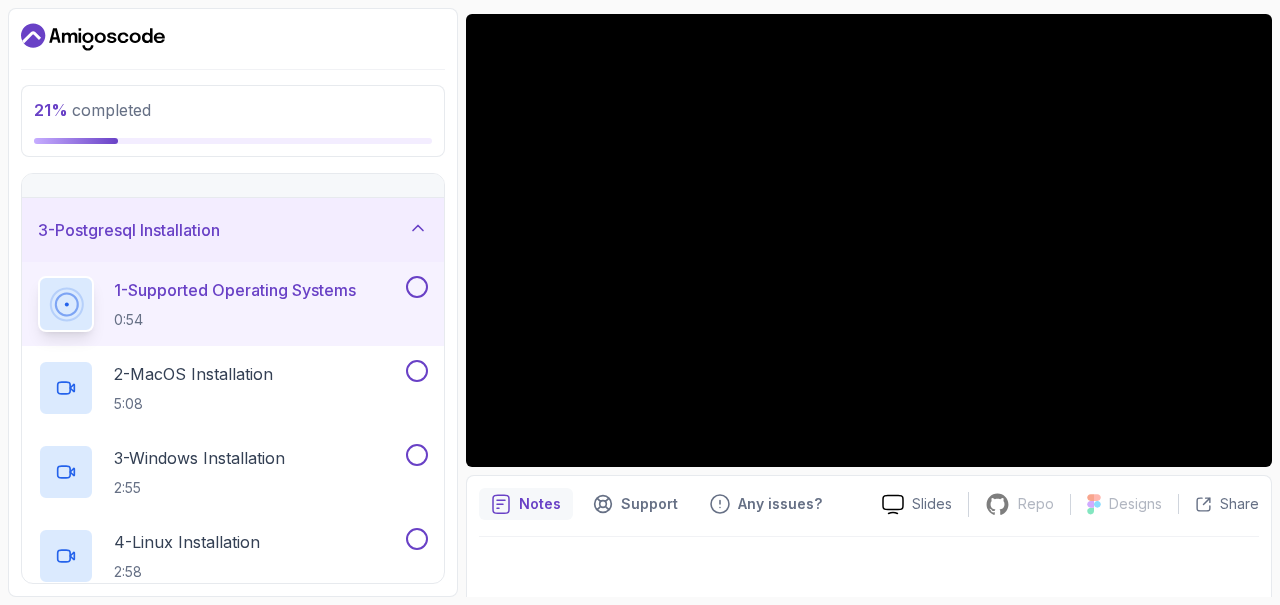 scroll, scrollTop: 172, scrollLeft: 0, axis: vertical 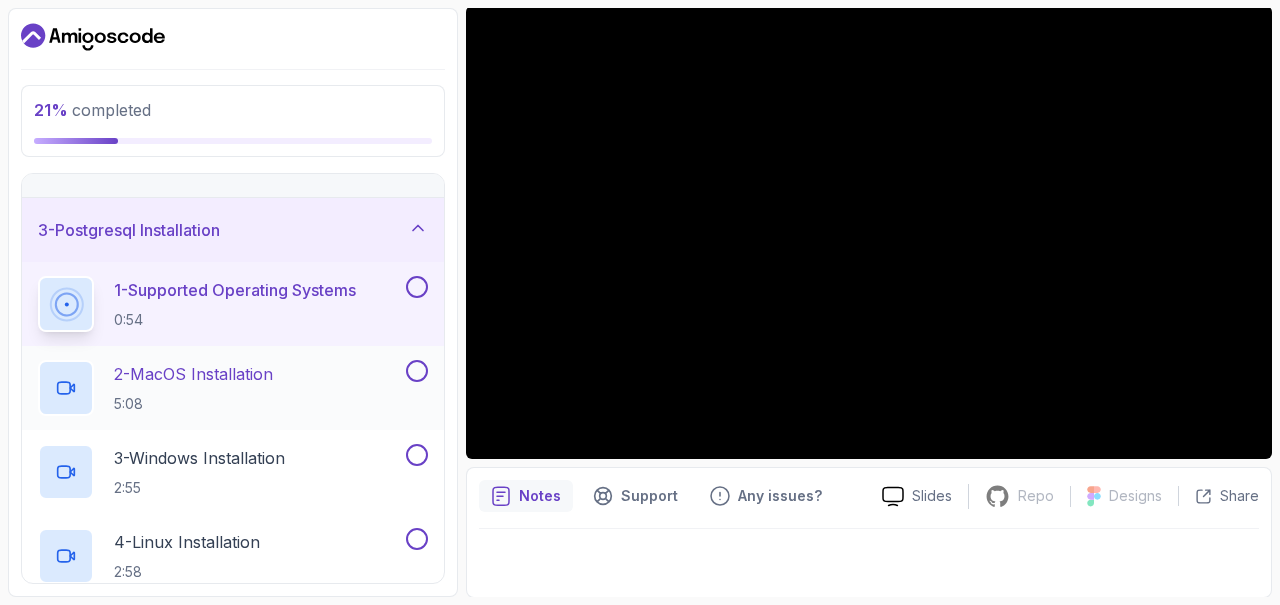 click on "2  -  MacOS Installation 5:08" at bounding box center [220, 388] 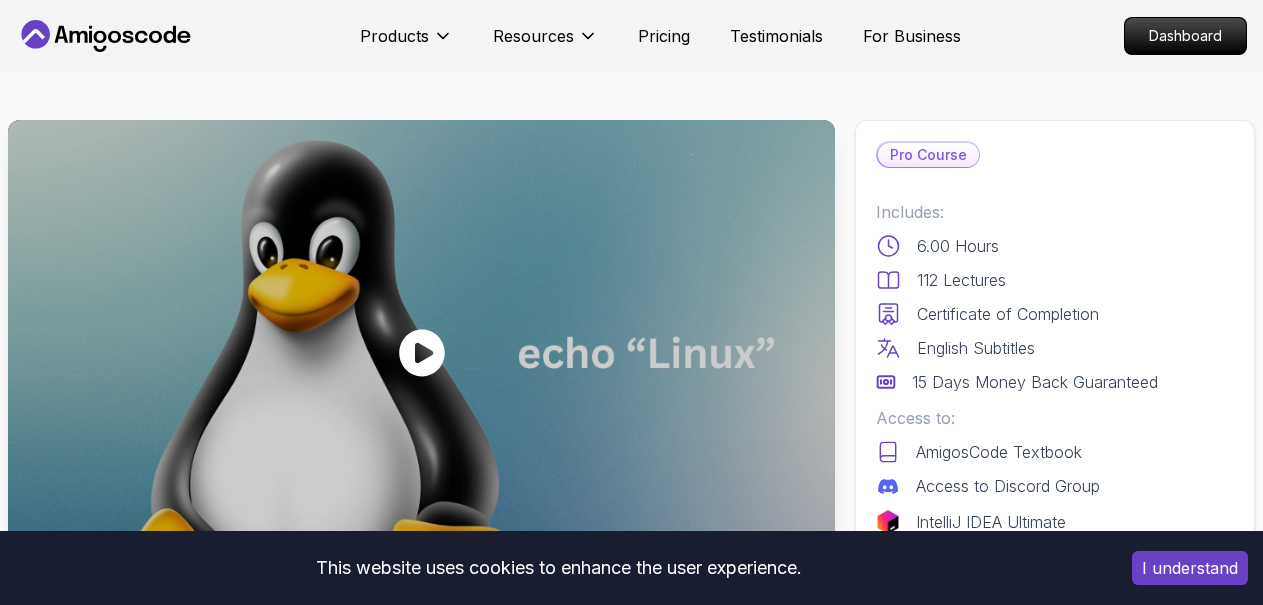 scroll, scrollTop: 0, scrollLeft: 0, axis: both 